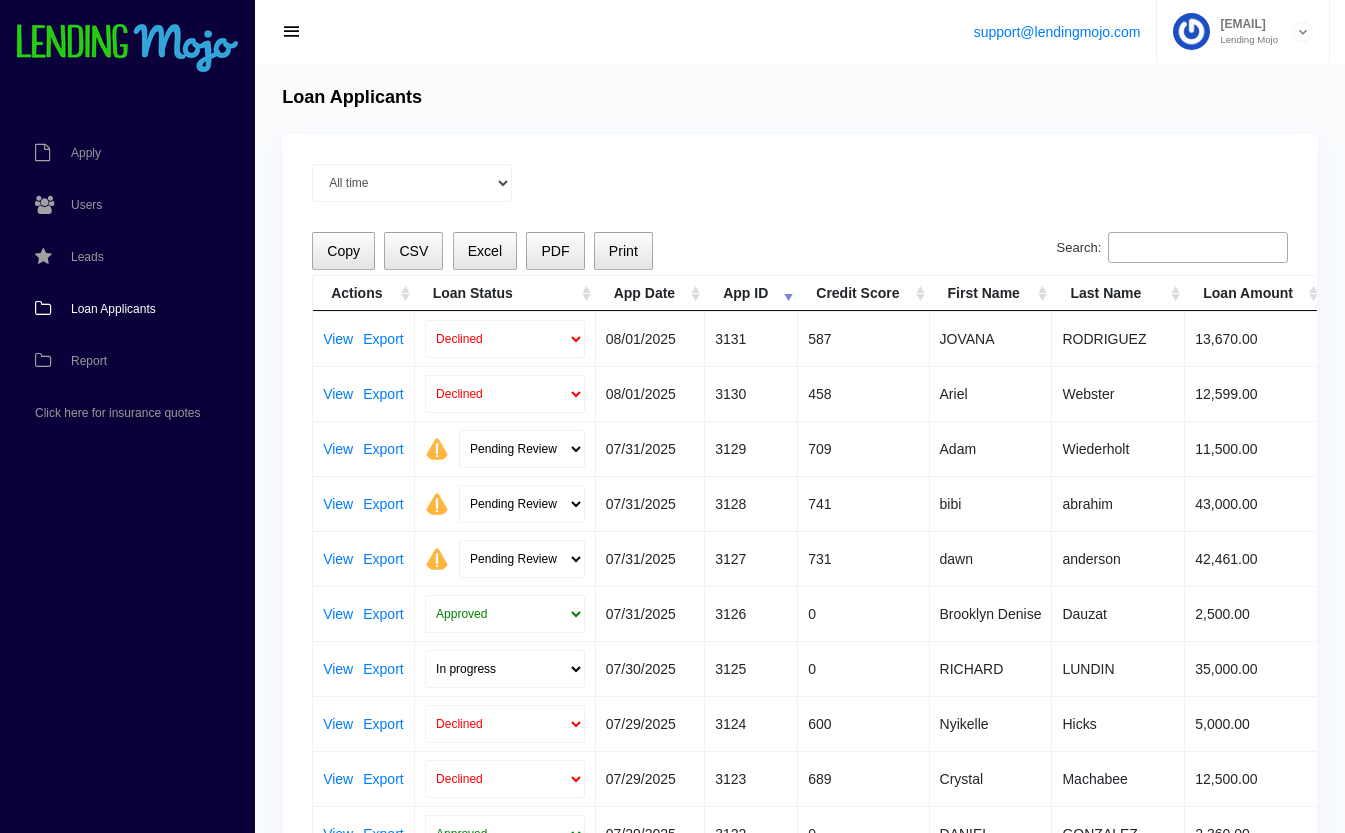 scroll, scrollTop: 0, scrollLeft: 0, axis: both 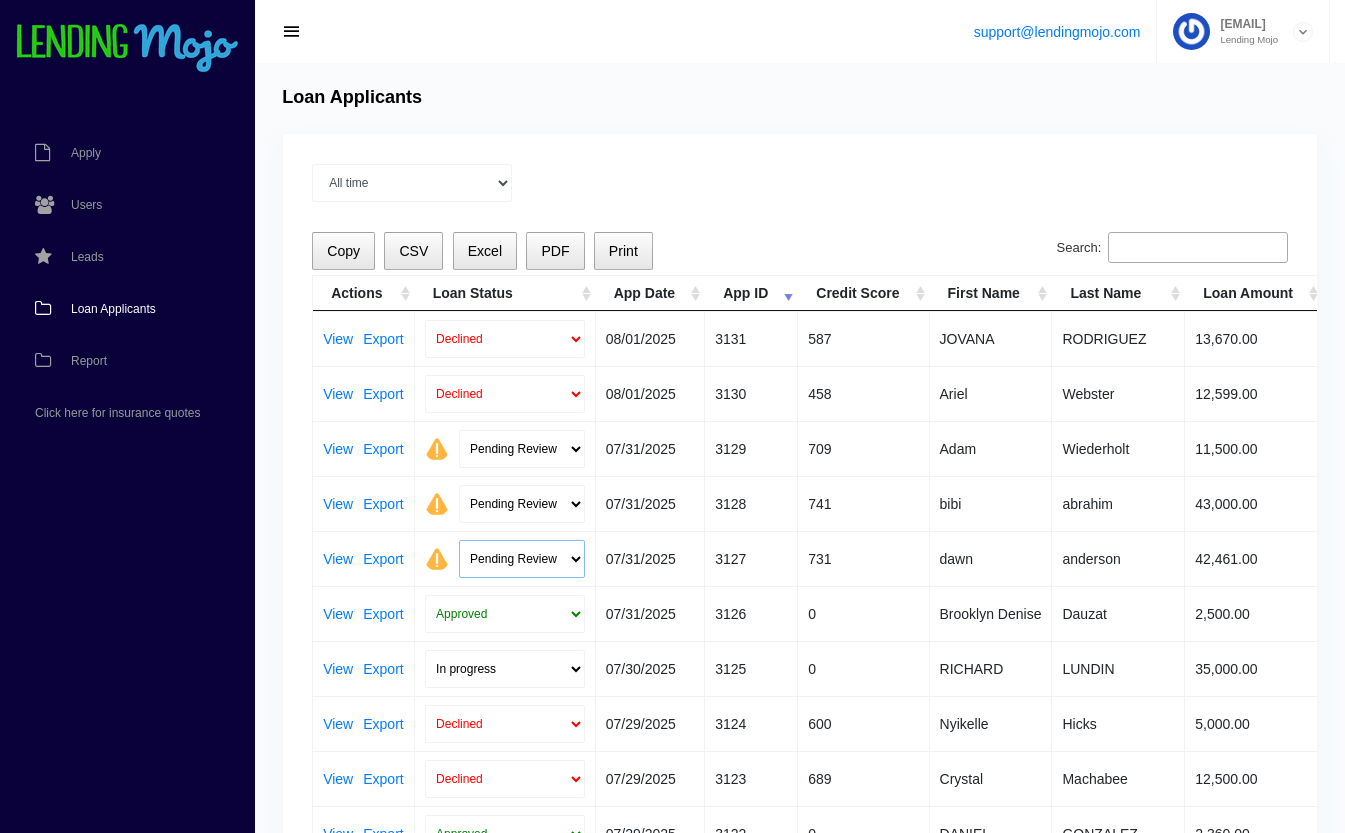 click on "Pending Review Approve Decline Unqualified" at bounding box center [522, 559] 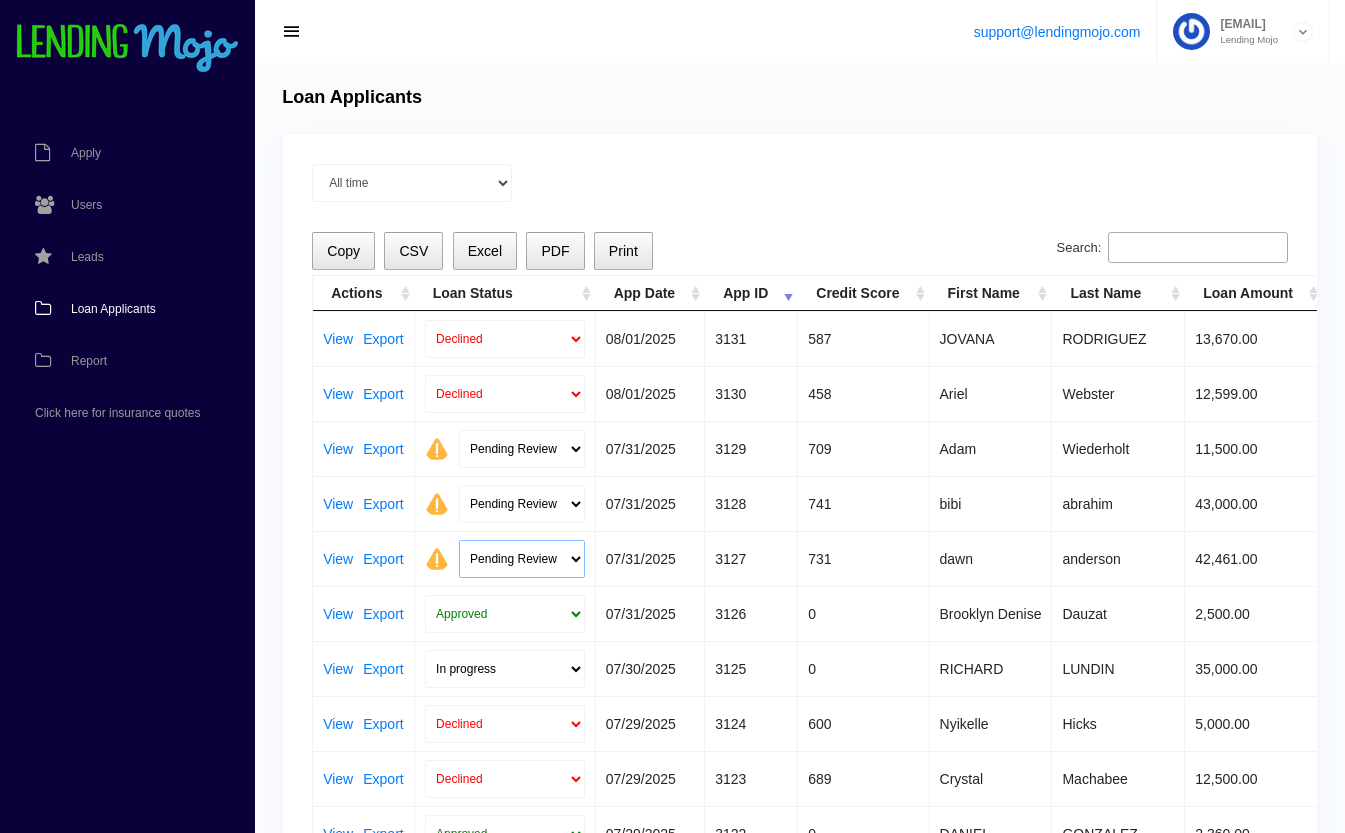 select on "approved" 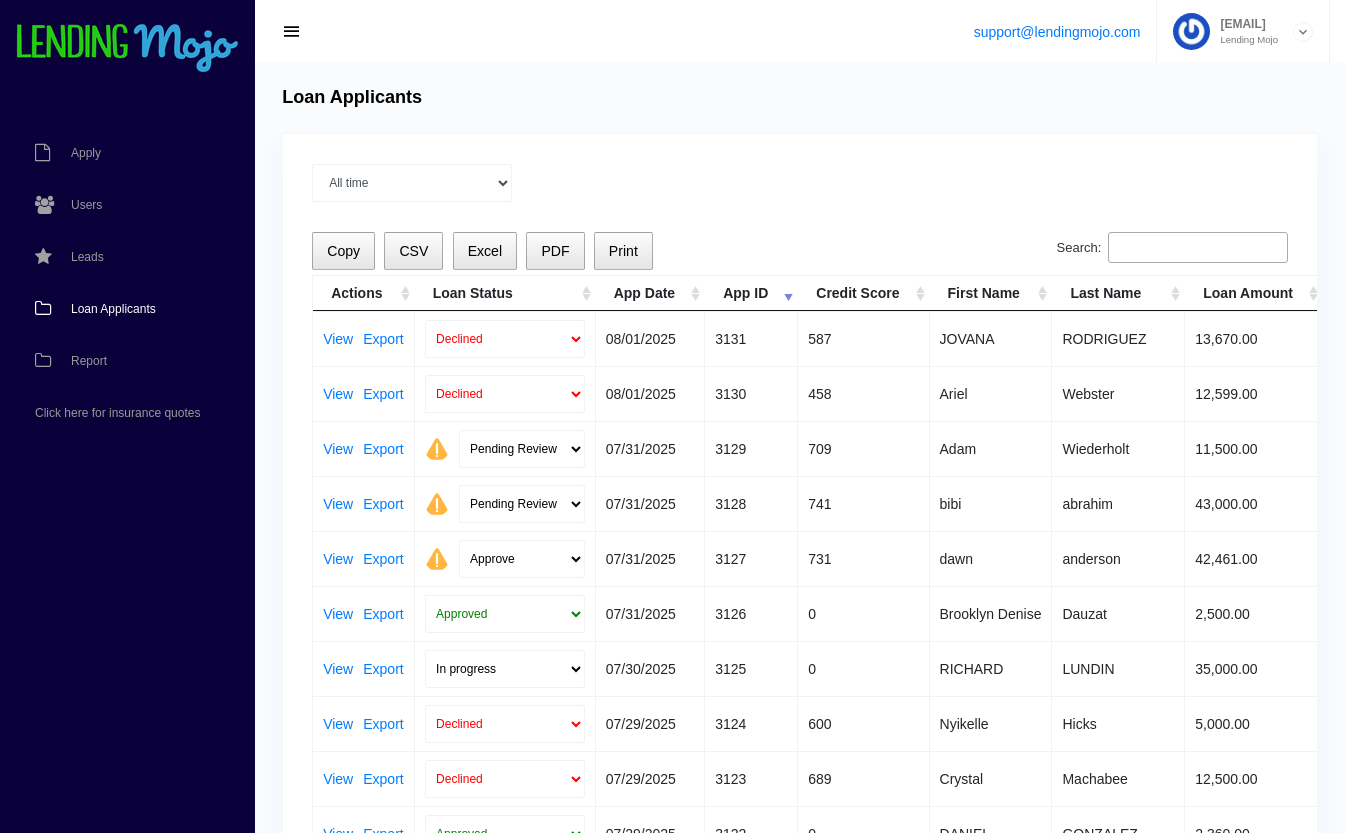 click on "Pending Review Approve Decline Unqualified" at bounding box center (522, 559) 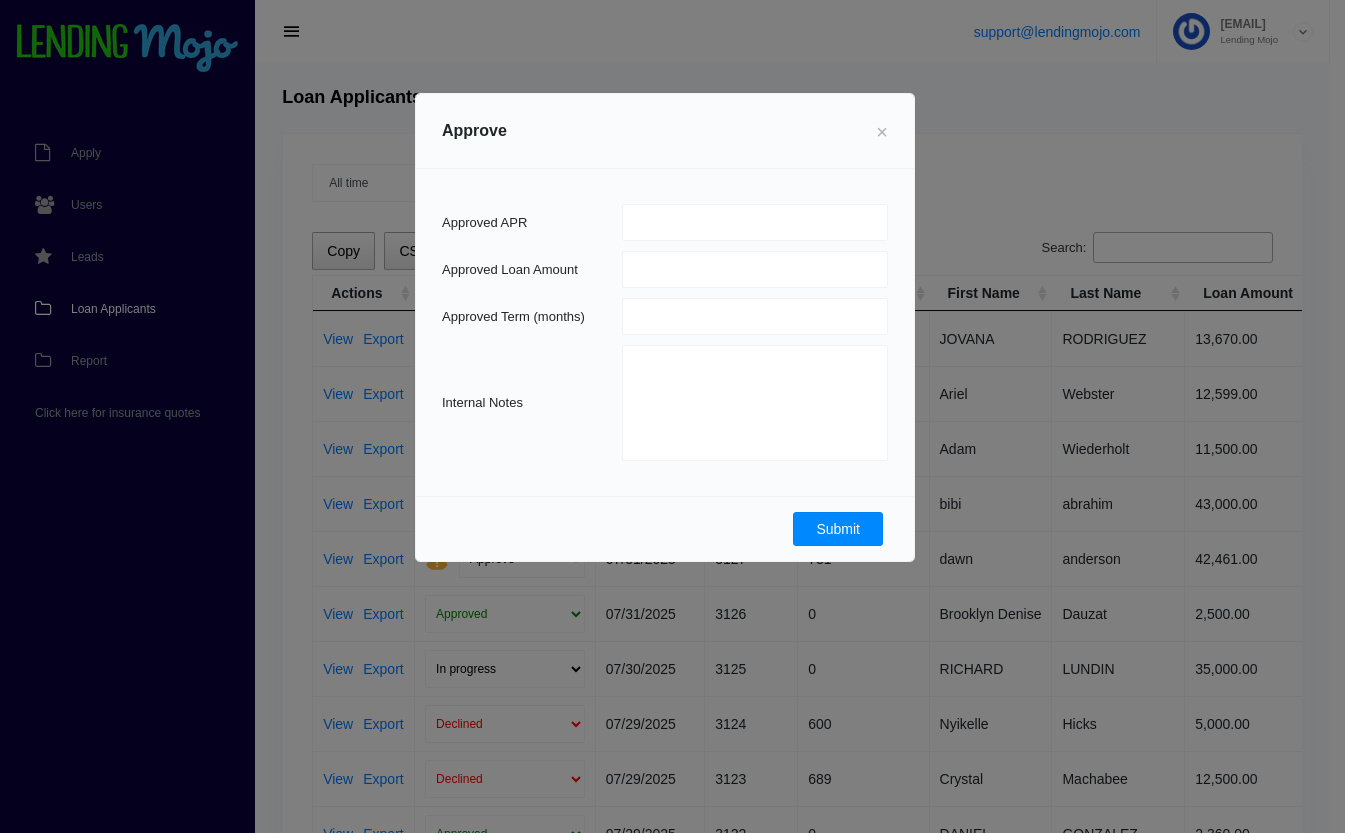 click on "Submit" at bounding box center [838, 529] 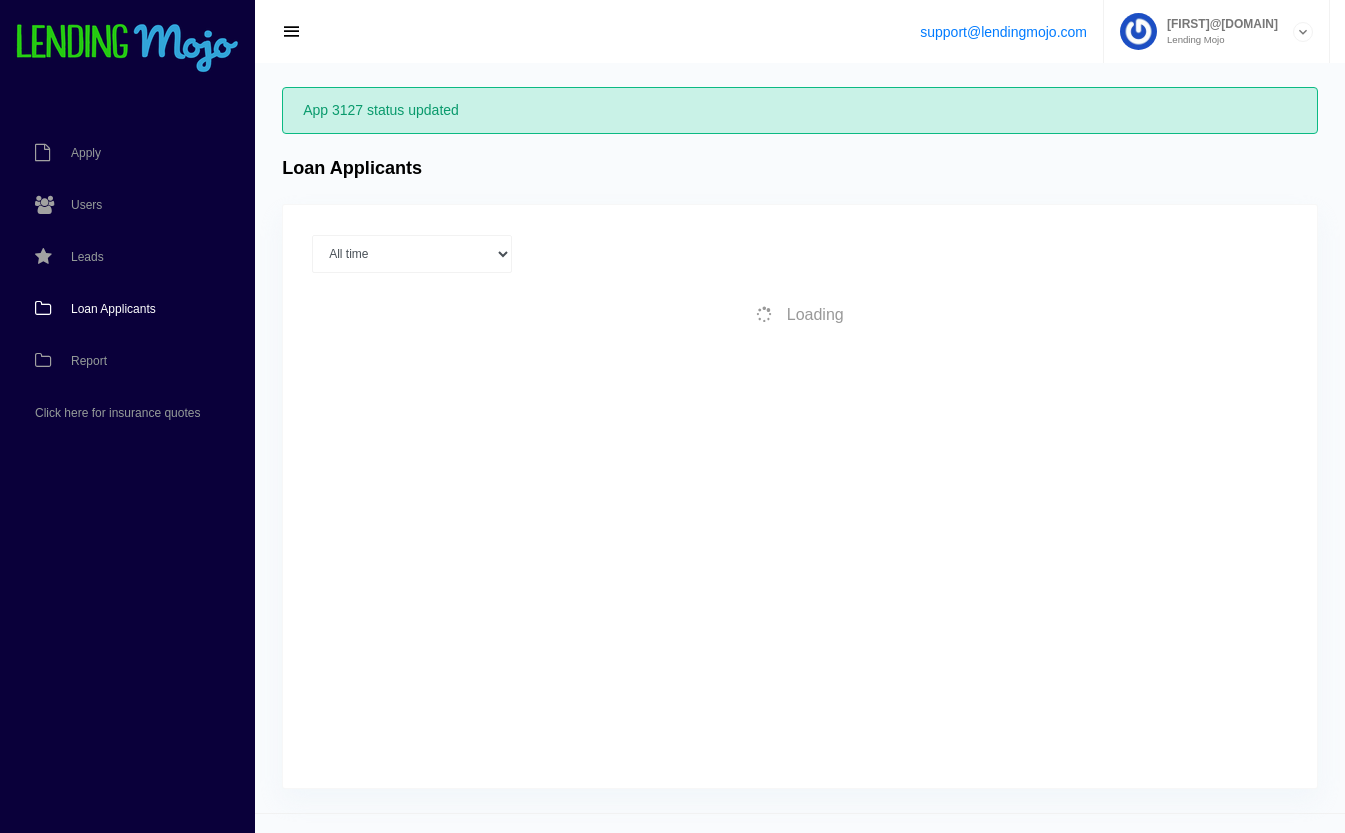 scroll, scrollTop: 0, scrollLeft: 0, axis: both 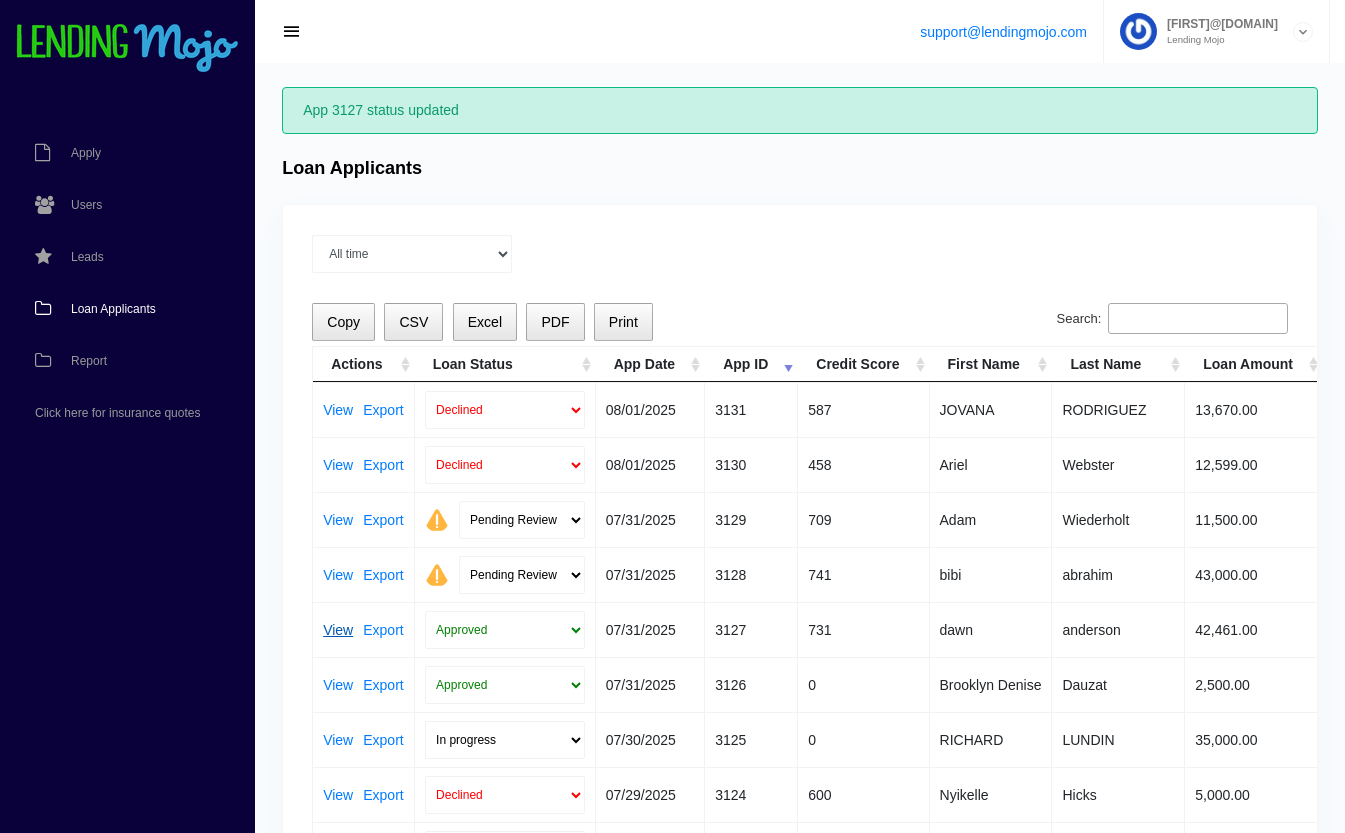 click on "View" at bounding box center (338, 630) 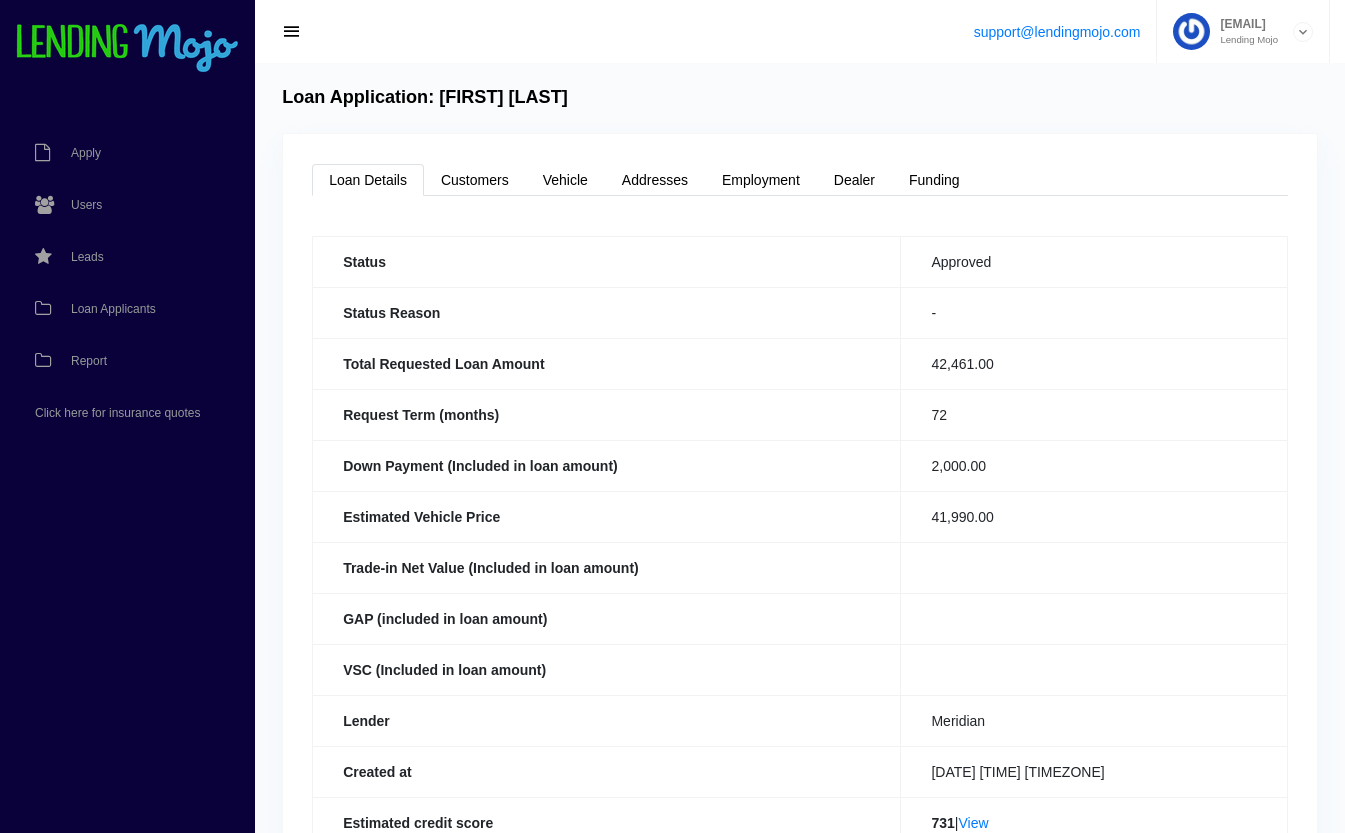 scroll, scrollTop: 0, scrollLeft: 0, axis: both 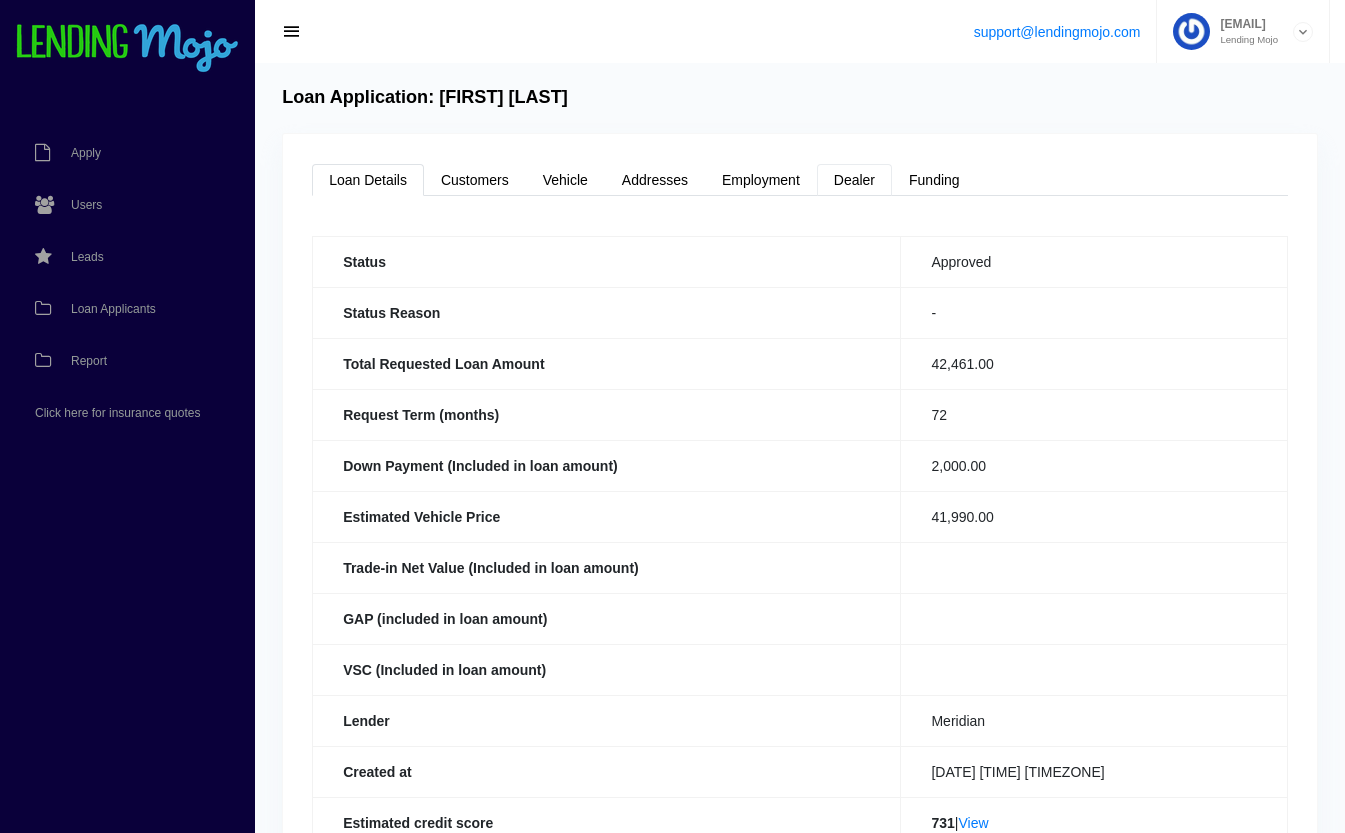 click on "Dealer" at bounding box center [854, 180] 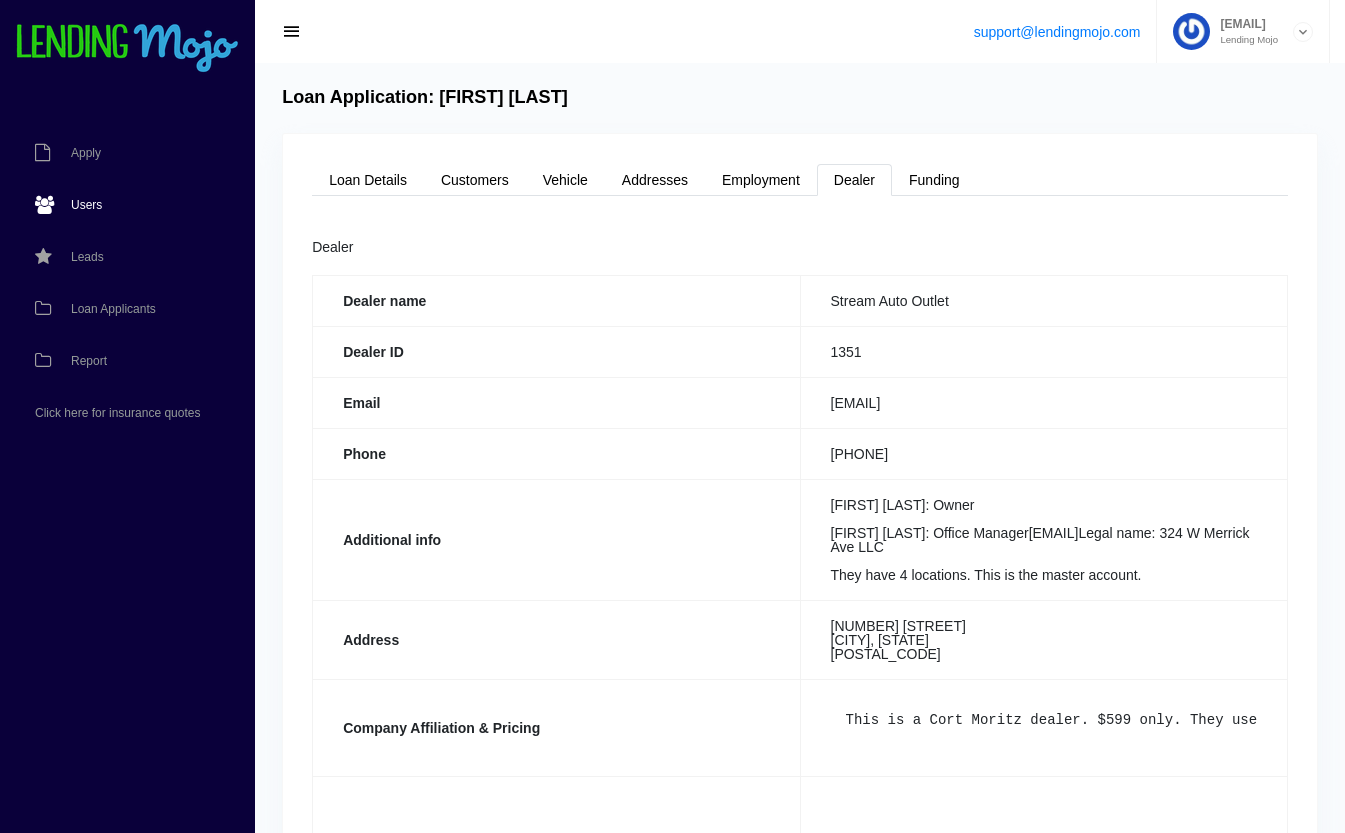 click on "Users" at bounding box center (86, 205) 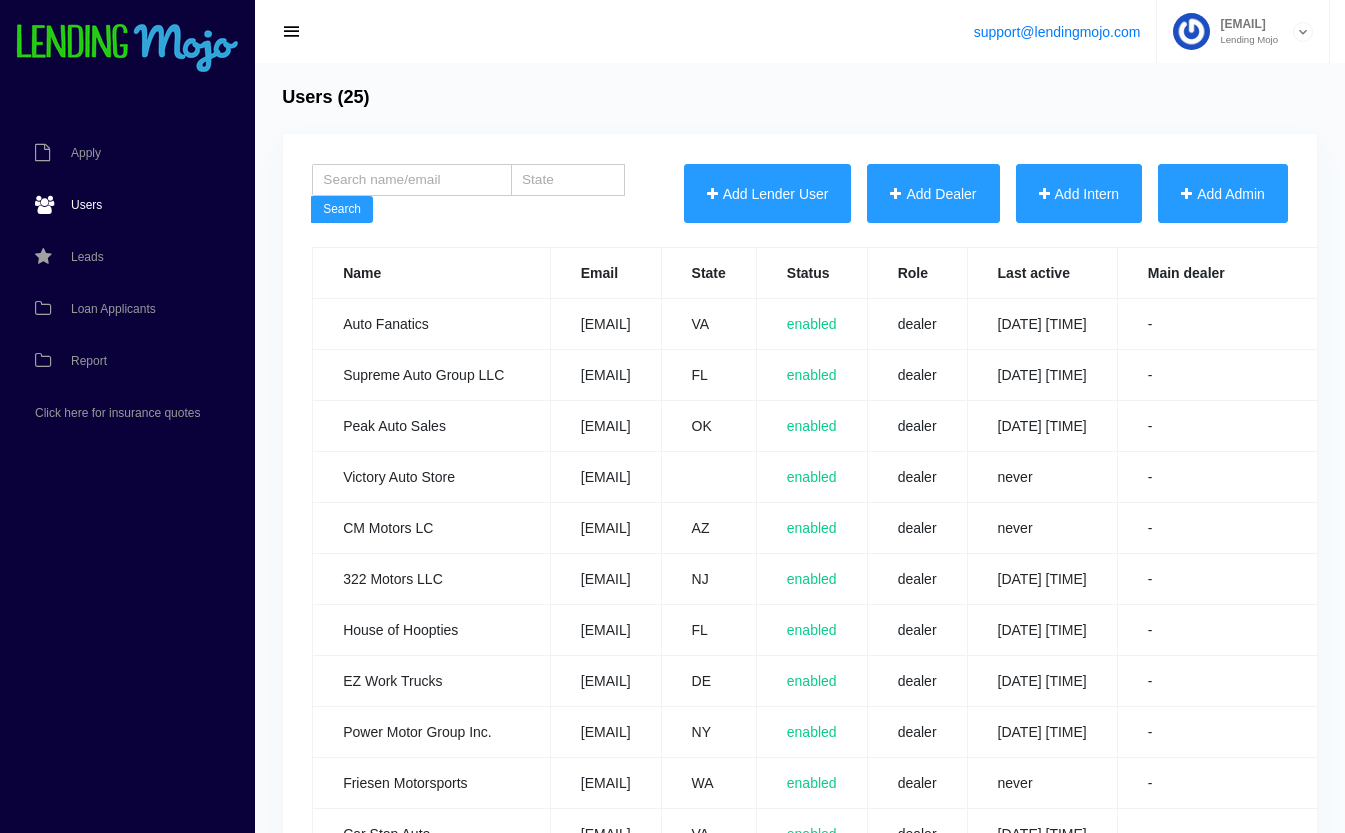 scroll, scrollTop: 0, scrollLeft: 0, axis: both 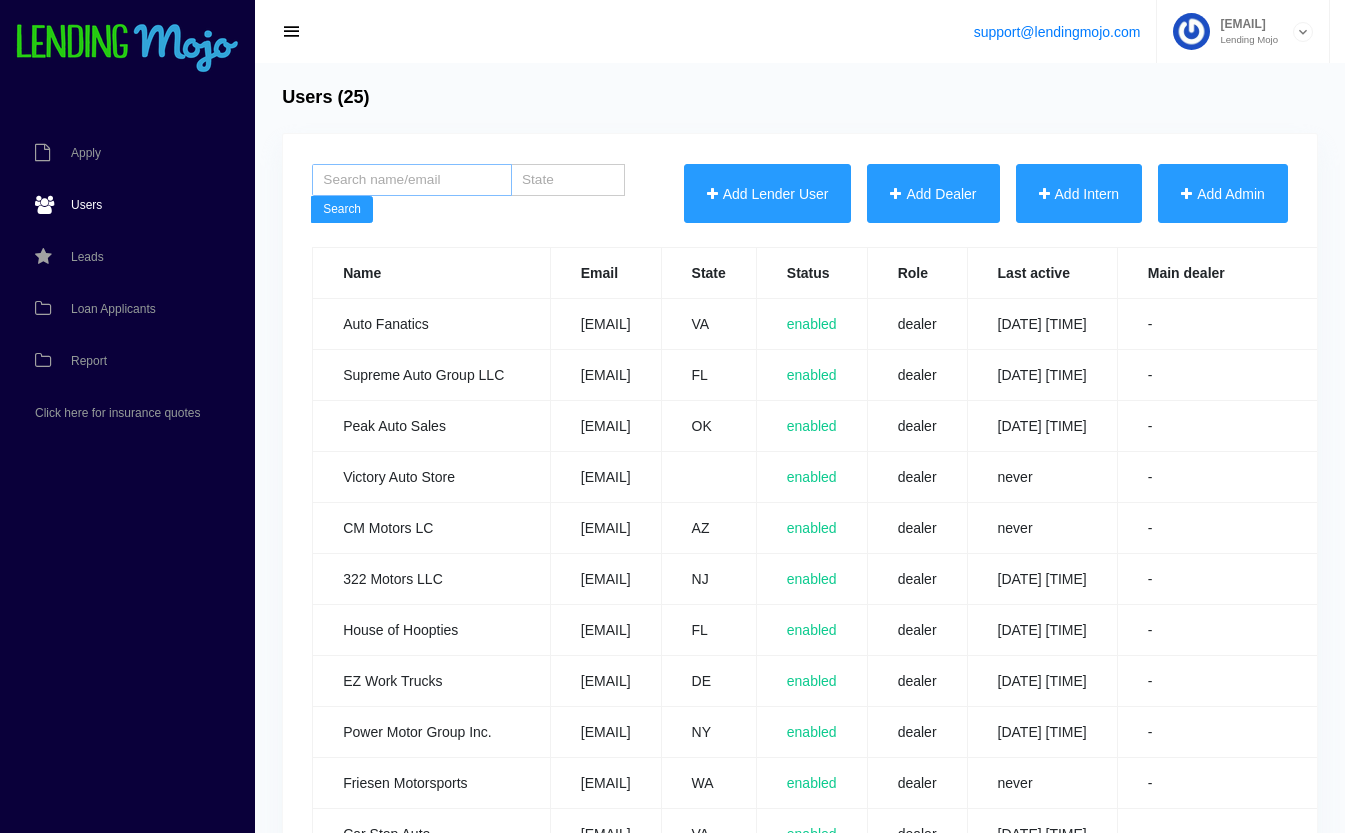click at bounding box center [412, 180] 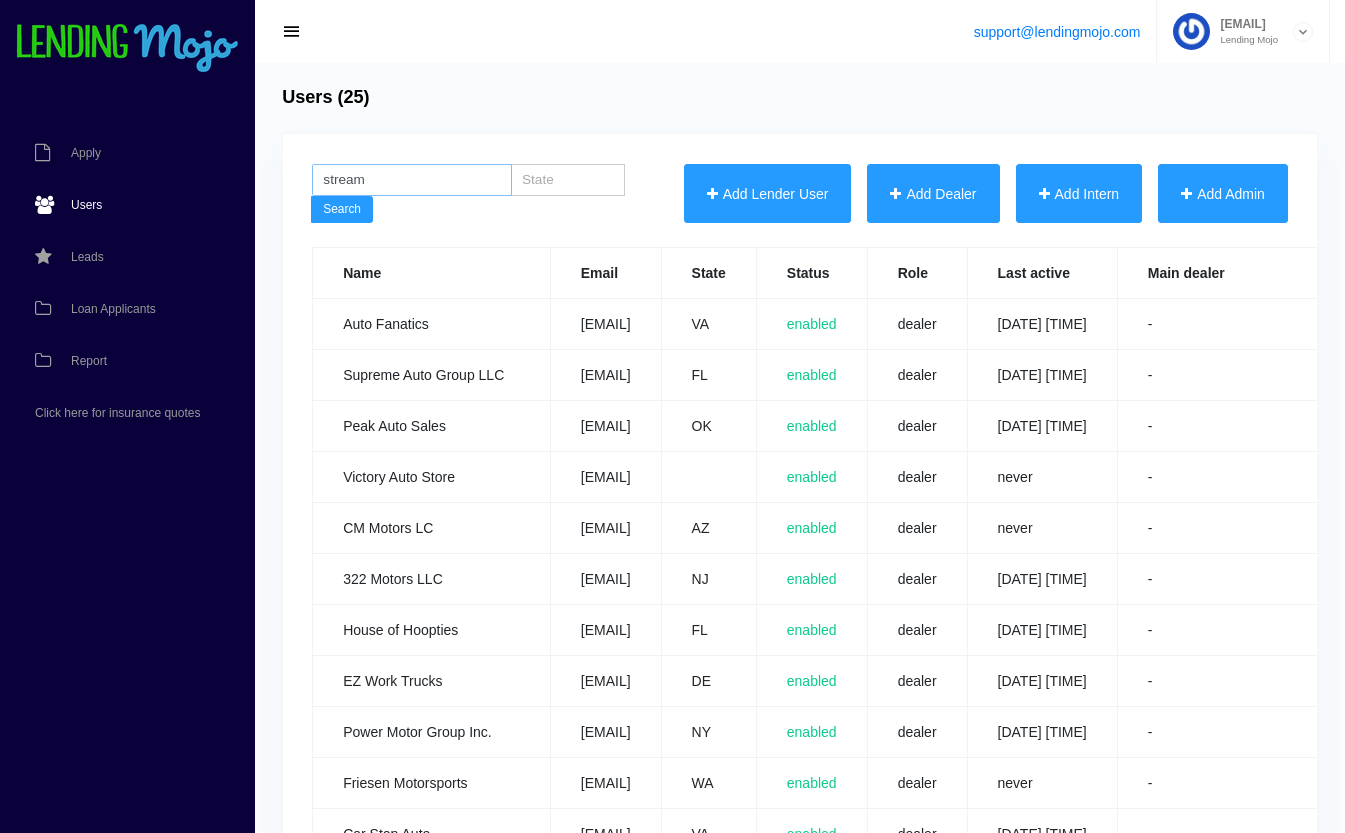 type on "stream" 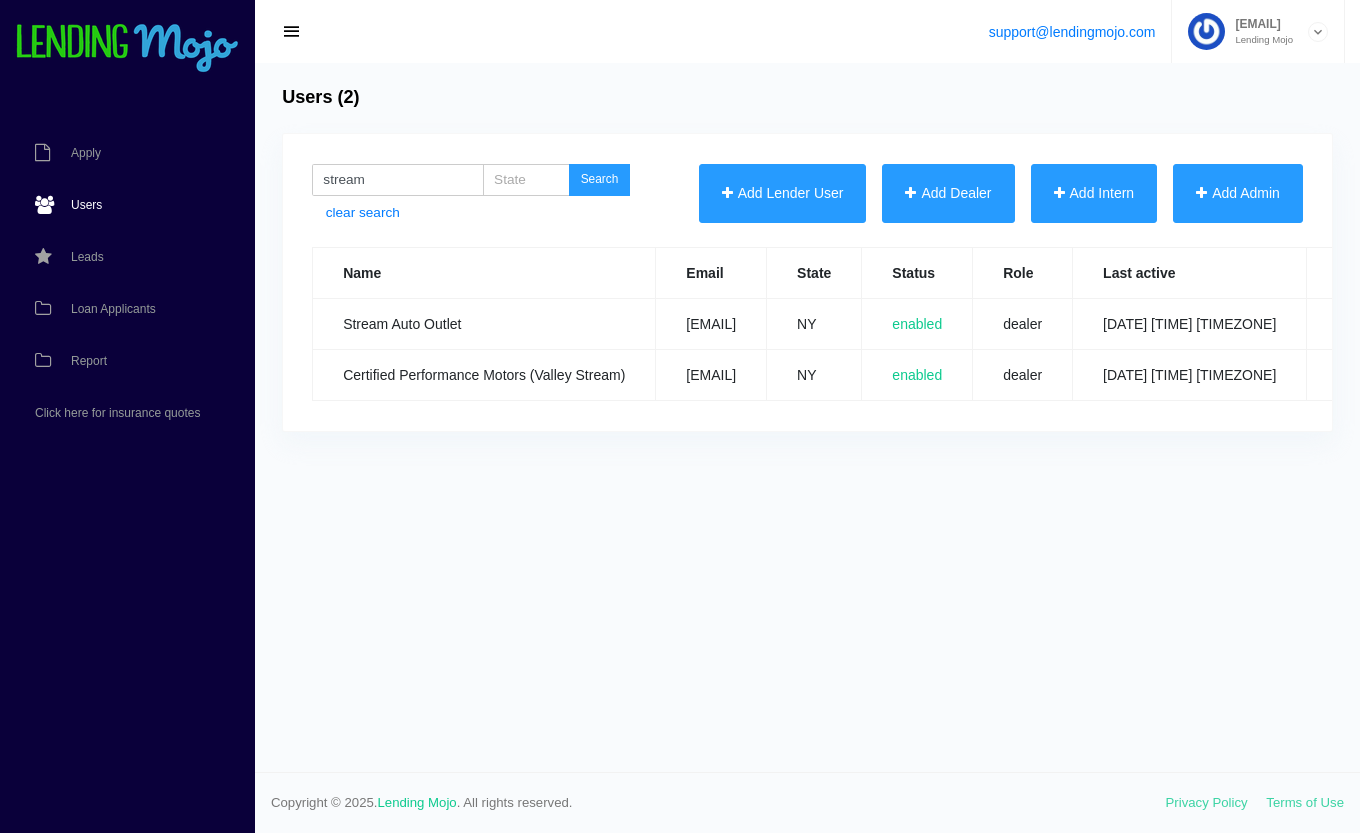 scroll, scrollTop: 0, scrollLeft: 0, axis: both 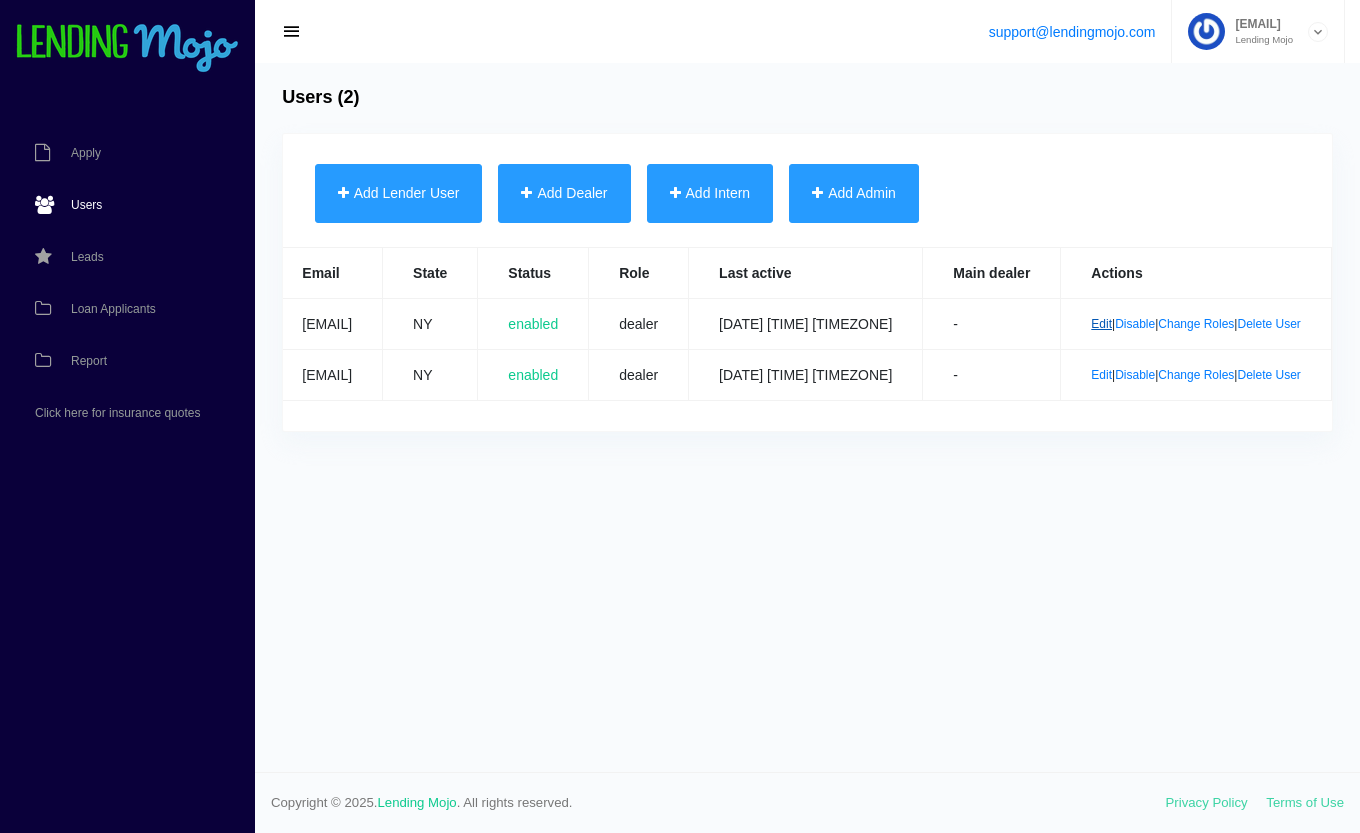click on "Edit" at bounding box center (1101, 324) 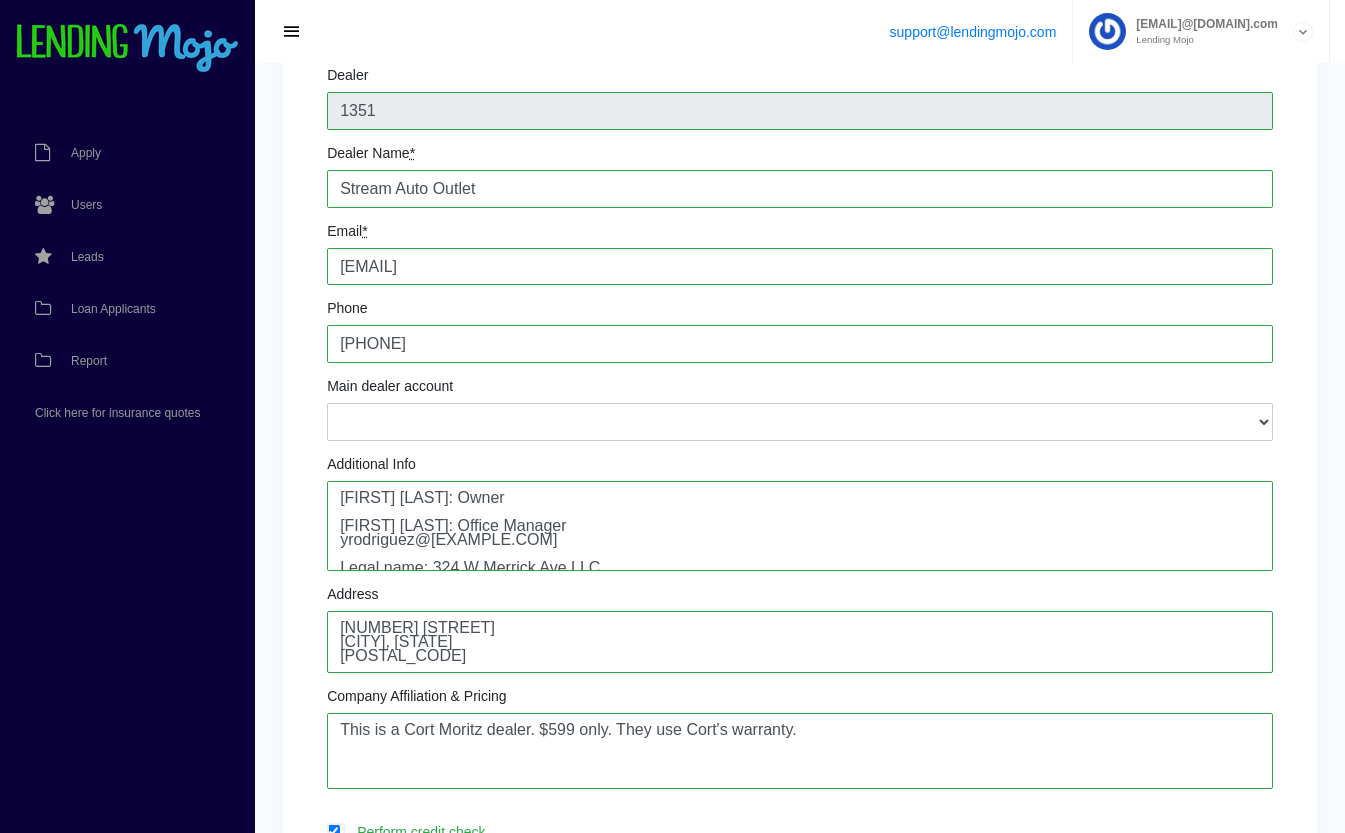 scroll, scrollTop: 161, scrollLeft: 0, axis: vertical 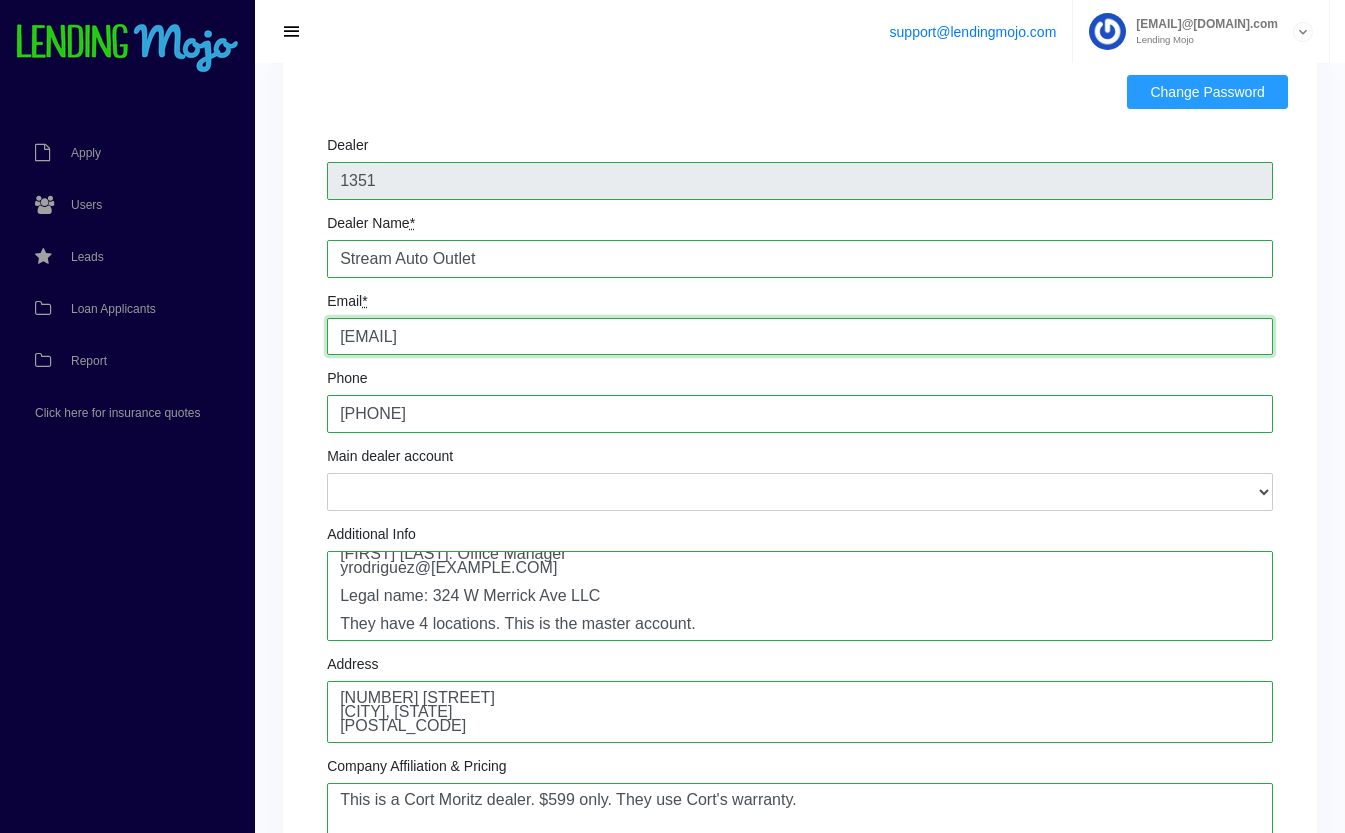 drag, startPoint x: 599, startPoint y: 333, endPoint x: 248, endPoint y: 284, distance: 354.40372 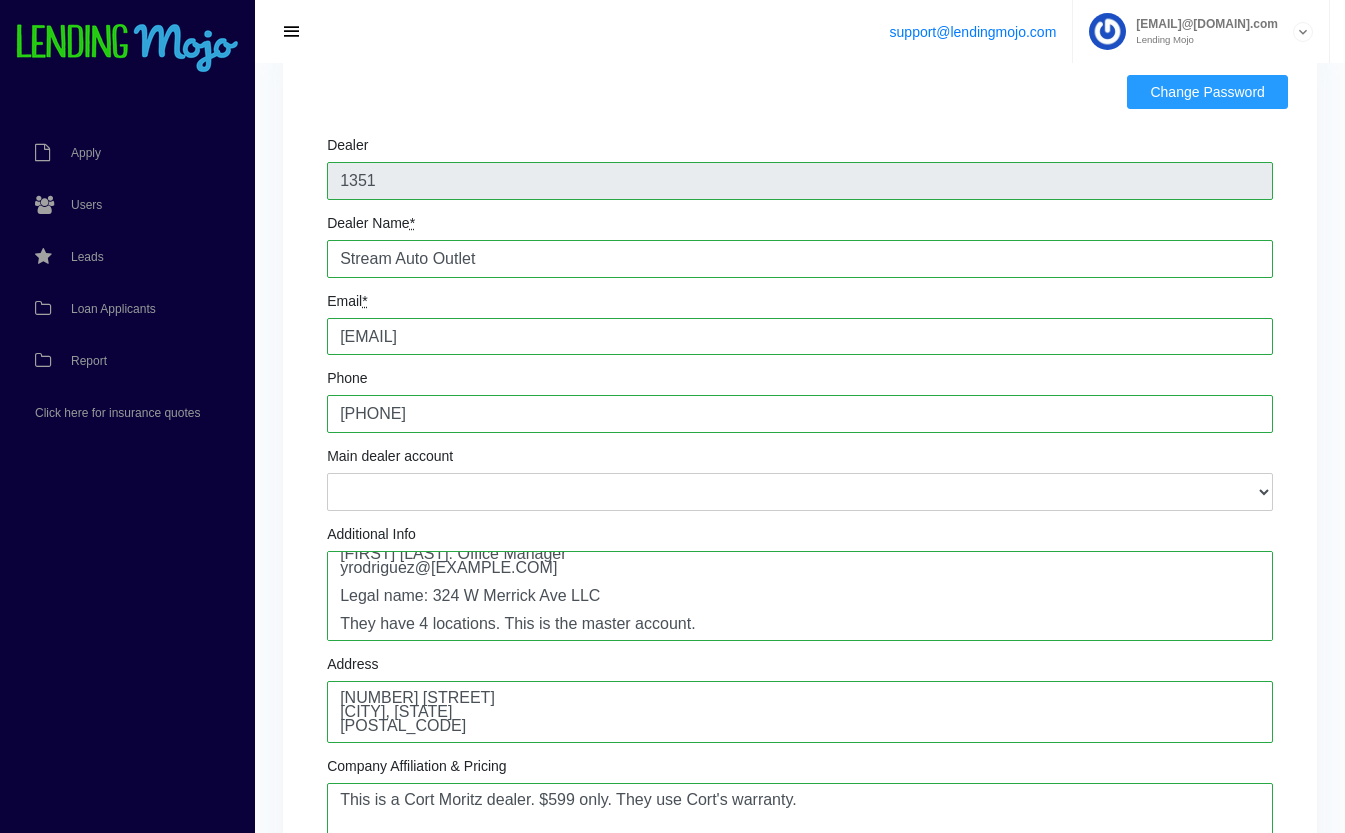 click on "Dealer 1351
Dealer Name  * Stream Auto Outlet
Email  * gruiz@[EXAMPLE.COM]
Phone +1[PHONE]
Main dealer account
112 Auto Sales -  tom@[EXAMPLE.COM]
2480 Autos LLC -  2480autosales@[EXAMPLE.COM]
322 Motors LLC -  322motors@[EXAMPLE.COM]
615 Auto Sales.com -  accounting@[EXAMPLE.COM]
786 Auto Group -  786autonj@[EXAMPLE.COM]
810 Auto Motors LLC -  810automotors@[EXAMPLE.COM]
904 Cars LLC -  904carsllc@[EXAMPLE.COM]
A & D Motors Inc -  generalmanager@[EXAMPLE.COM]
A1 Auto Wholesale -  vince@[EXAMPLE.COM]
AC Greenwich Auto Brokers -  greenwichmotors@[EXAMPLE.COM]
AMG AUTO CENTER -  edgar@[EXAMPLE.COM]
ASC Demo Account -  chuchomenendez@[EXAMPLE.COM]
Acadiana Cars -  sarah@[EXAMPLE.COM]
Action Auto LLC -  actionautodealer@[EXAMPLE.COM]
Adam Auto Sales Inc. -  achmgnt@[EXAMPLE.COM]
All Luxury Cars -  allluxurycarsnj@[EXAMPLE.COM]
All Star Motors -  allstarmotorsvictorville@[EXAMPLE.COM]
All USA Motors -  sales@allusamotors.[EXAMPLE.COM]" at bounding box center (800, 679) 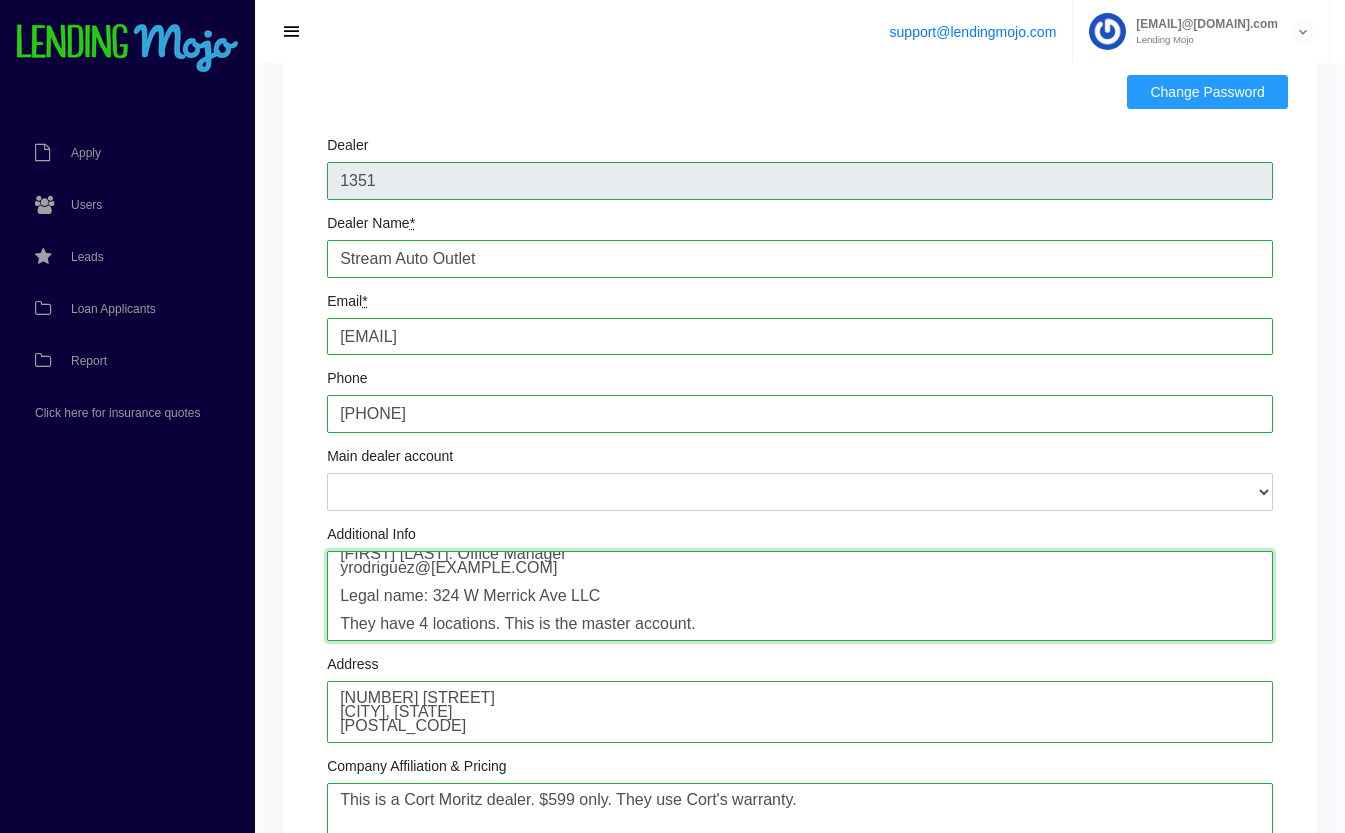 click on "[FIRST] [LAST]: Owner
[FIRST] [LAST]: Office Manager
yrodriguez@[EXAMPLE.COM]
Legal name: 324 W Merrick Ave LLC
They have 4 locations. This is the master account." at bounding box center [800, 596] 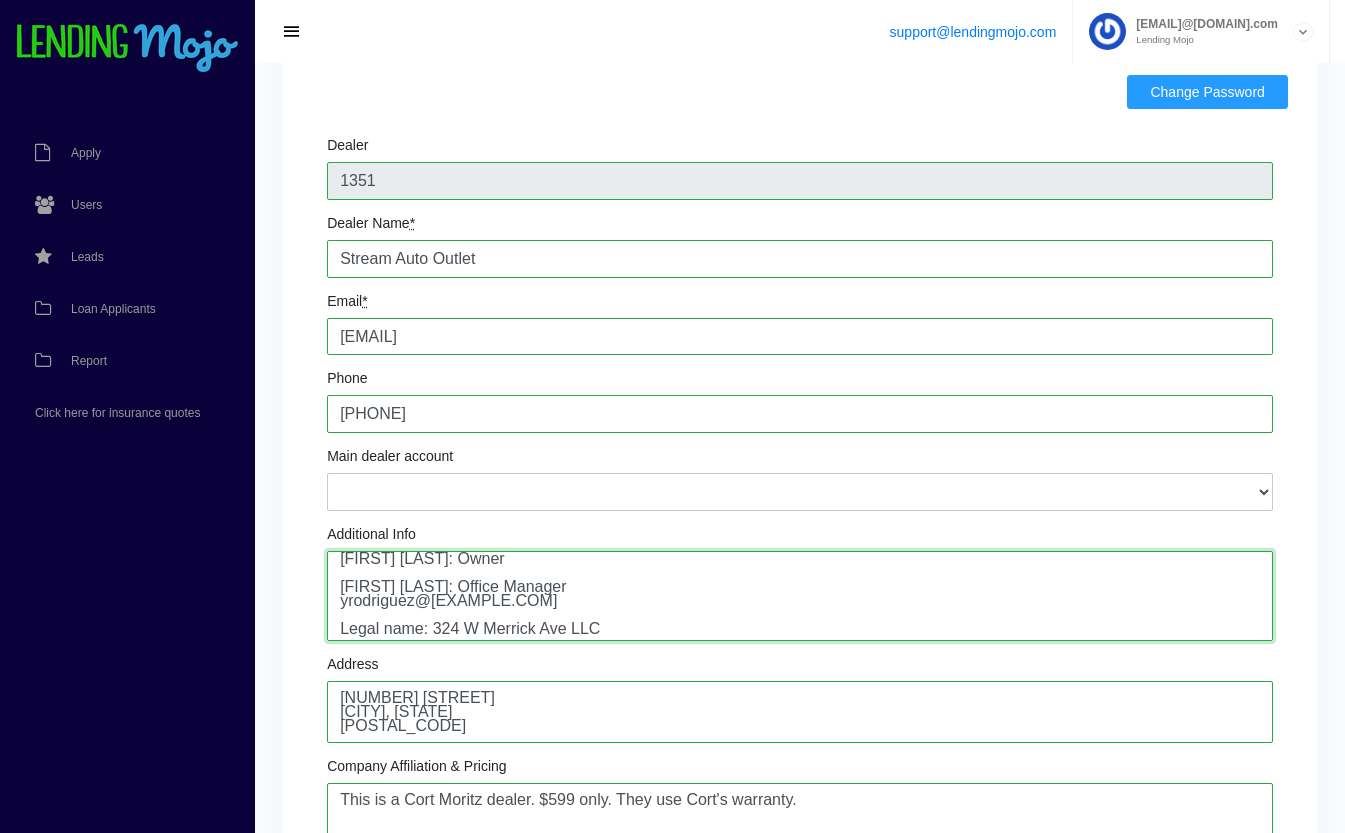 scroll, scrollTop: 14, scrollLeft: 0, axis: vertical 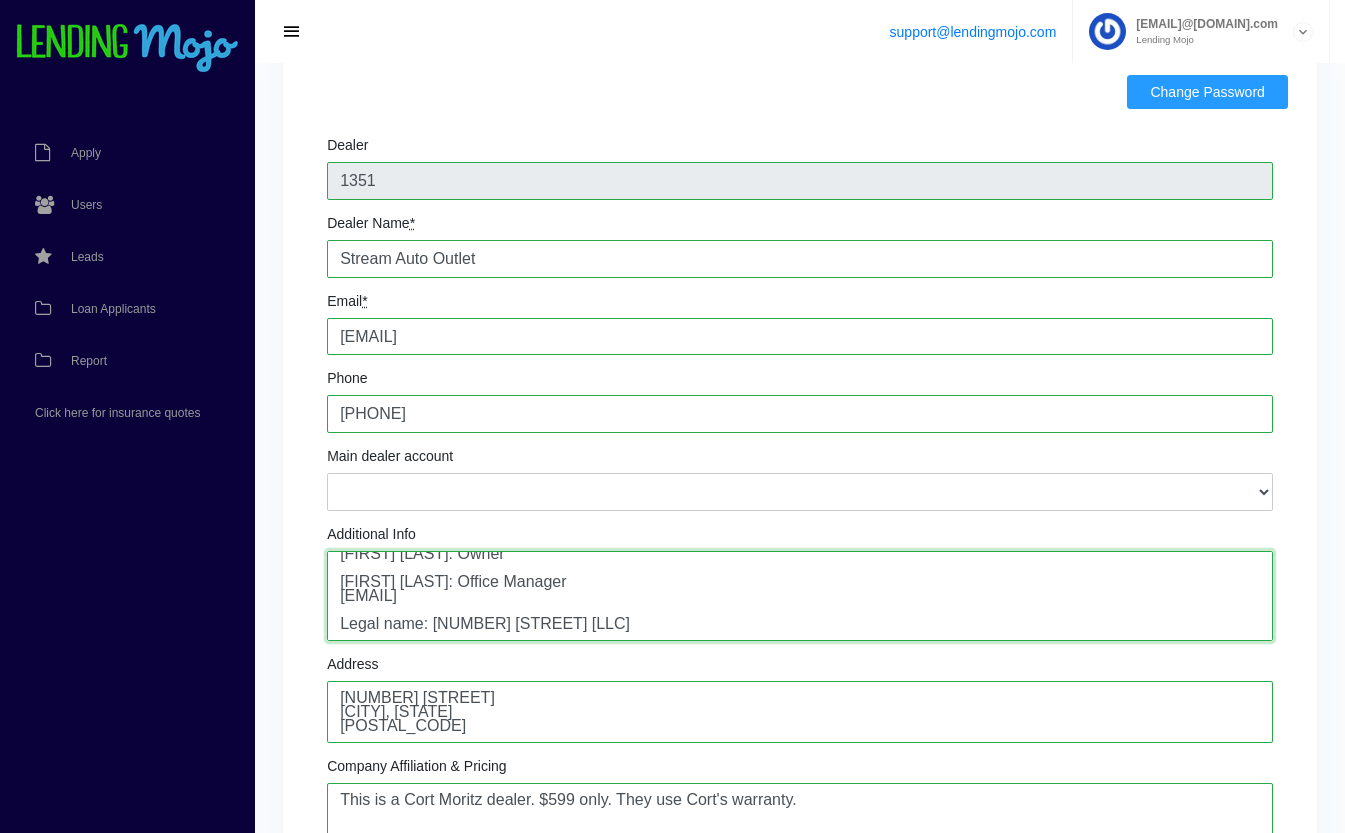 paste on "[EMAIL]" 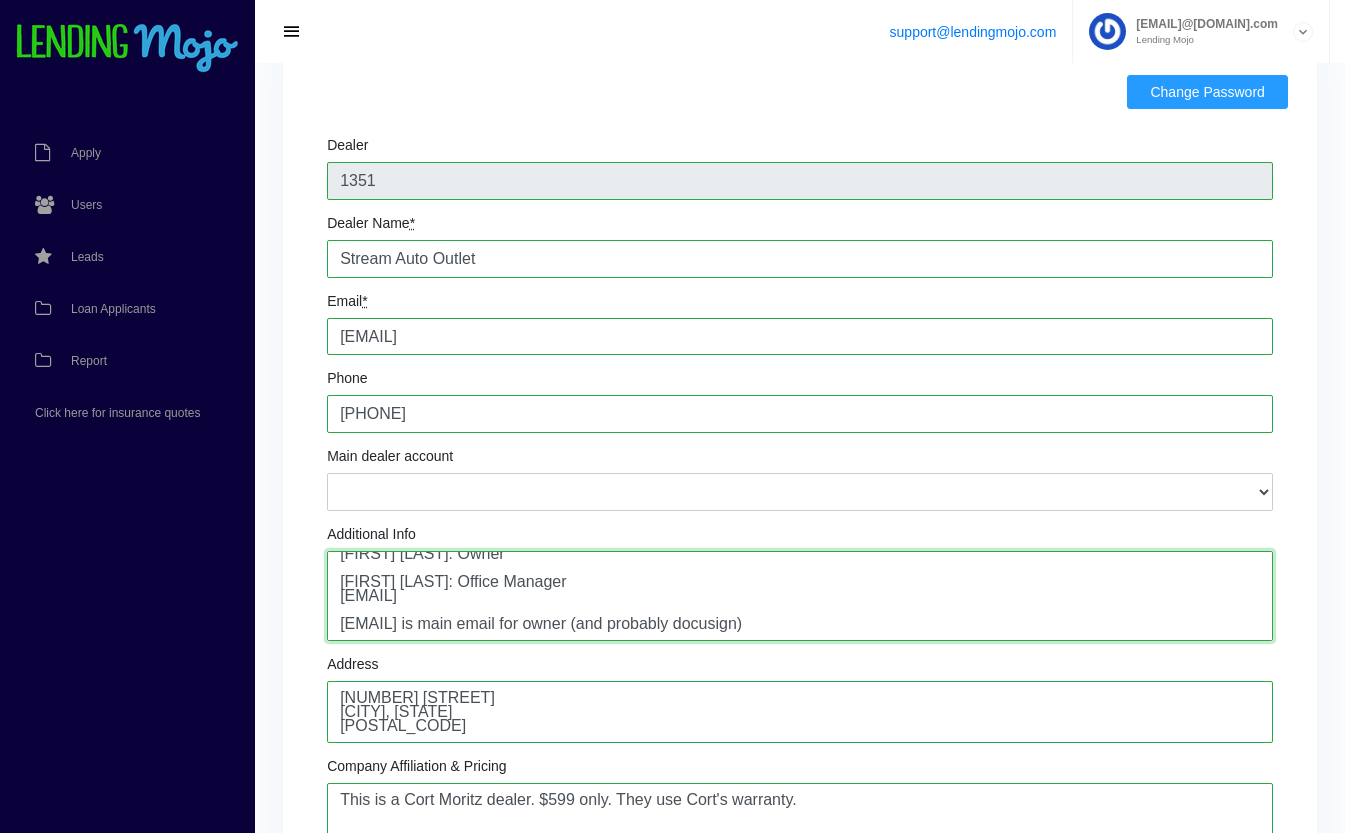 scroll, scrollTop: 21, scrollLeft: 0, axis: vertical 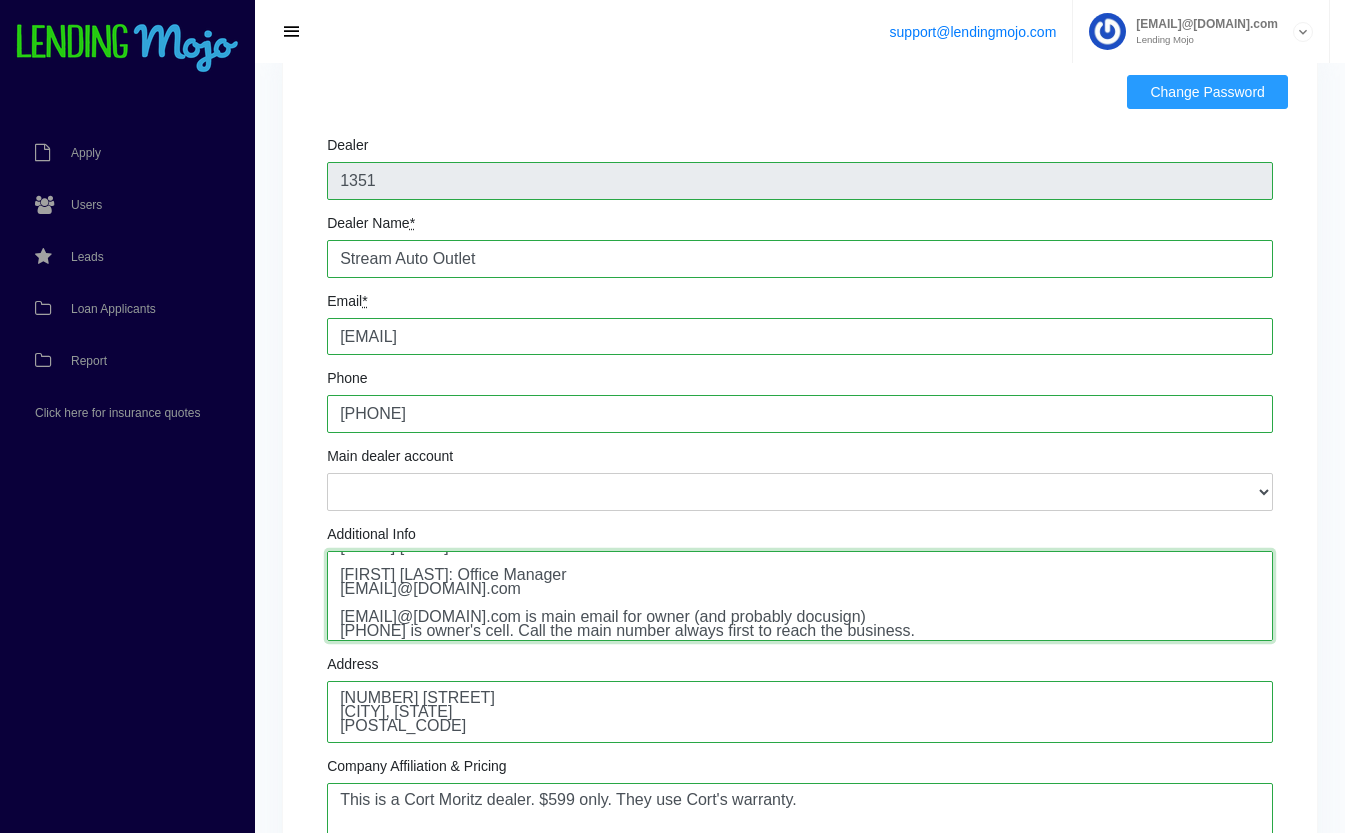 type on "Gustavo Ruiz: Owner
Yahaira Rodrigez: Office Manager
yrodriguez@streamautooutlet.com
gruiz@streamautooutlet.com is main email for owner (and probably docusign)
646-210-4737 is owner's cell. Call the main number always first to reach the business.
Legal name: 324 W Merrick Ave LLC
They have 4 locations. This is the master account." 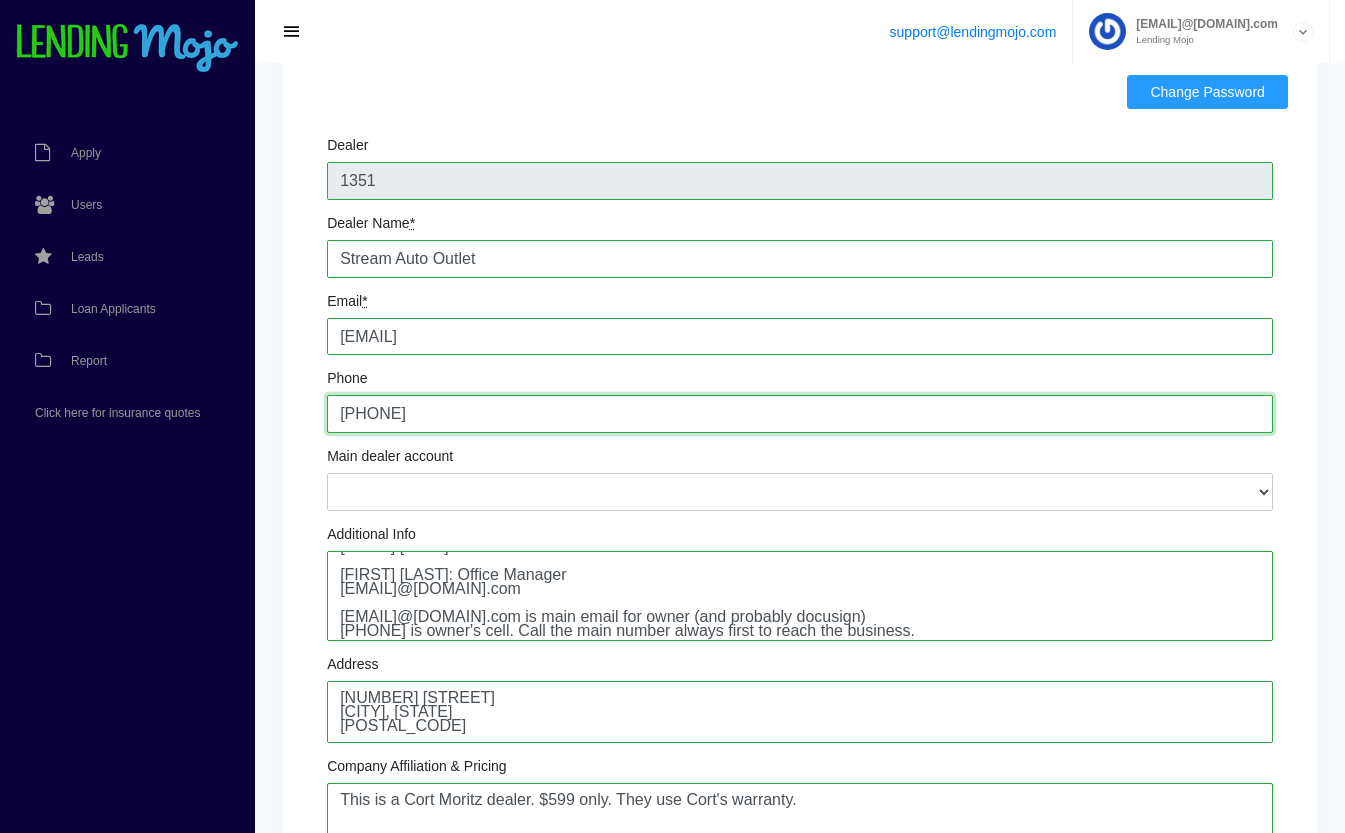 drag, startPoint x: 518, startPoint y: 406, endPoint x: 254, endPoint y: 365, distance: 267.16473 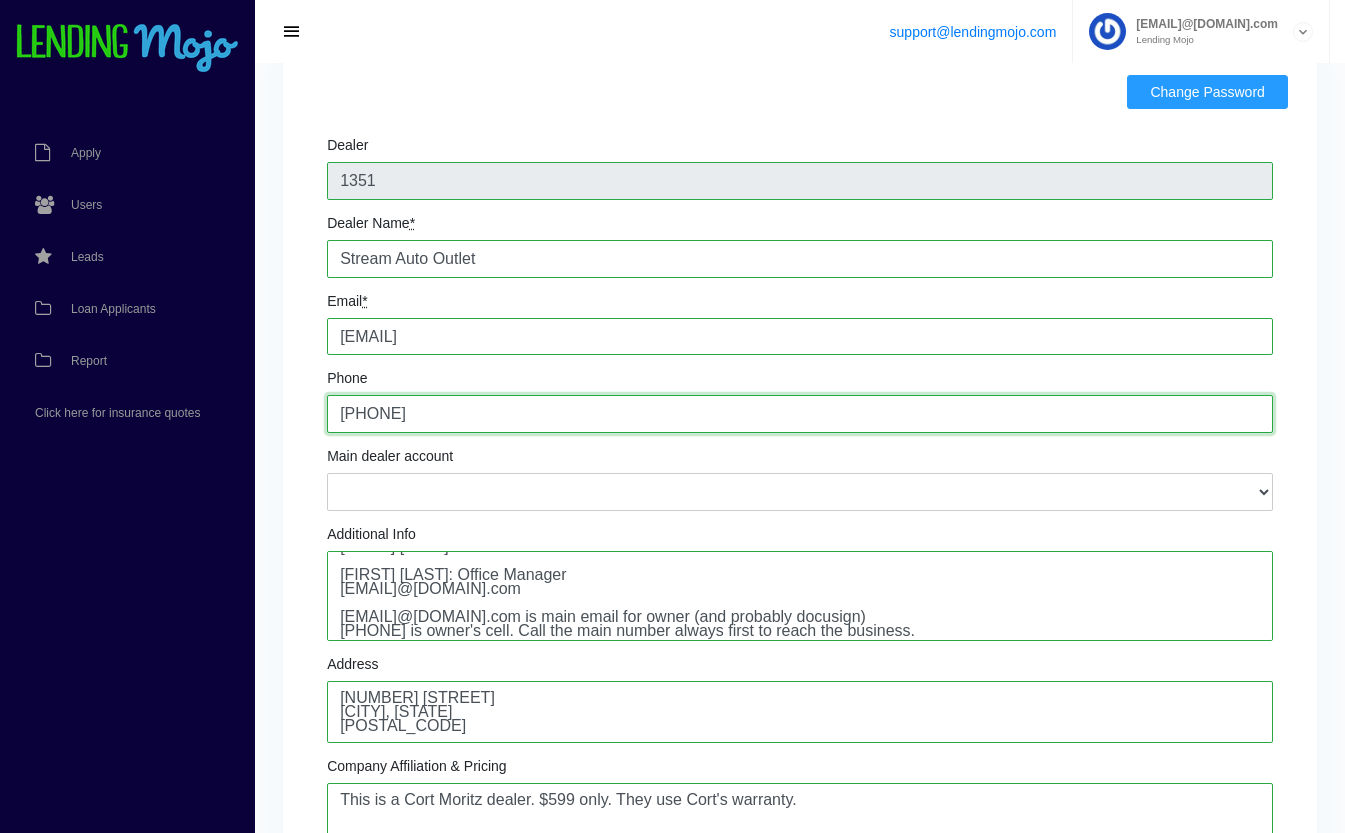 type on "9175845853" 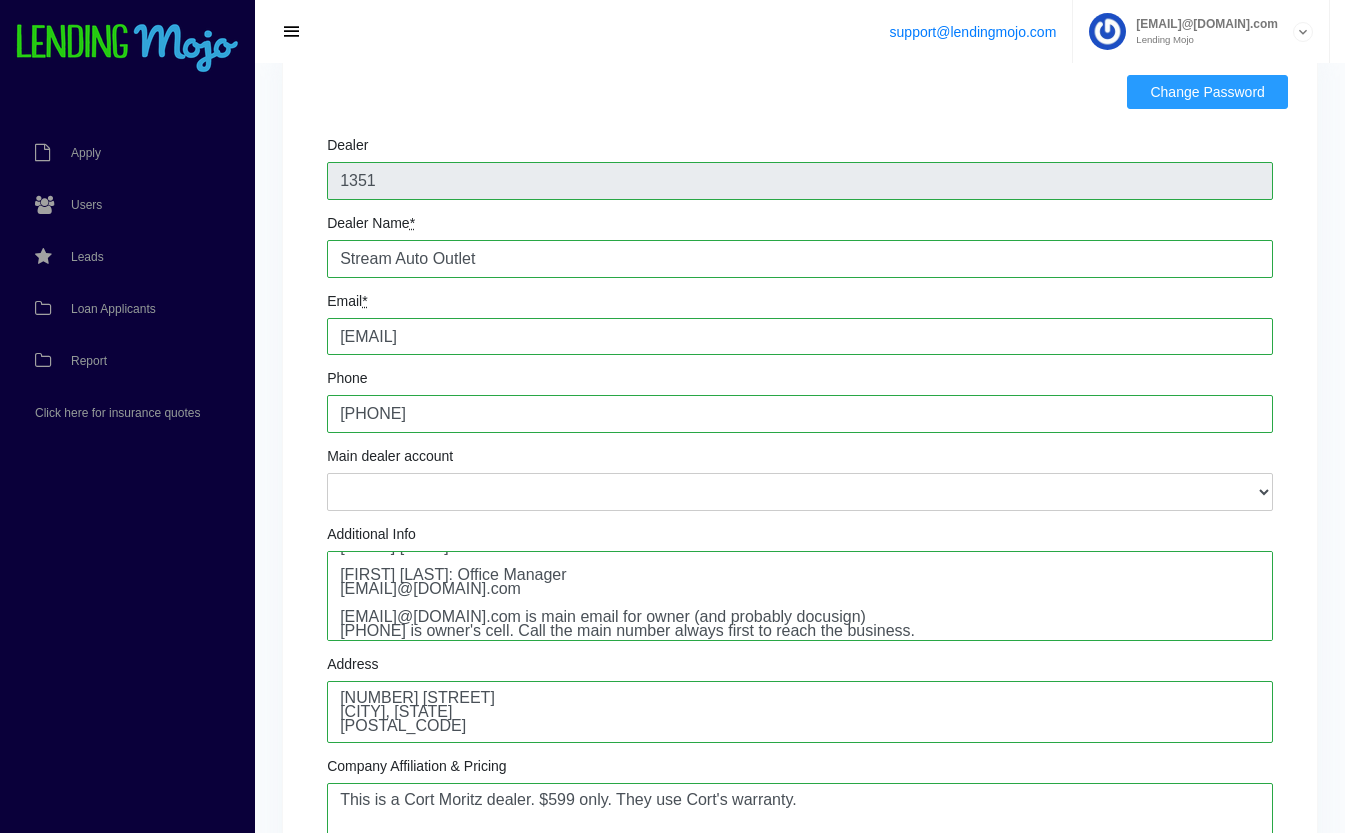 click on "Change Password
Dealer 1351
Dealer Name  * Stream Auto Outlet
Email  * gruiz@streamautooutlet.com
Phone 9175845853
Main dealer account
112 Auto Sales -  tom@112autosales.com
2480 Autos LLC -  2480autosales@gmail.com
322 Motors LLC -  322motors@gmail.com
615 Auto Sales.com -  accounting@615autosales.com
786 Auto Group -  786autonj@gmail.com
810 Auto Motors LLC -  810automotors@gmail.com
904 Cars LLC -  904carsllc@gmail.com
A & D Motors Inc -  generalmanager@a-dmotors.com
A1 Auto Wholesale -  vince@a1autows.com
AC Greenwich Auto Brokers -  greenwichmotors@yahoo.com
AMG AUTO CENTER -  edgar@amgautocenter.com
ASC Demo Account -  chuchomenendez@gmail.com
Acadiana Cars -  sarah@acadianacars.com
Action Auto LLC -  actionautodealer@gmail.com
Adam Auto Sales Inc. -  achmgnt@gmail.com
All Luxury Cars -  allluxurycarsnj@gmail.com
All Star Motors -" at bounding box center (800, 816) 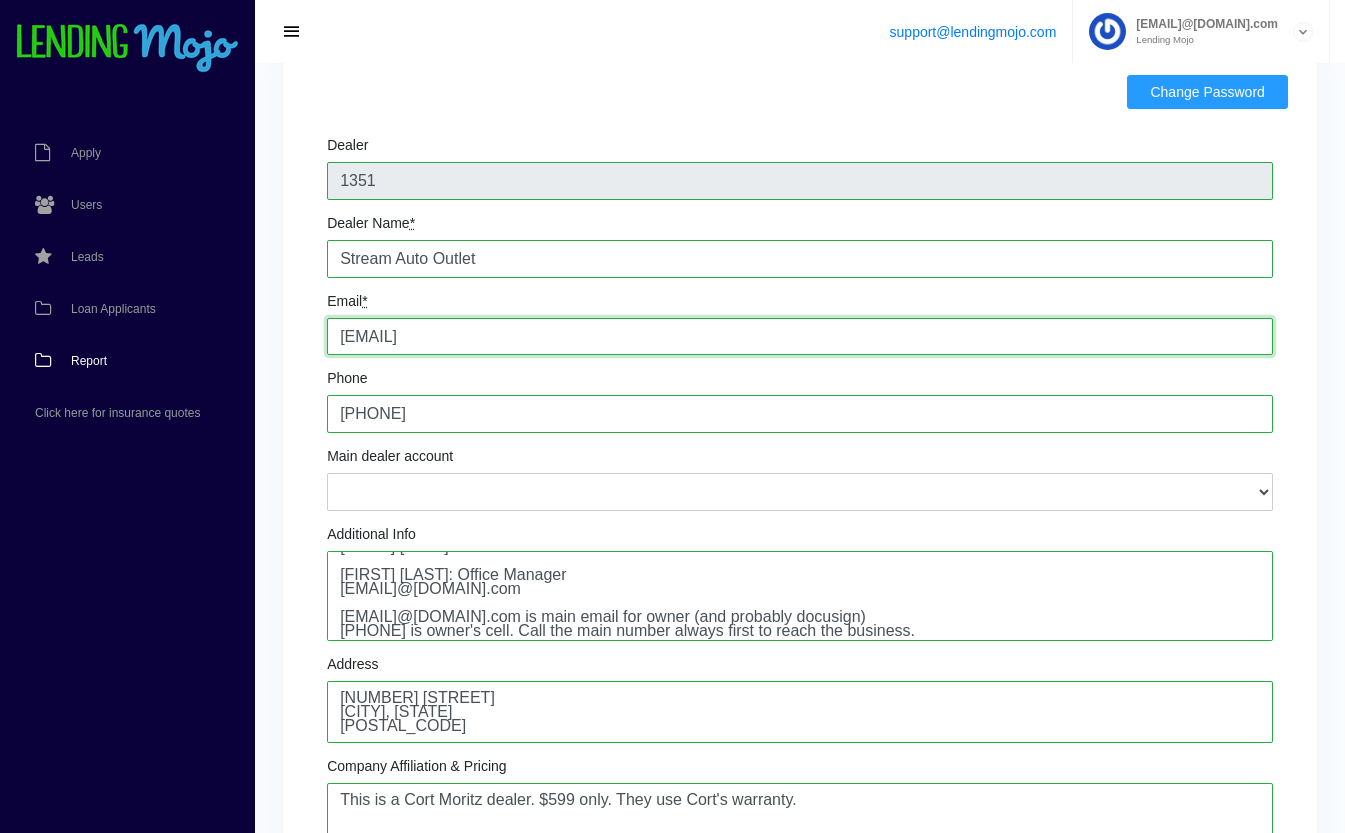 drag, startPoint x: 581, startPoint y: 341, endPoint x: 215, endPoint y: 337, distance: 366.02185 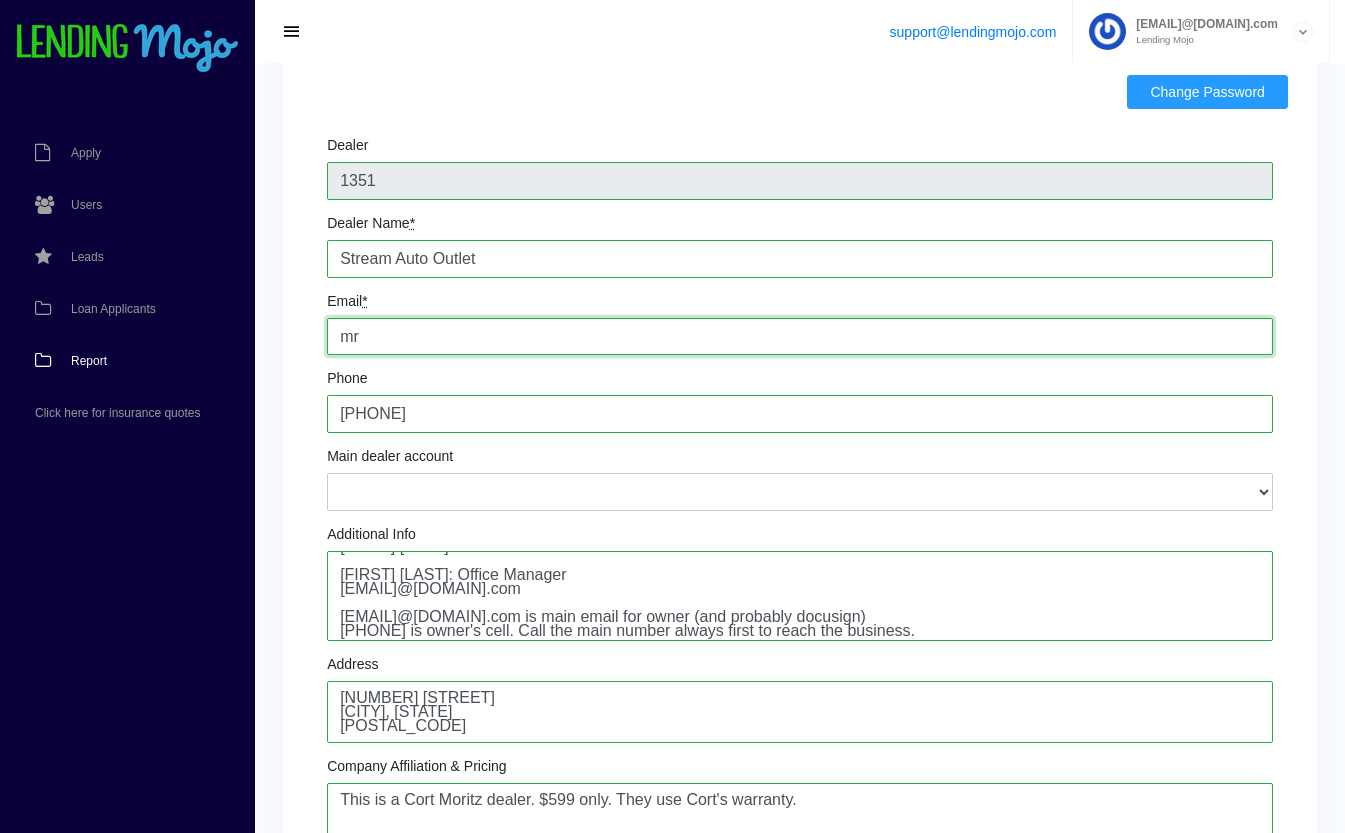 type on "m" 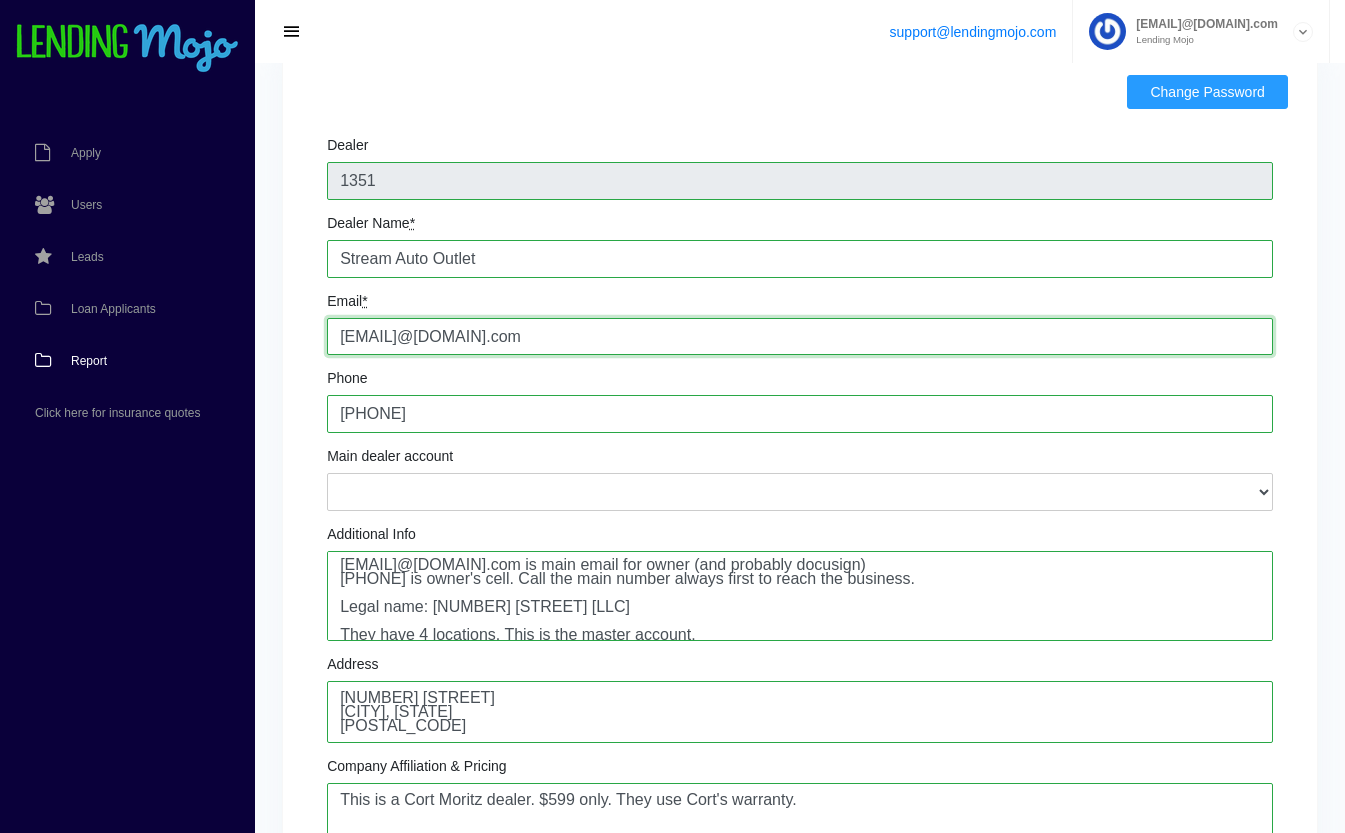 scroll, scrollTop: 84, scrollLeft: 0, axis: vertical 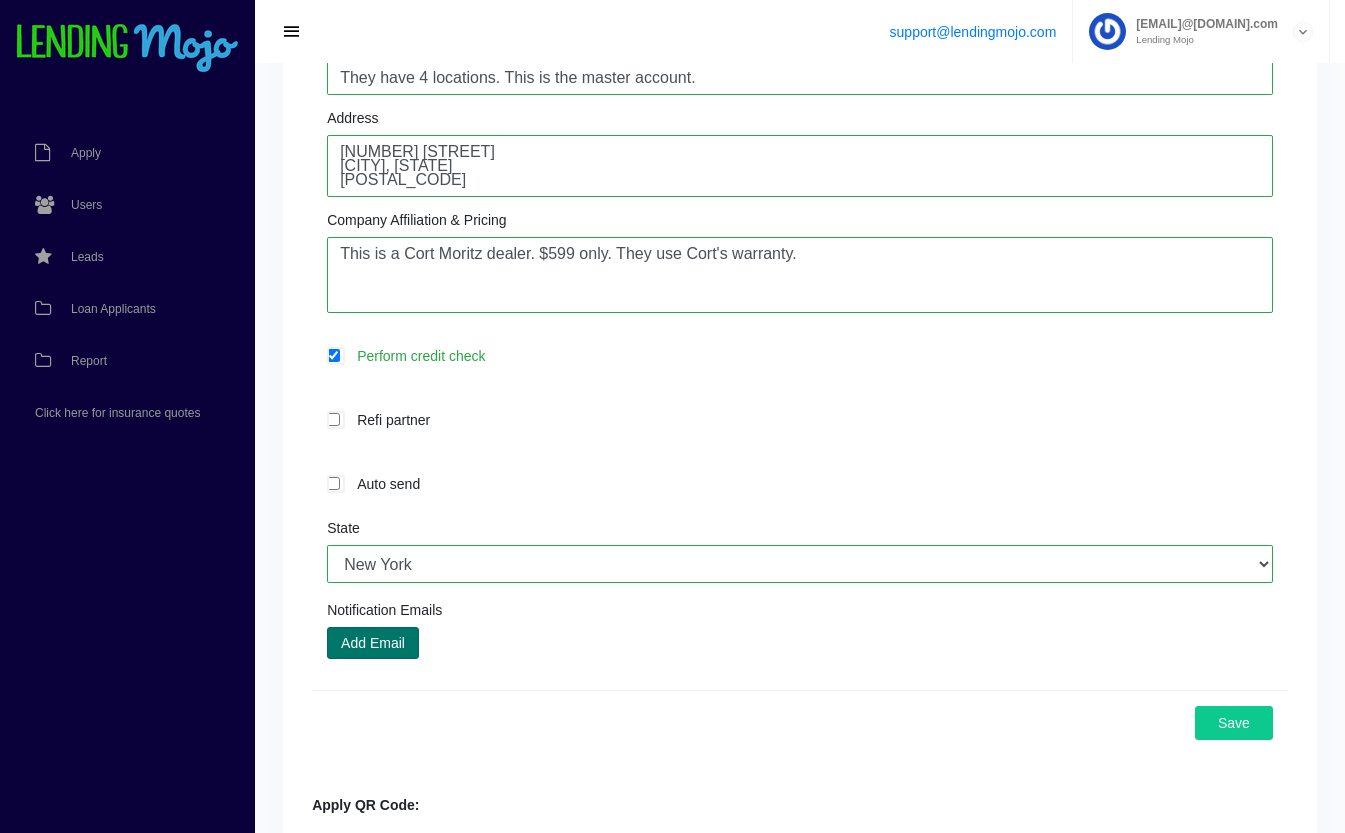 type on "jremz1988@gmail.com" 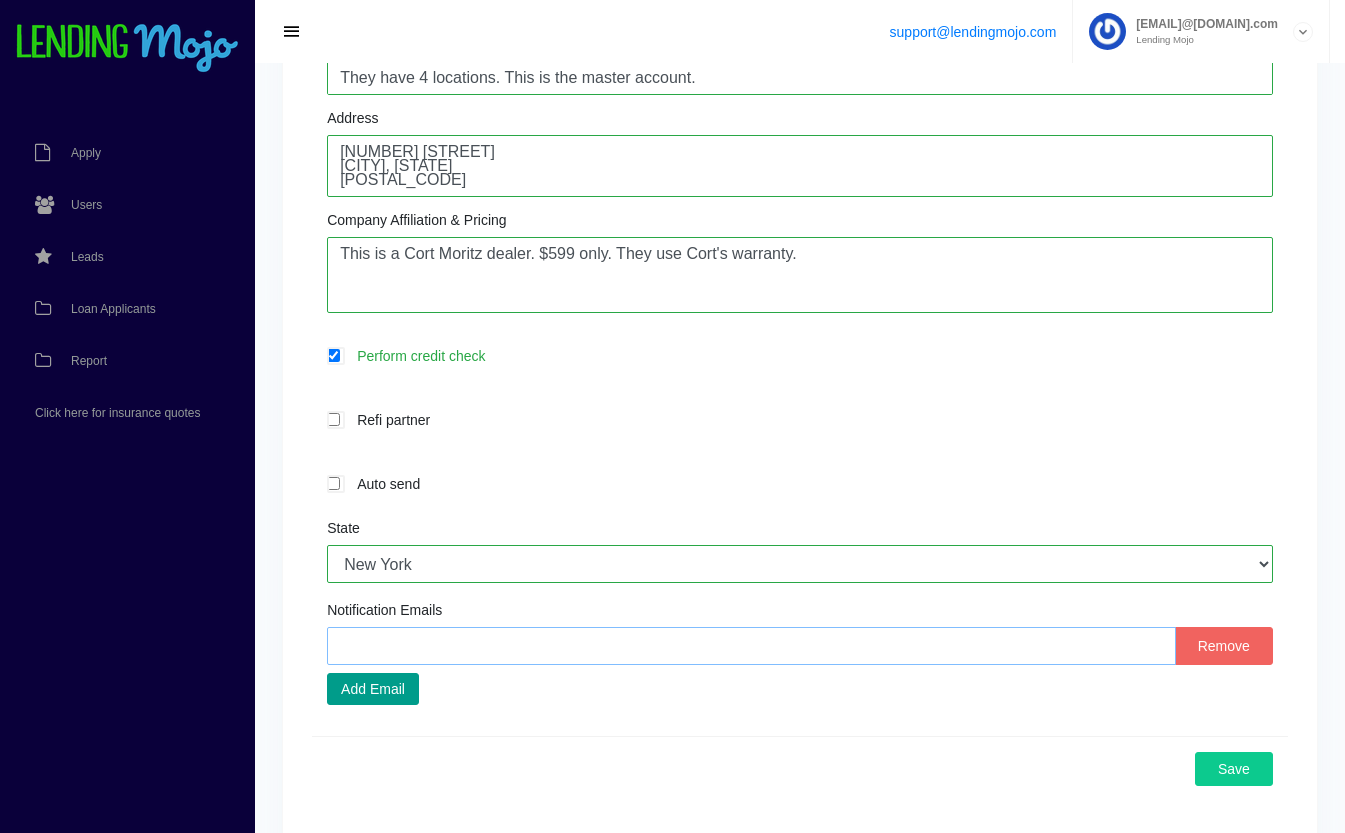 click at bounding box center [751, 646] 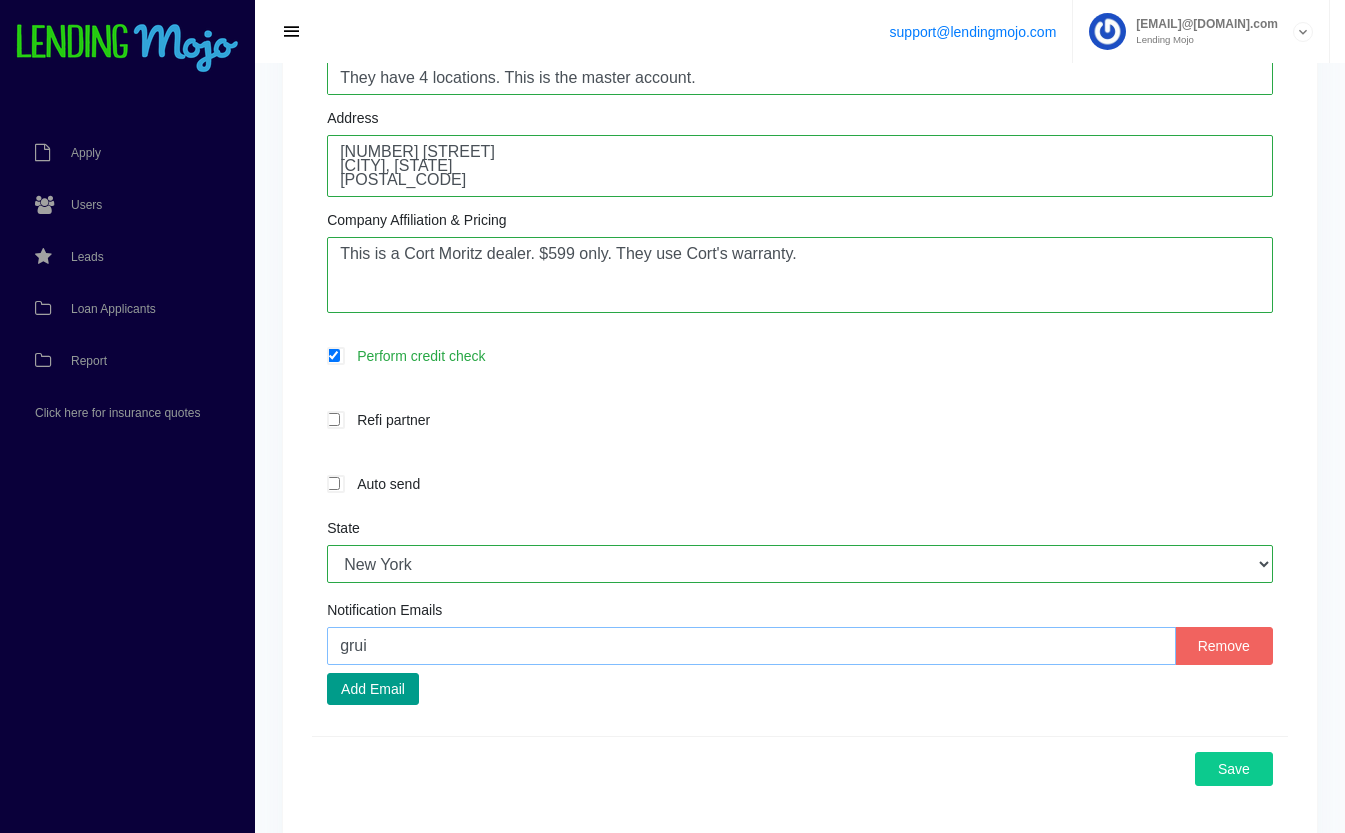 type on "gruiz@streamautooutlet.com" 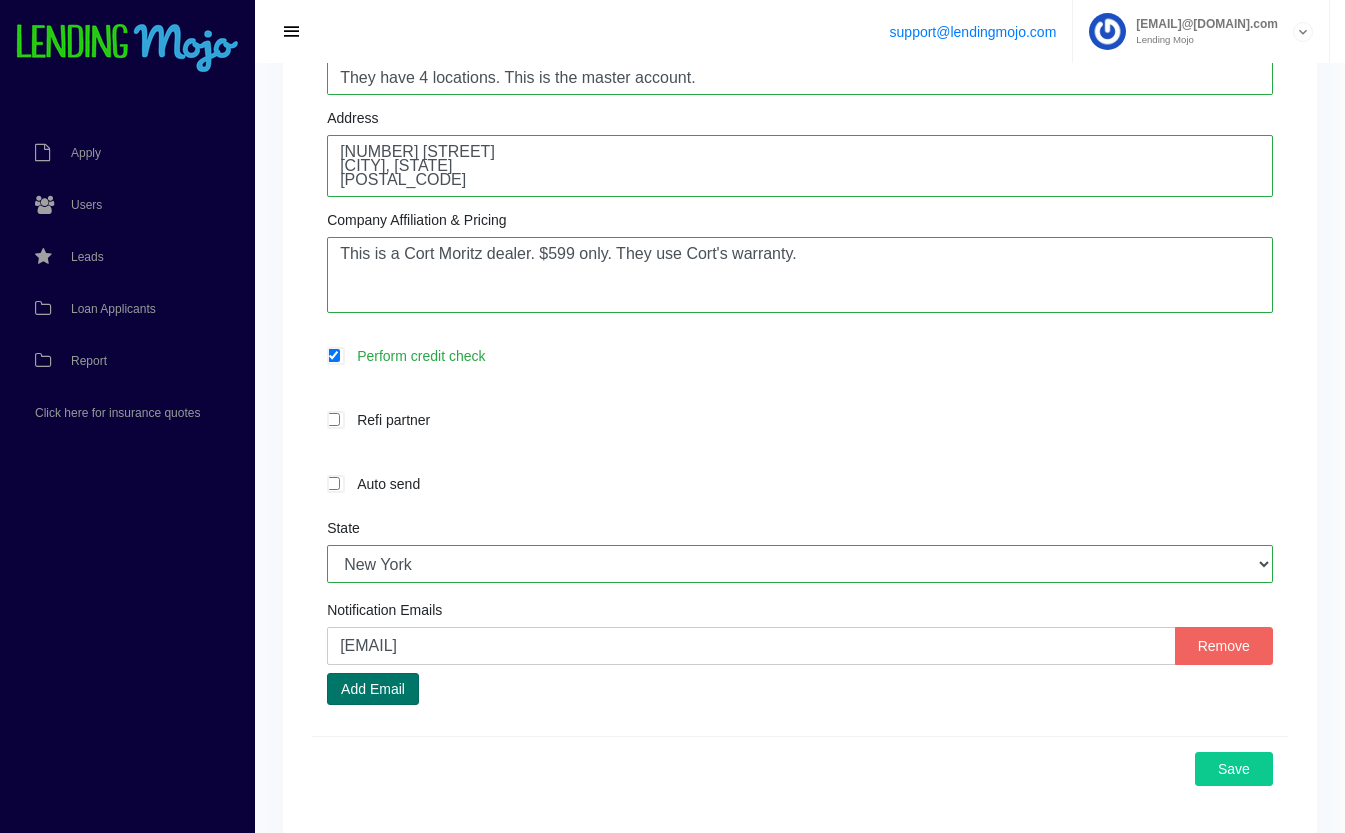 click on "Add Email" at bounding box center [373, 689] 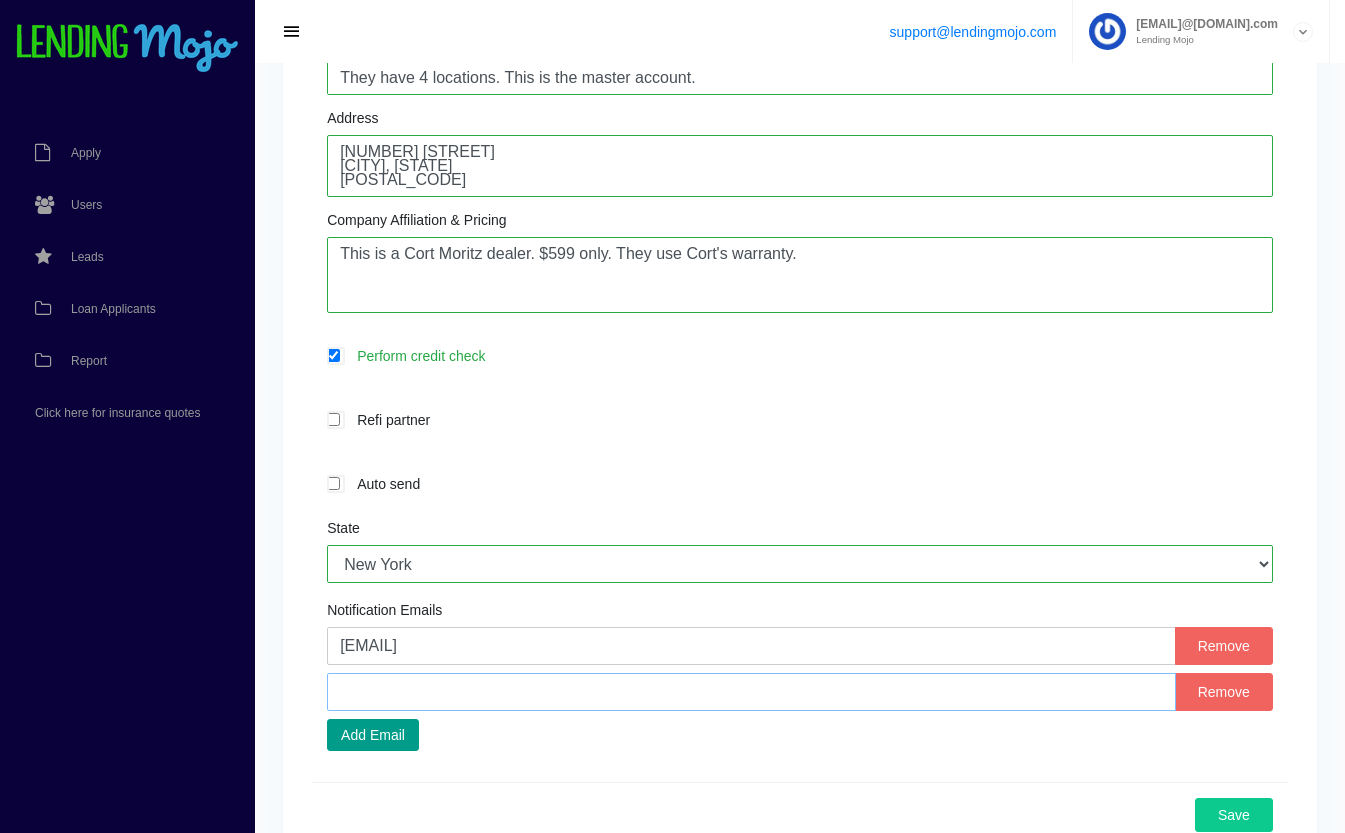click at bounding box center [751, 692] 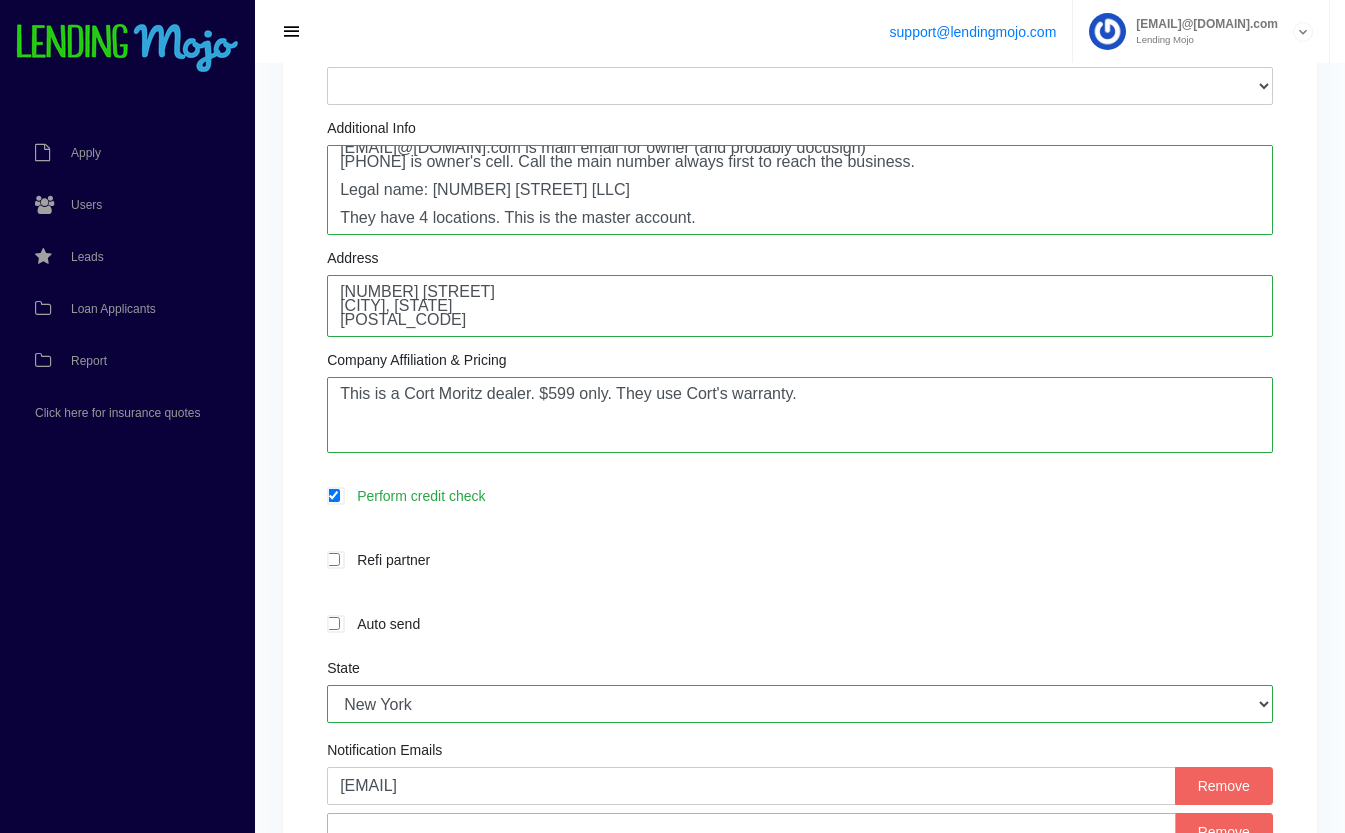 scroll, scrollTop: 497, scrollLeft: 0, axis: vertical 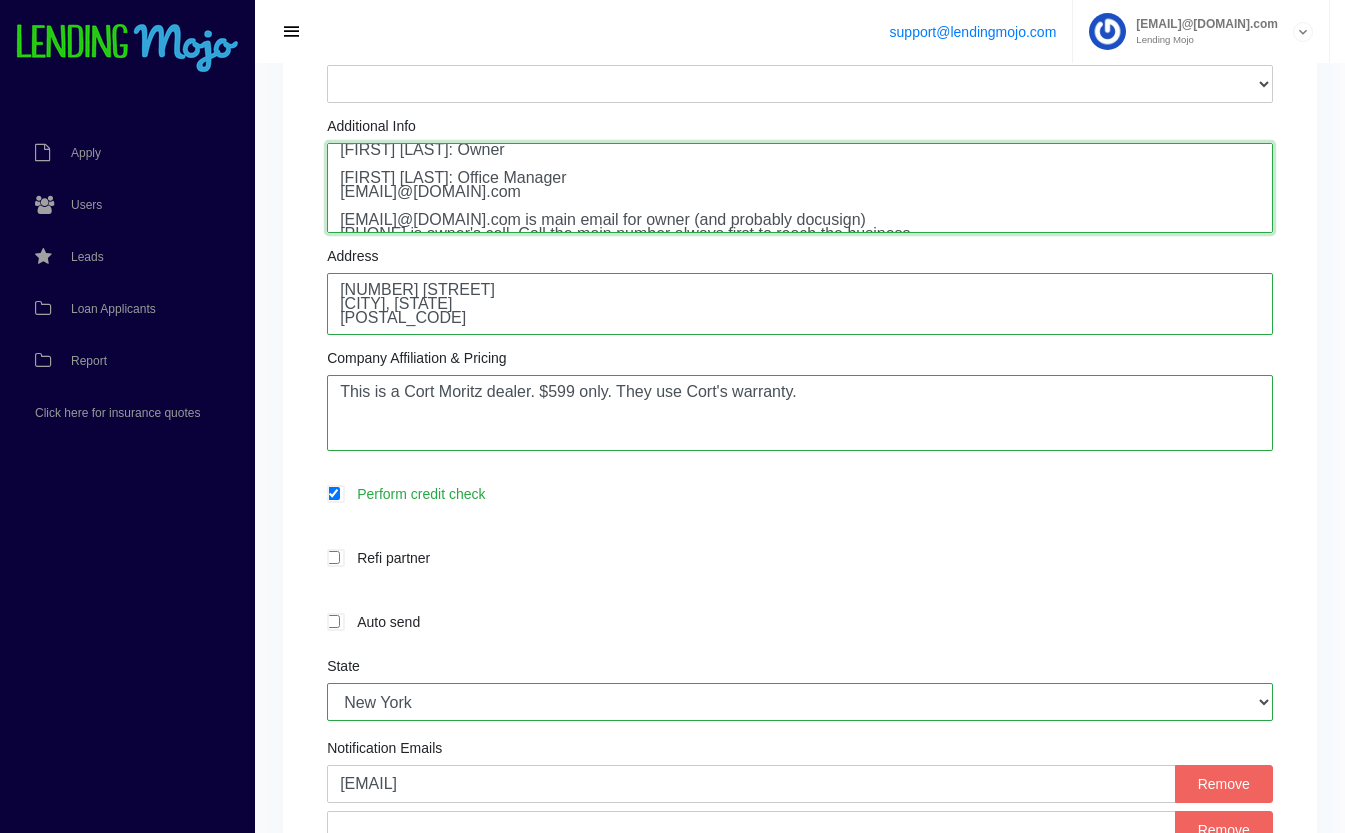 drag, startPoint x: 606, startPoint y: 192, endPoint x: 329, endPoint y: 194, distance: 277.00723 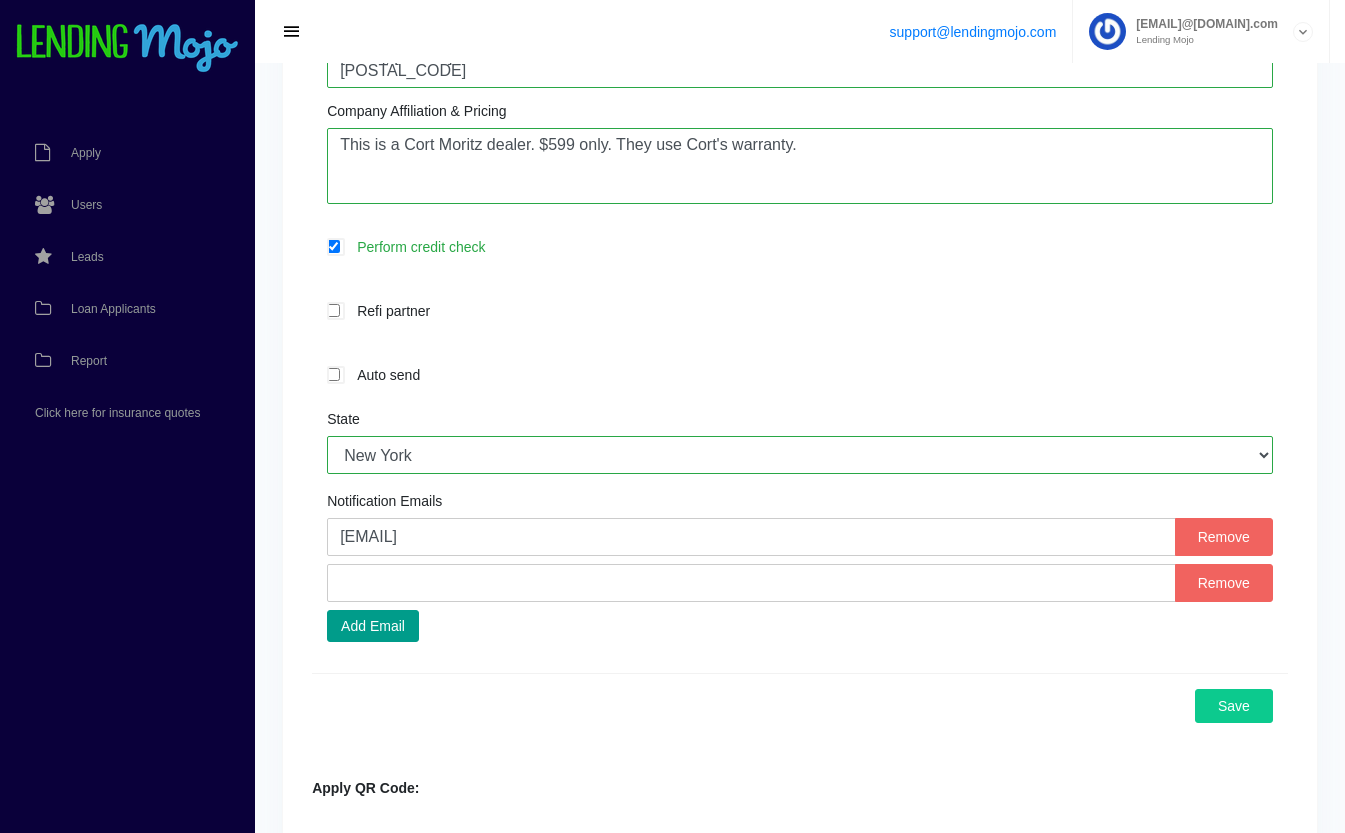 scroll, scrollTop: 749, scrollLeft: 0, axis: vertical 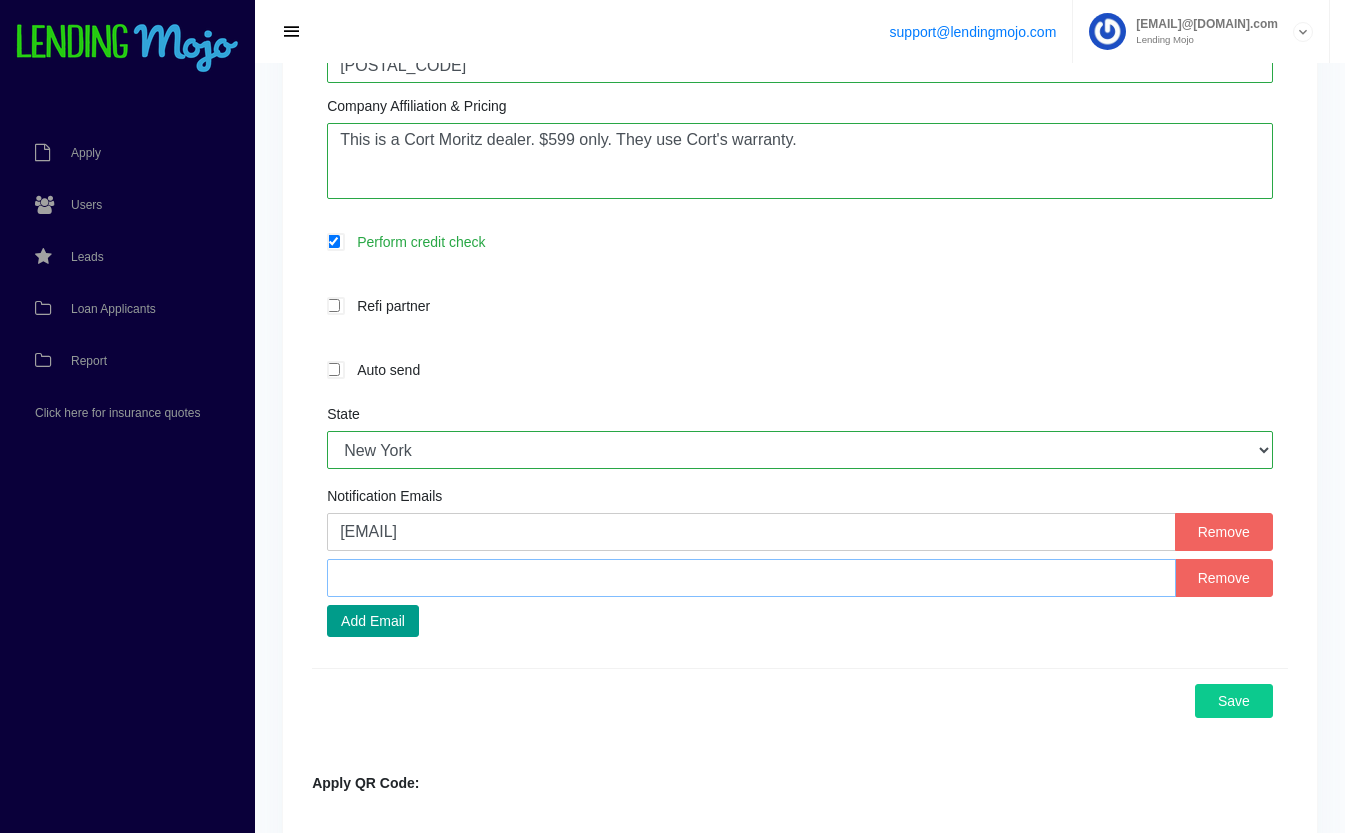 click at bounding box center (751, 578) 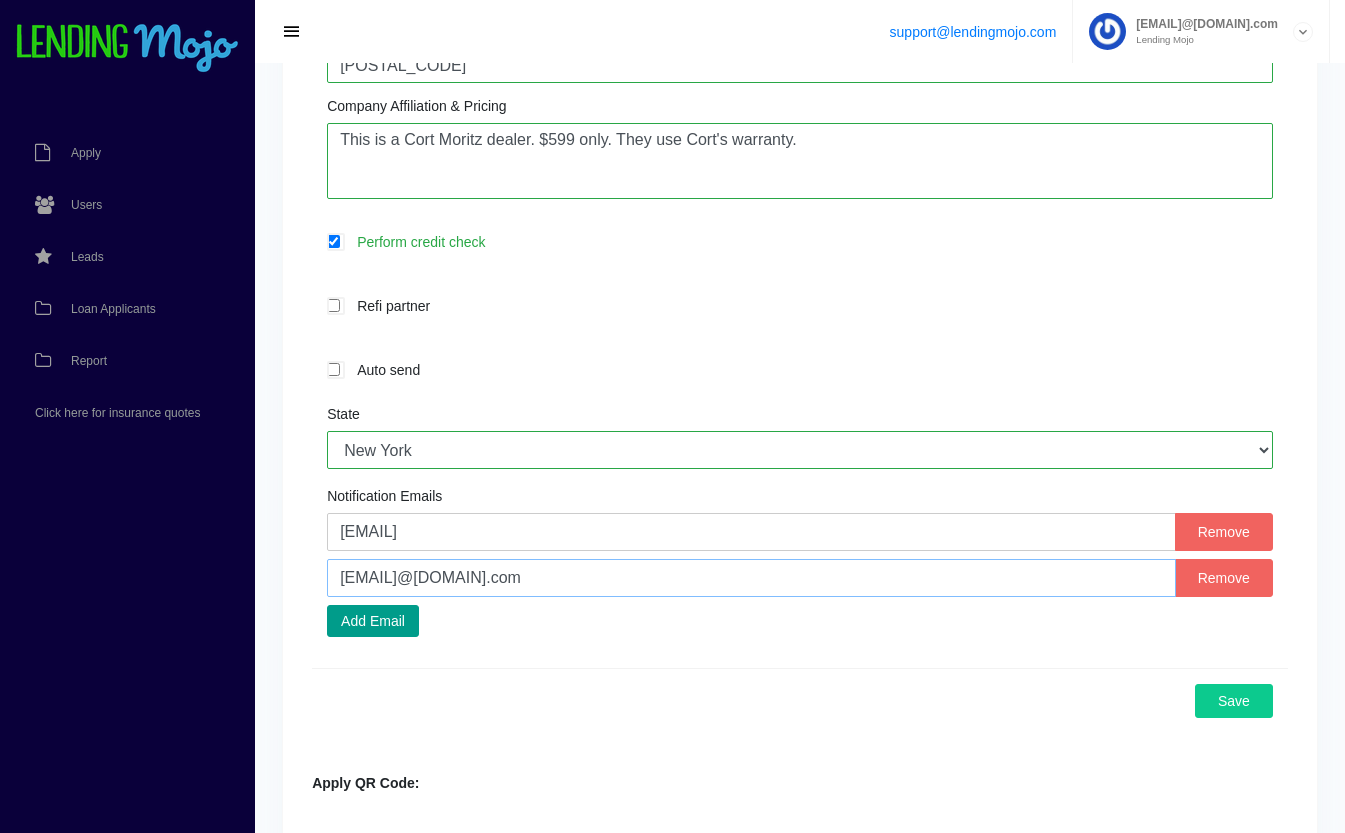 type on "yrodriguez@streamautooutlet.com" 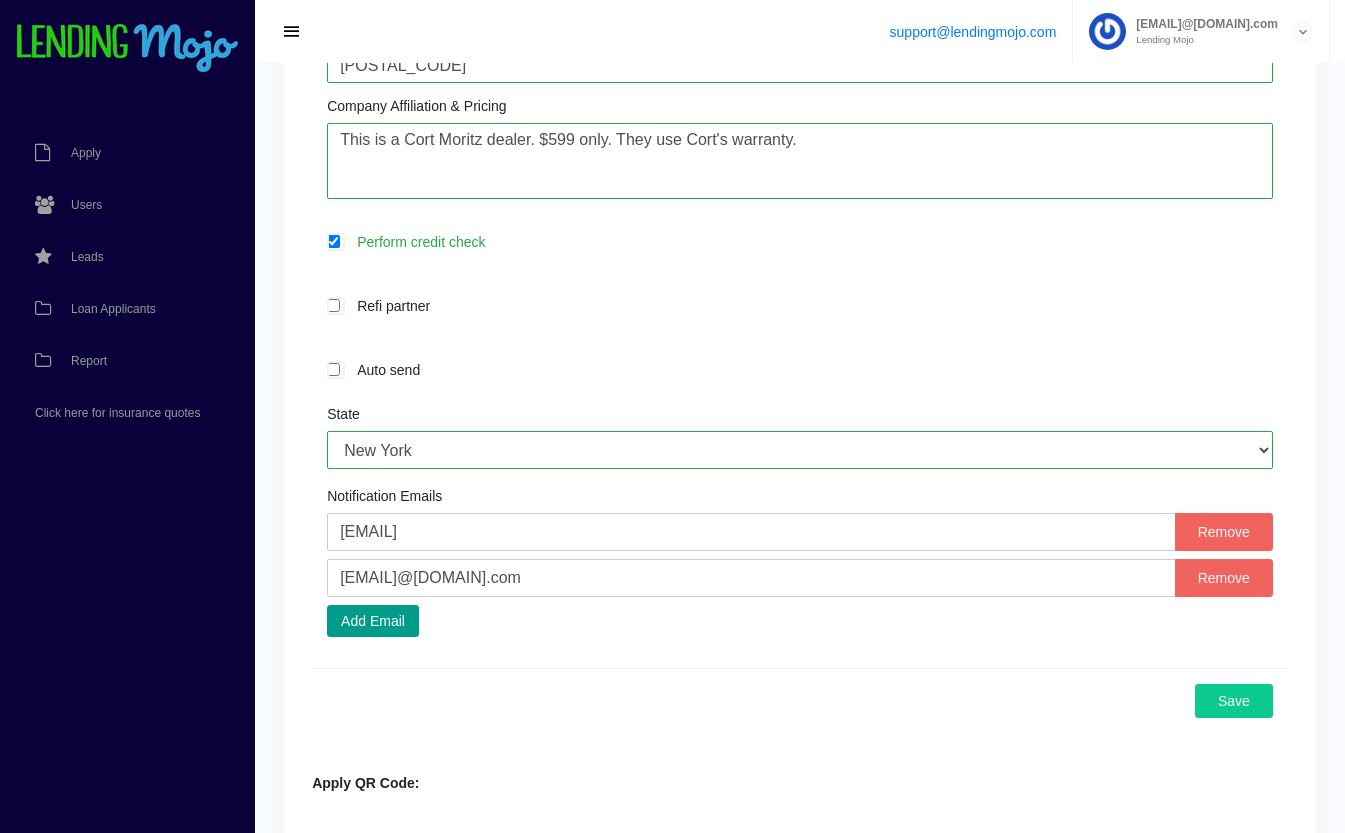 click on "Dealer 1351
Dealer Name  * Stream Auto Outlet
Email  * jremz1988@gmail.com
Phone 9175845853
Main dealer account
112 Auto Sales -  tom@112autosales.com
2480 Autos LLC -  2480autosales@gmail.com
322 Motors LLC -  322motors@gmail.com
615 Auto Sales.com -  accounting@615autosales.com
786 Auto Group -  786autonj@gmail.com
810 Auto Motors LLC -  810automotors@gmail.com
904 Cars LLC -  904carsllc@gmail.com
A & D Motors Inc -  generalmanager@a-dmotors.com
A1 Auto Wholesale -  vince@a1autows.com
AC Greenwich Auto Brokers -  greenwichmotors@yahoo.com
AMG AUTO CENTER -  edgar@amgautocenter.com
ASC Demo Account -  chuchomenendez@gmail.com
Acadiana Cars -  sarah@acadianacars.com
Action Auto LLC -  actionautodealer@gmail.com
Adam Auto Sales Inc. -  achmgnt@gmail.com
All Luxury Cars -  allluxurycarsnj@gmail.com
All Star Motors -  allstarmotorsvictorville@gmail.com
All USA Motors -  sales@allusamotors.com
AllHumanity -" at bounding box center (800, 65) 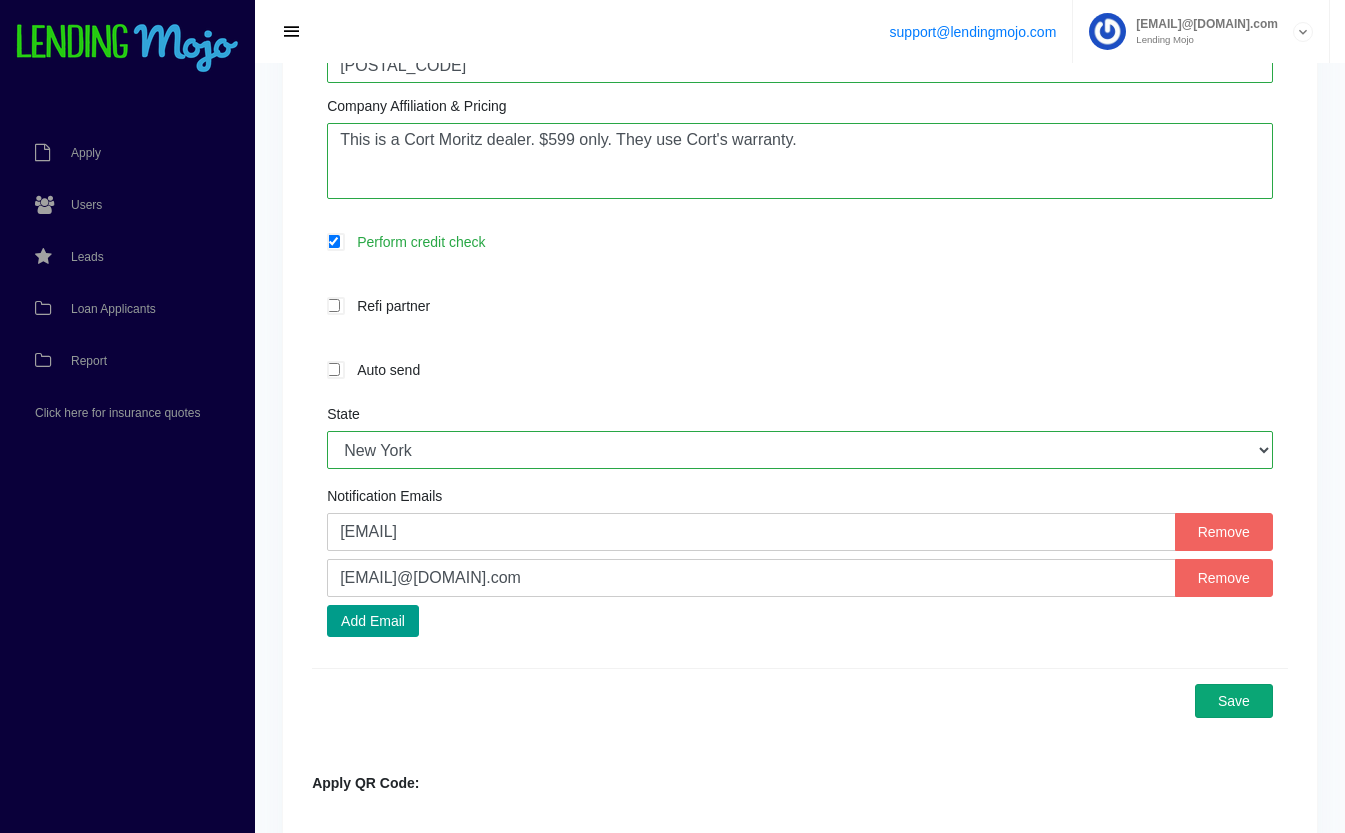 click on "Save" at bounding box center [1234, 701] 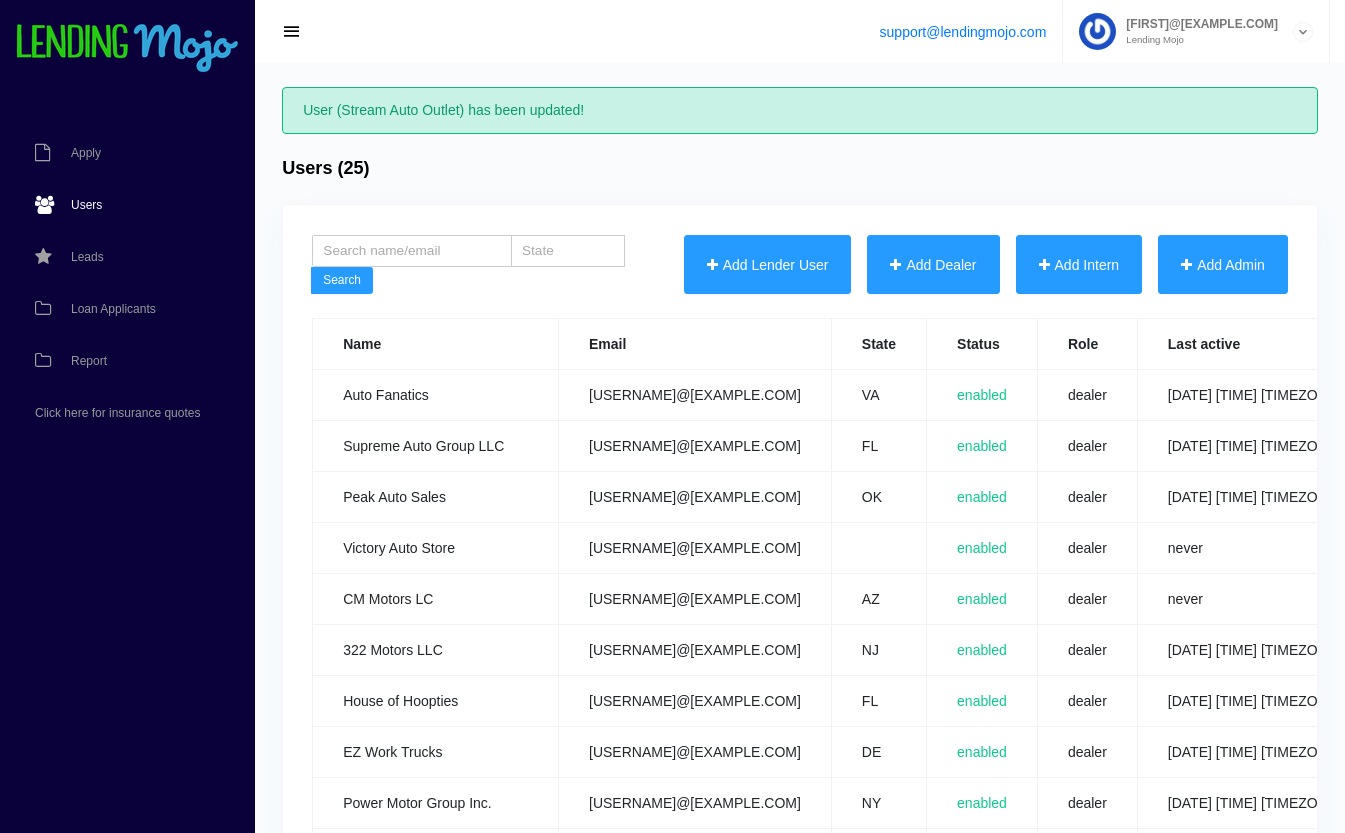 scroll, scrollTop: 0, scrollLeft: 0, axis: both 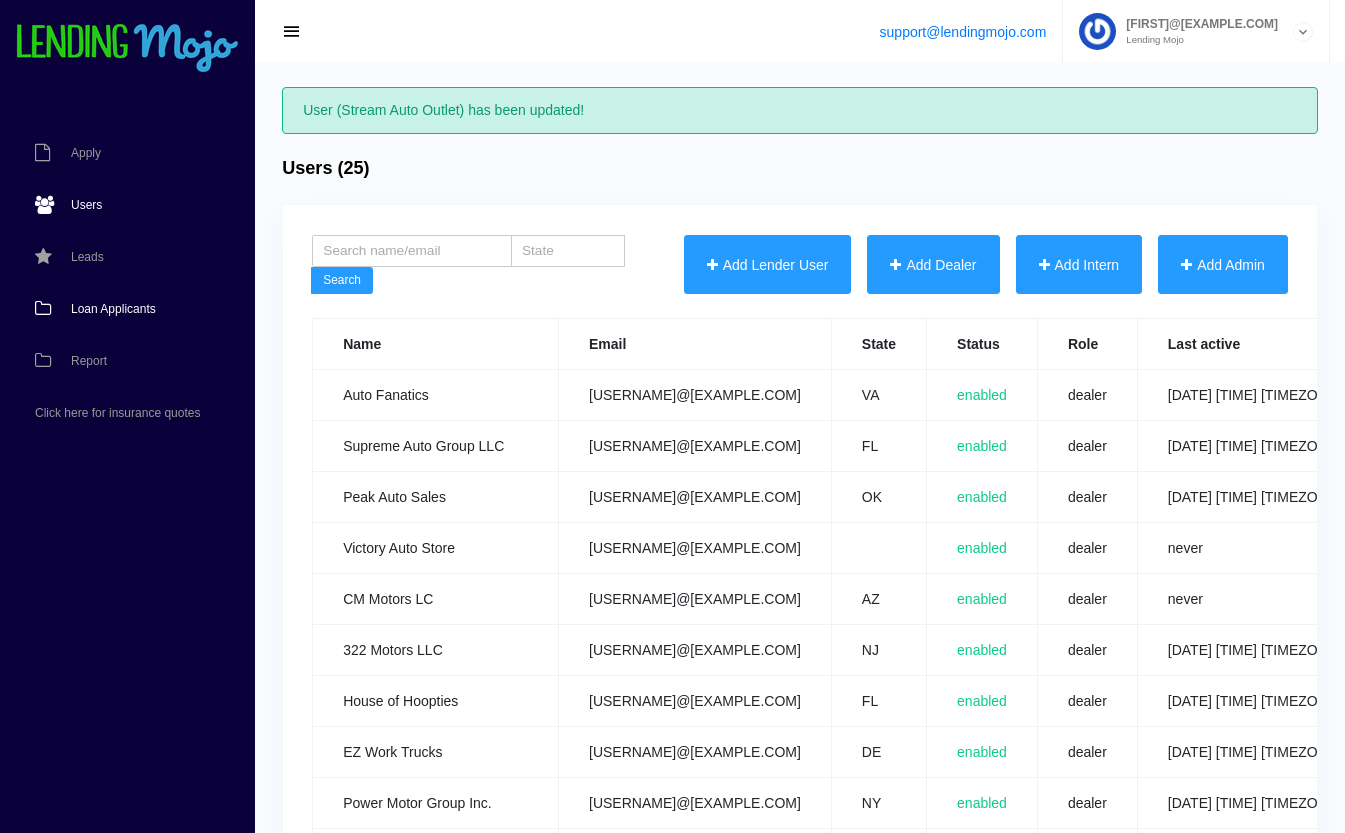click on "Loan Applicants" at bounding box center (113, 309) 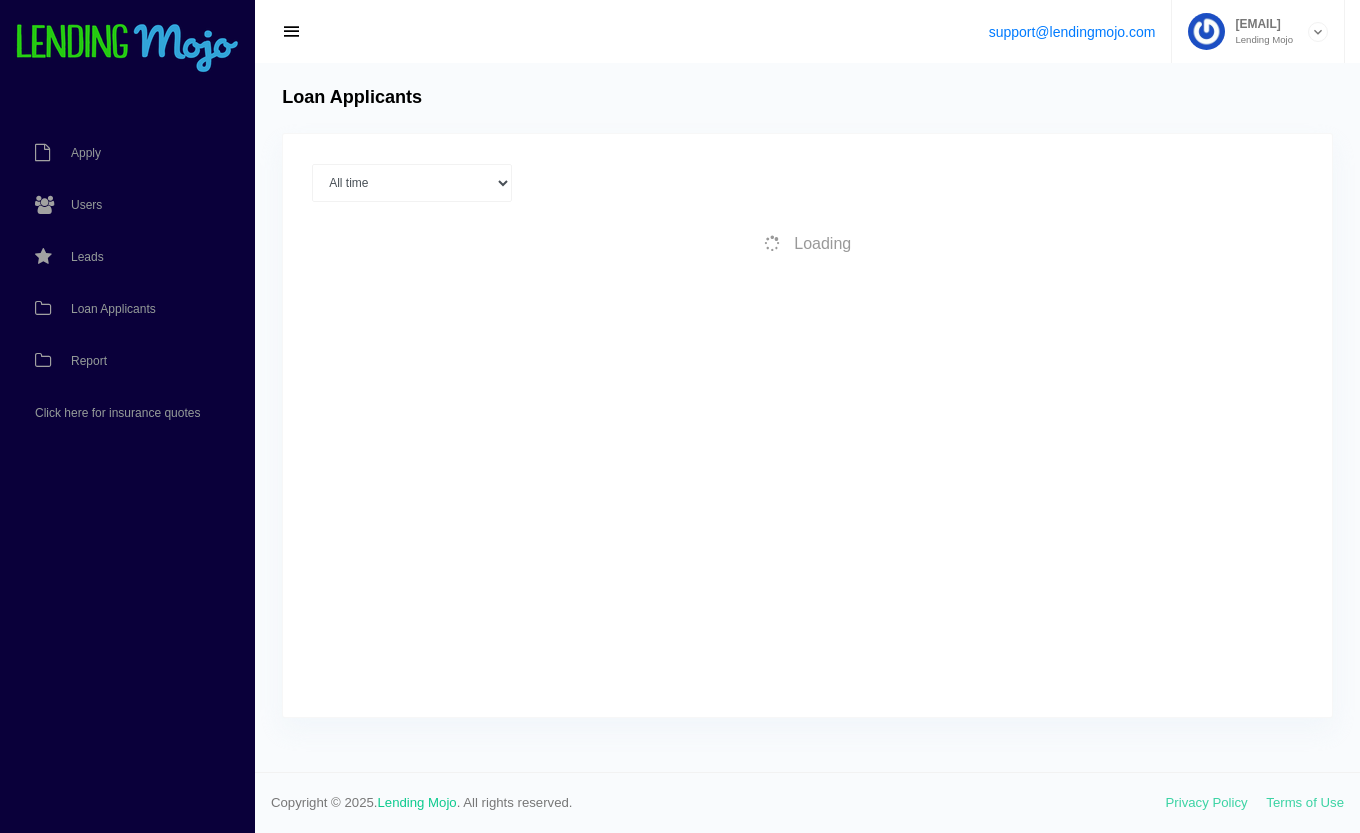 scroll, scrollTop: 0, scrollLeft: 0, axis: both 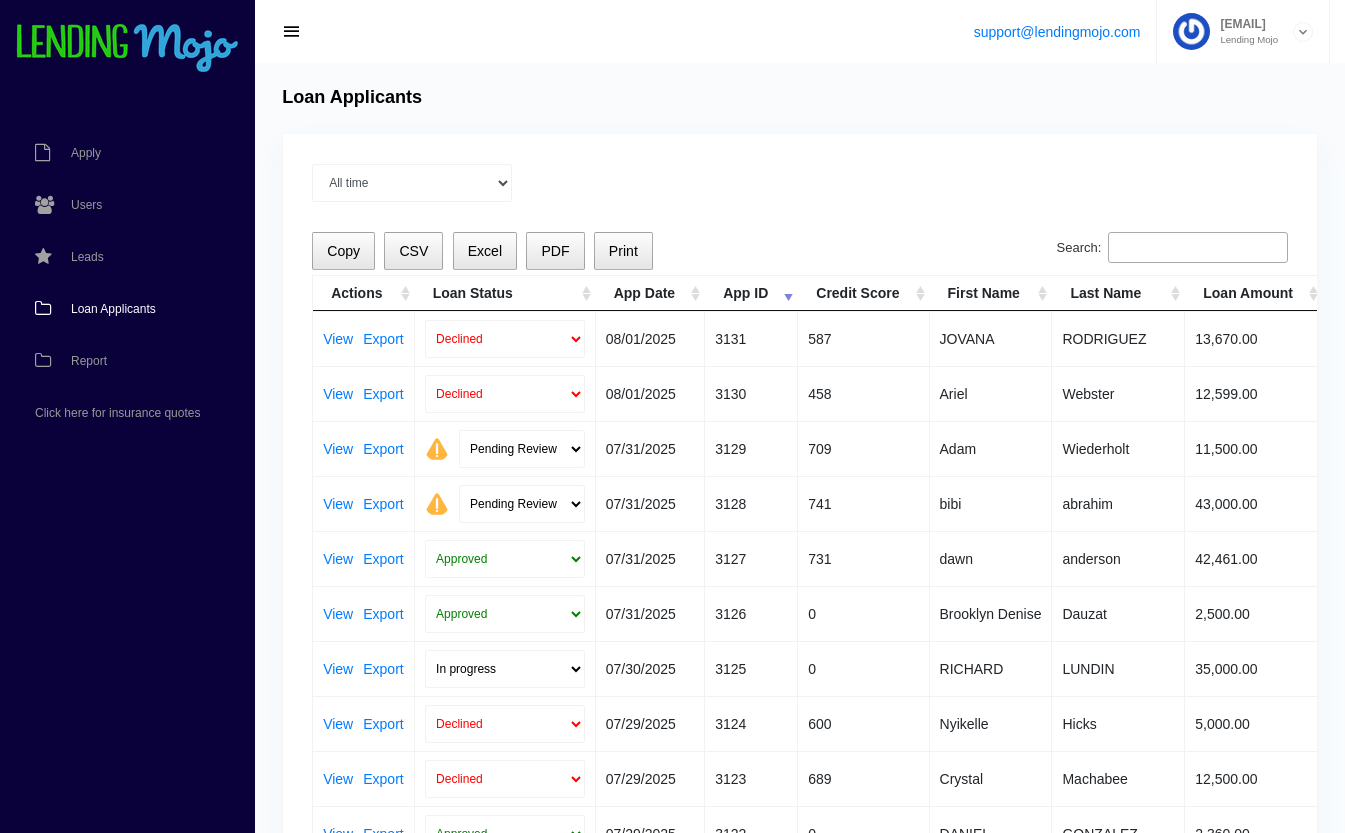 click on "Search:" at bounding box center (1198, 248) 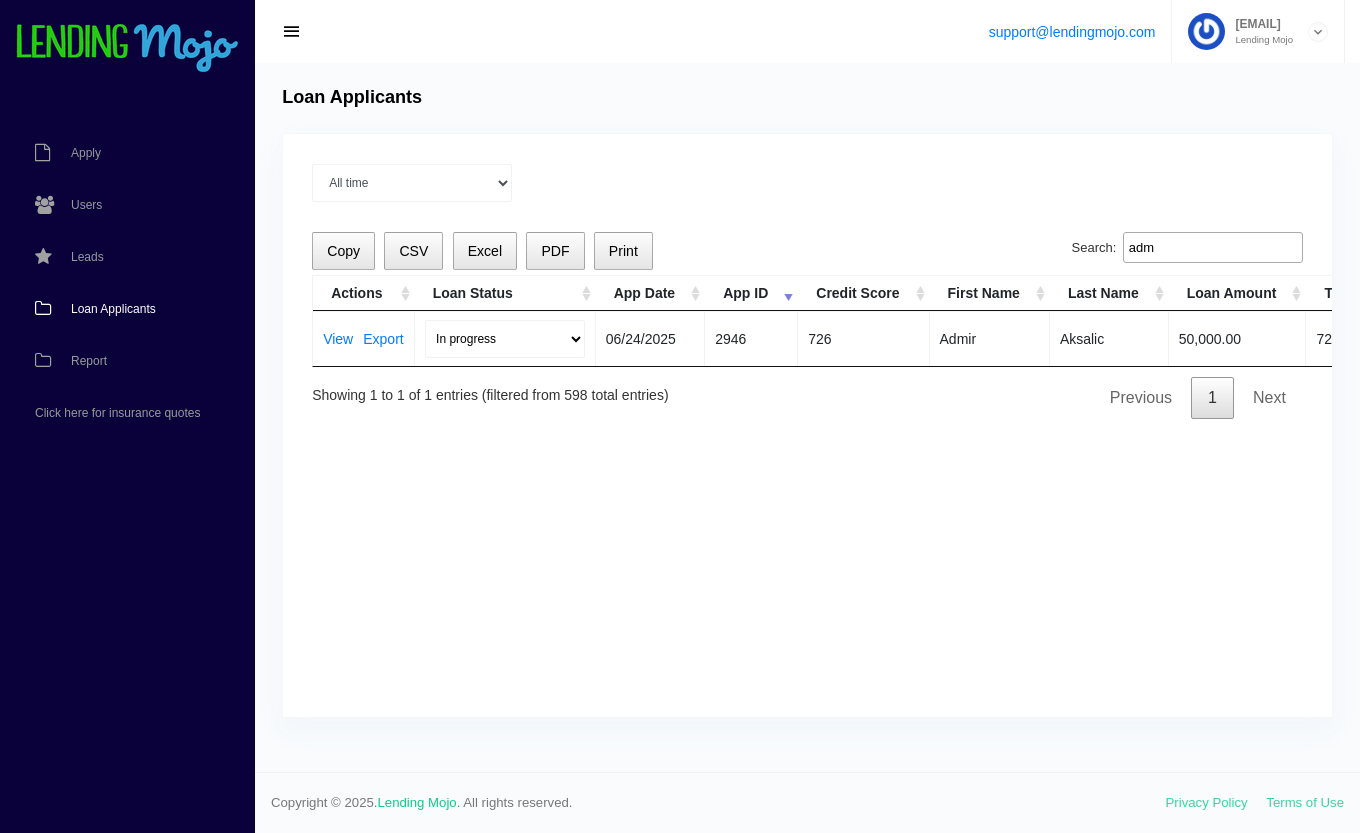 type on "adm" 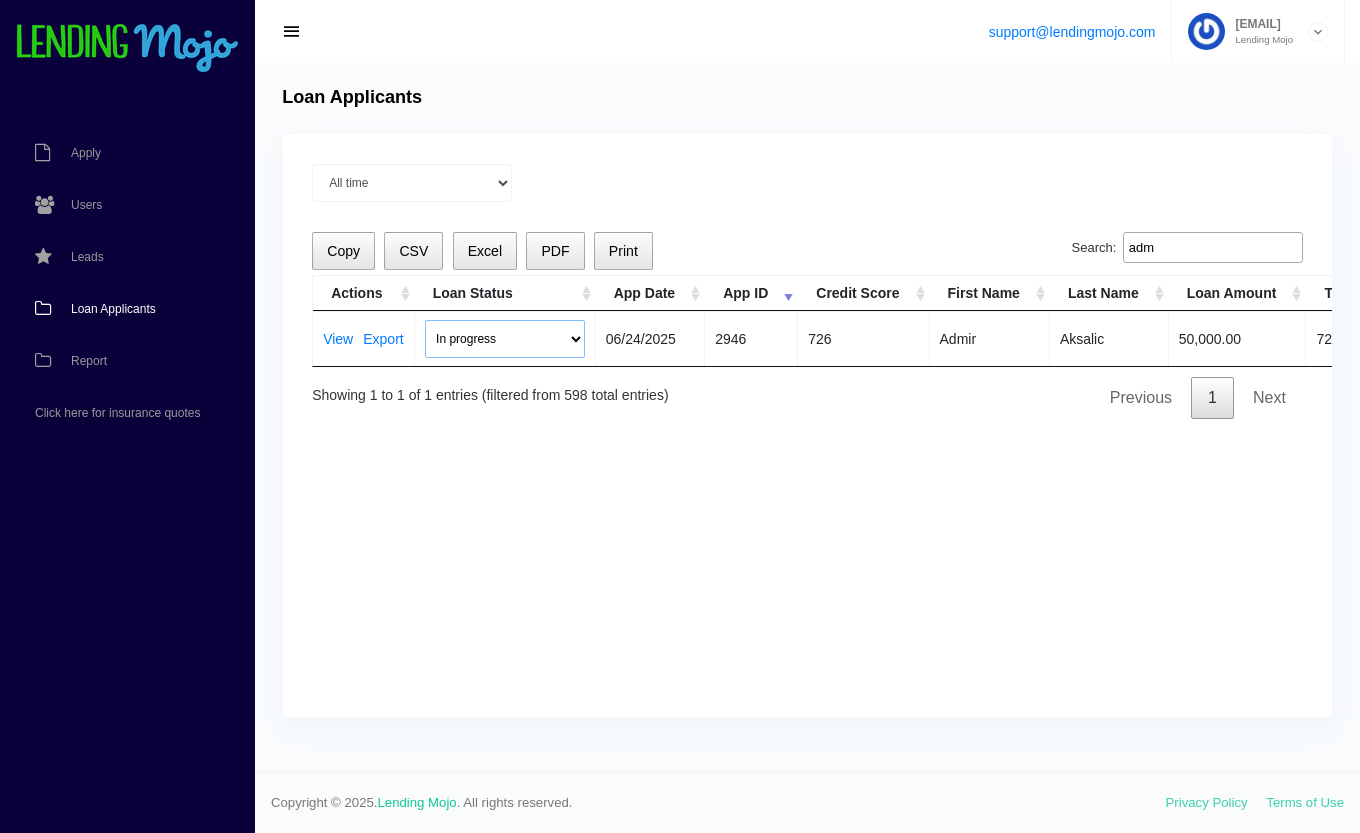 click on "In progress Funded Did not fund" at bounding box center (505, 339) 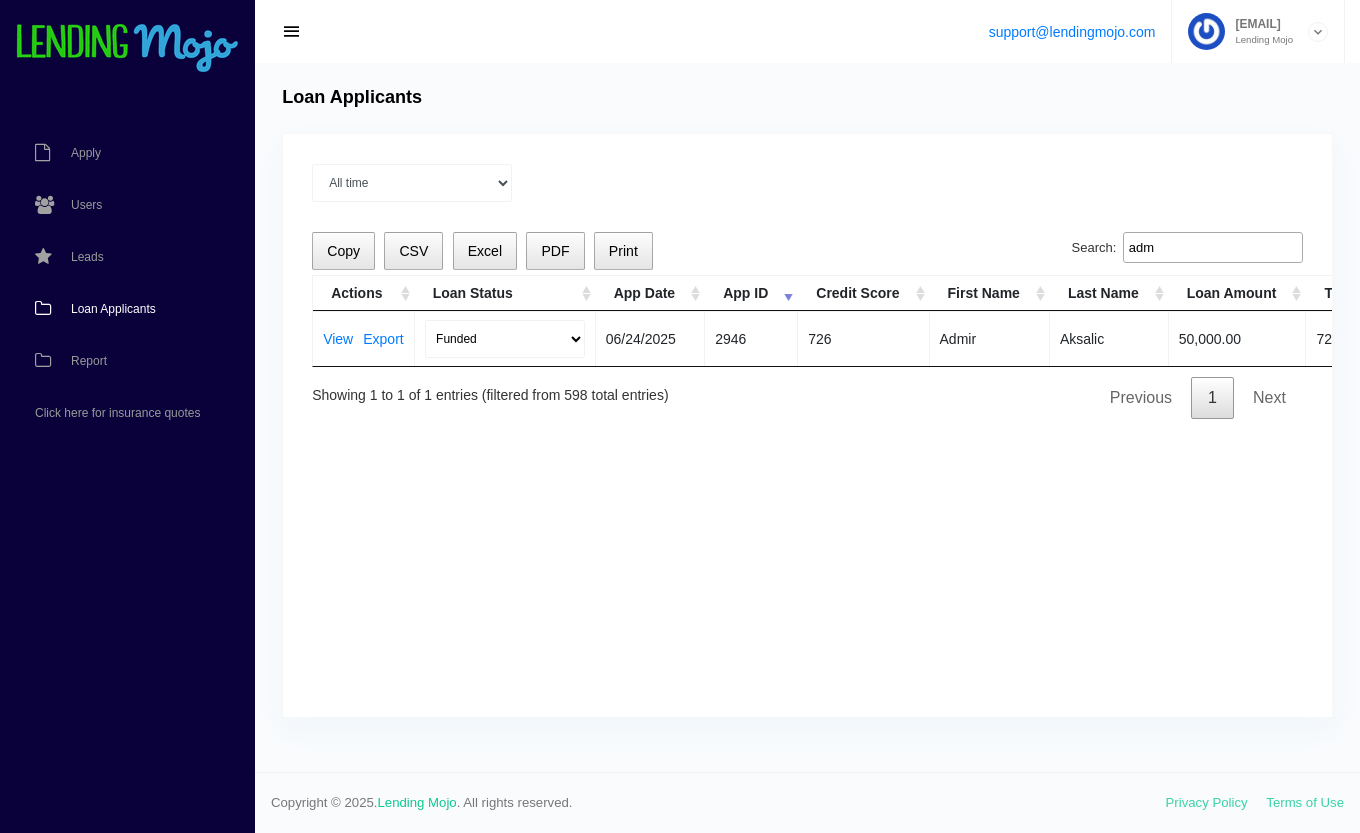 click on "In progress Funded Did not fund" at bounding box center [505, 339] 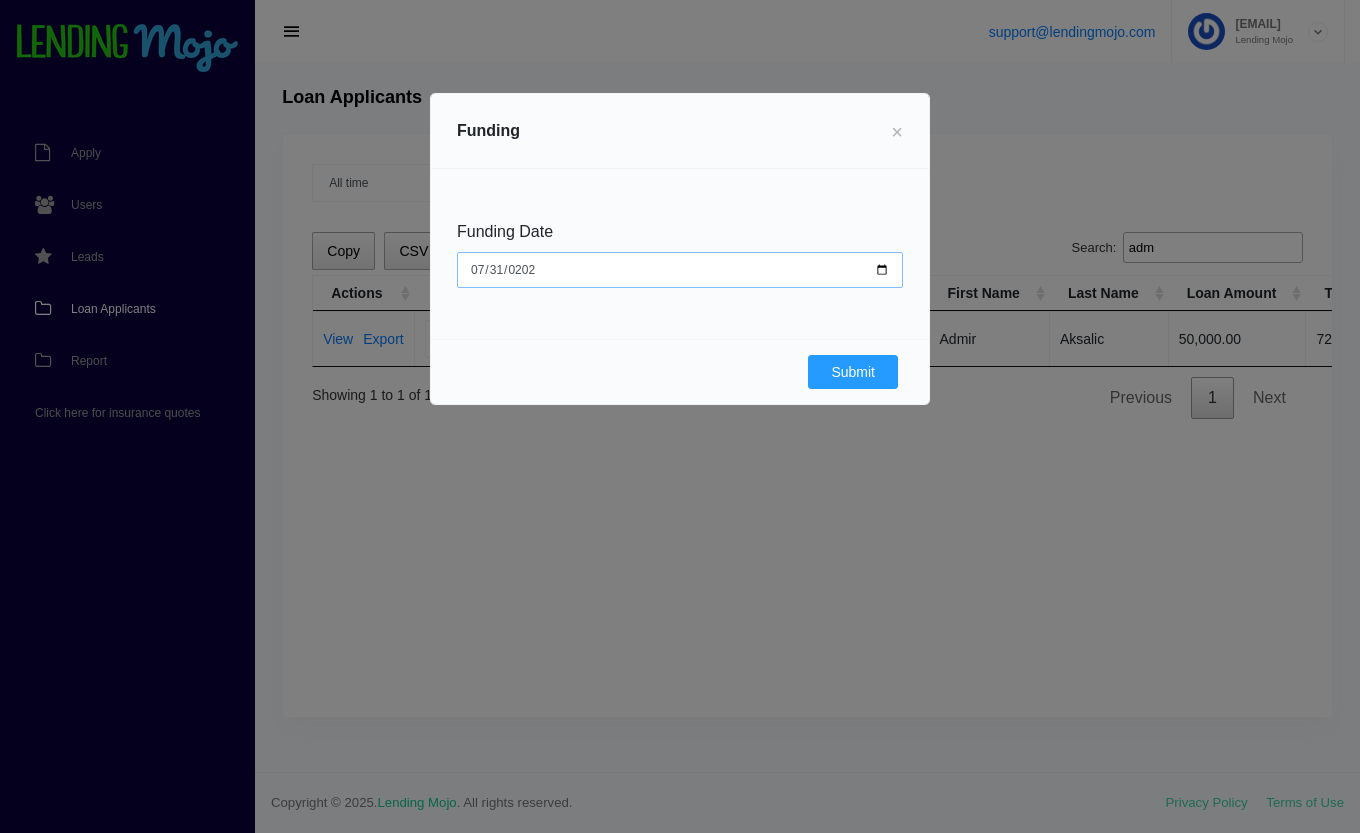 type on "2025-07-31" 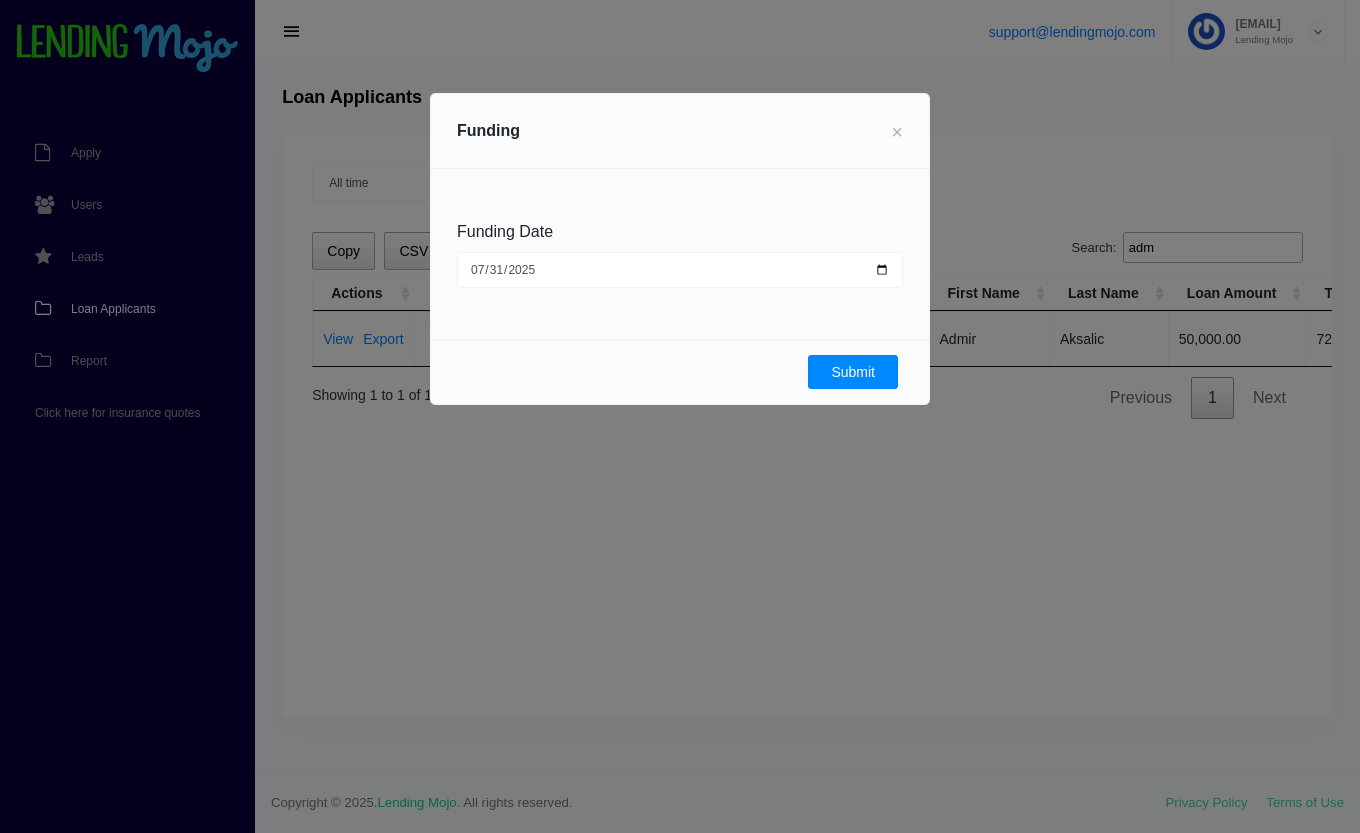 click on "Submit" at bounding box center (853, 372) 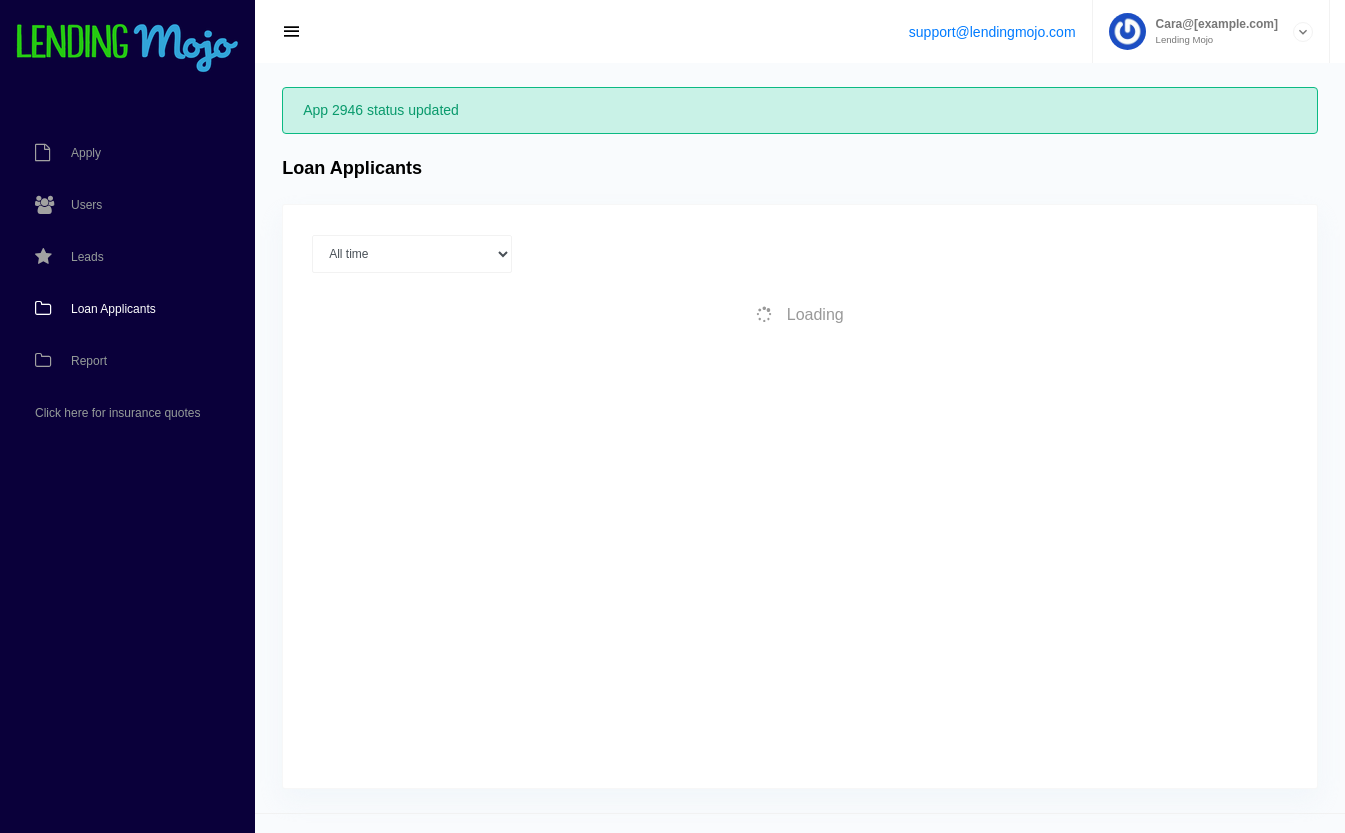scroll, scrollTop: 0, scrollLeft: 0, axis: both 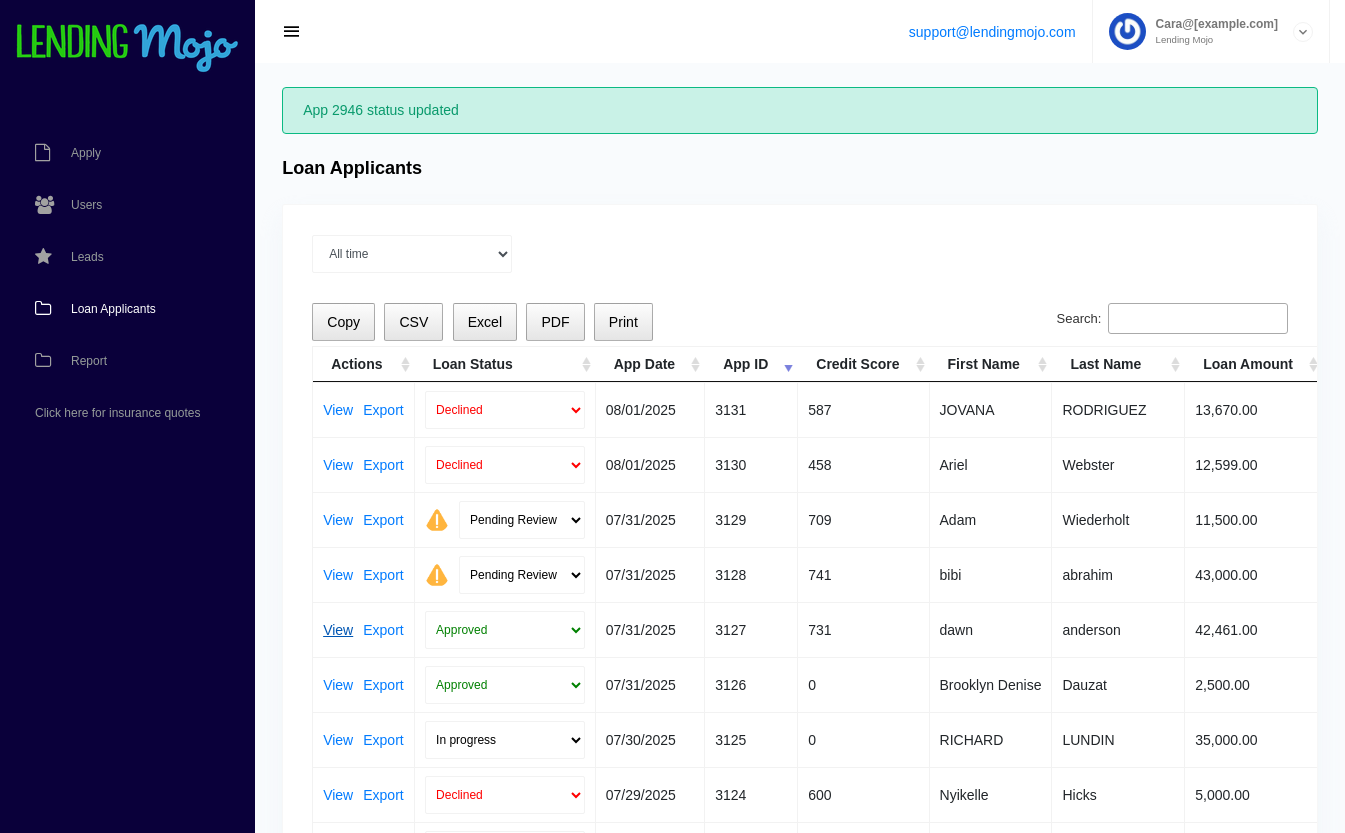 click on "View" at bounding box center (338, 630) 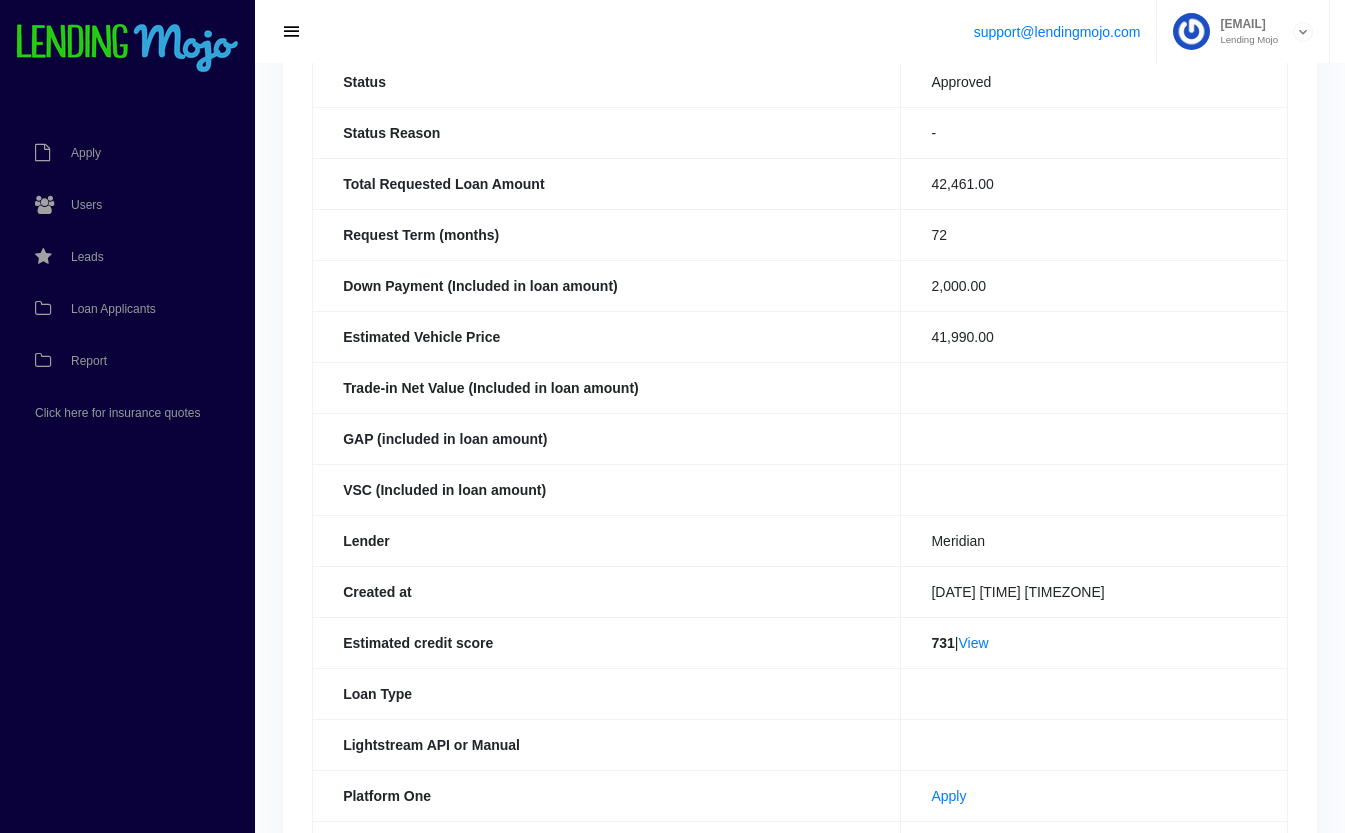scroll, scrollTop: 437, scrollLeft: 0, axis: vertical 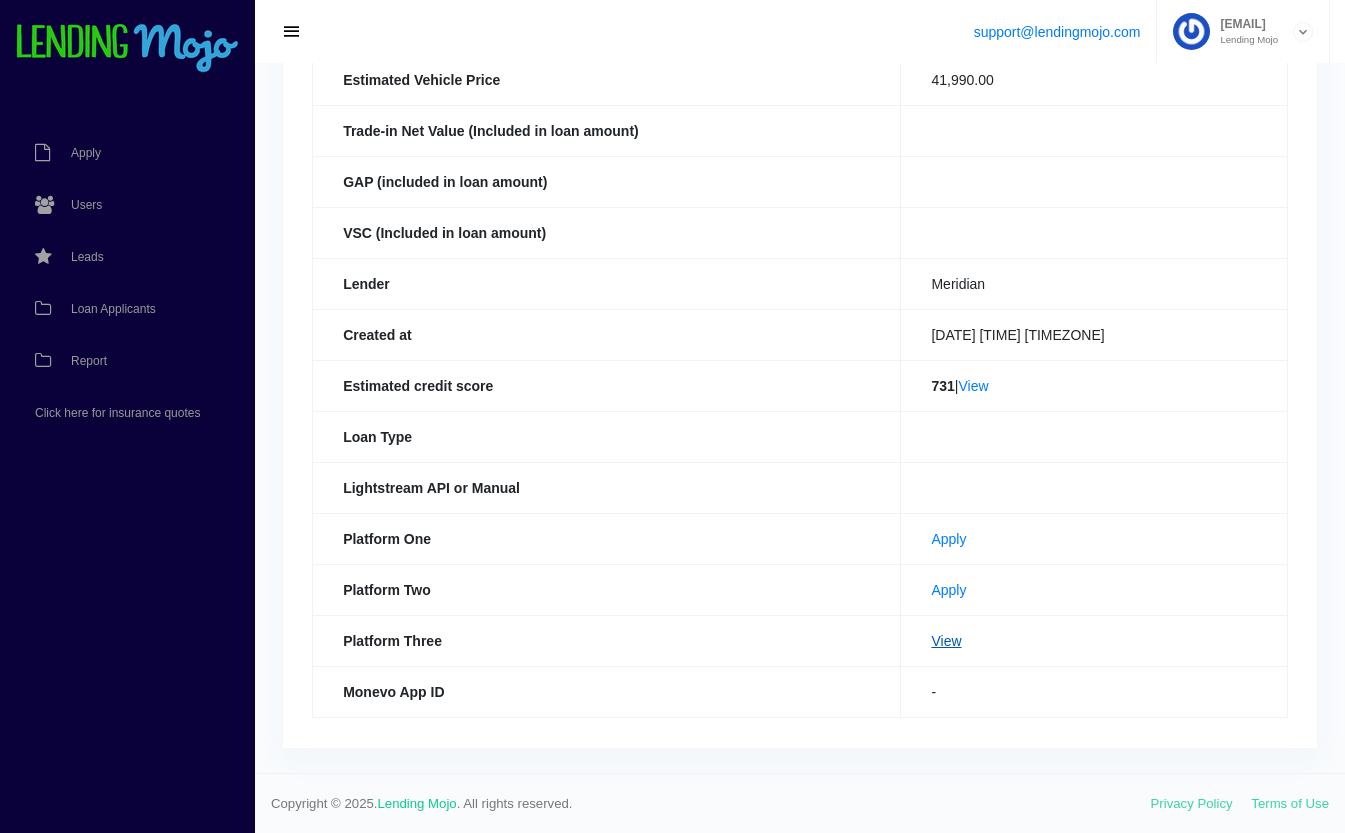 click on "View" at bounding box center [946, 641] 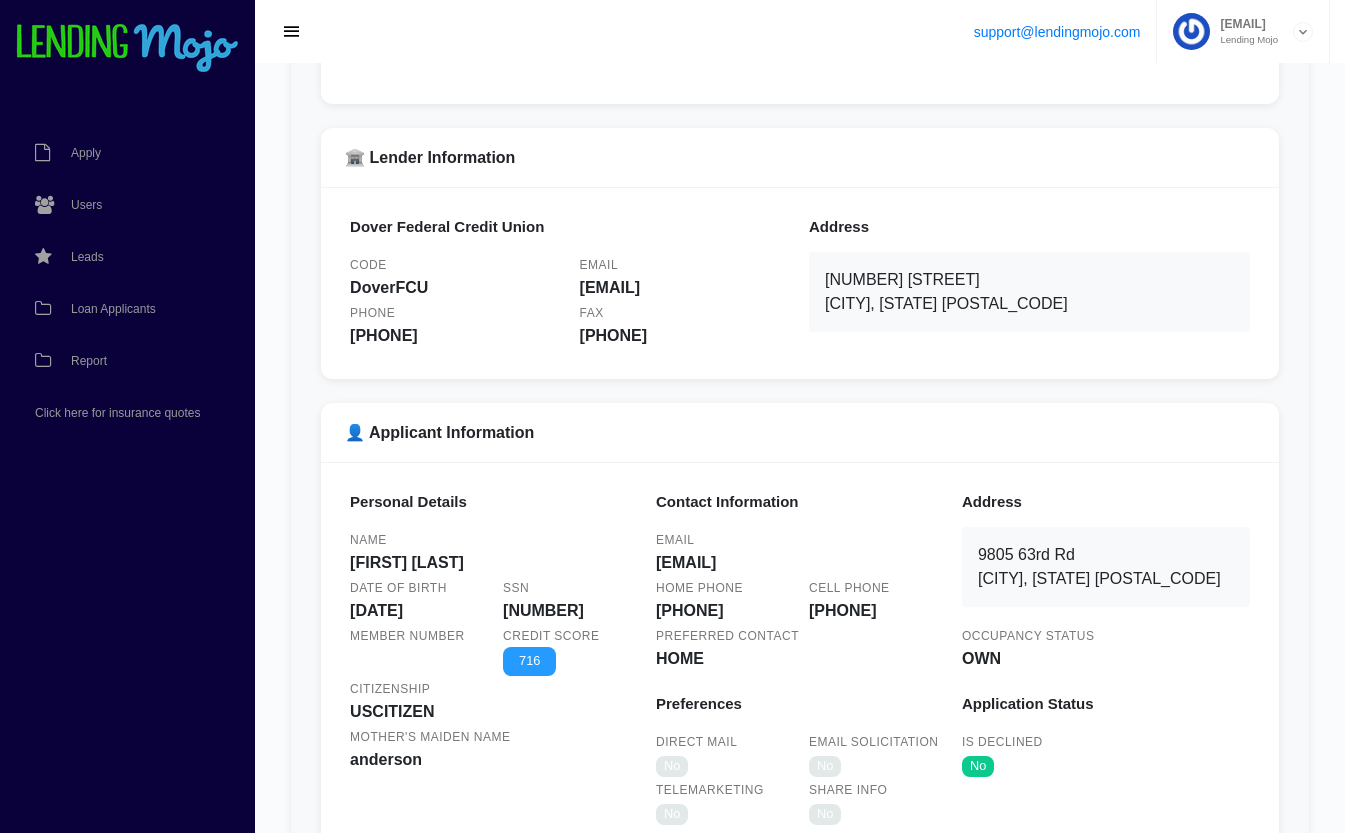 scroll, scrollTop: 0, scrollLeft: 0, axis: both 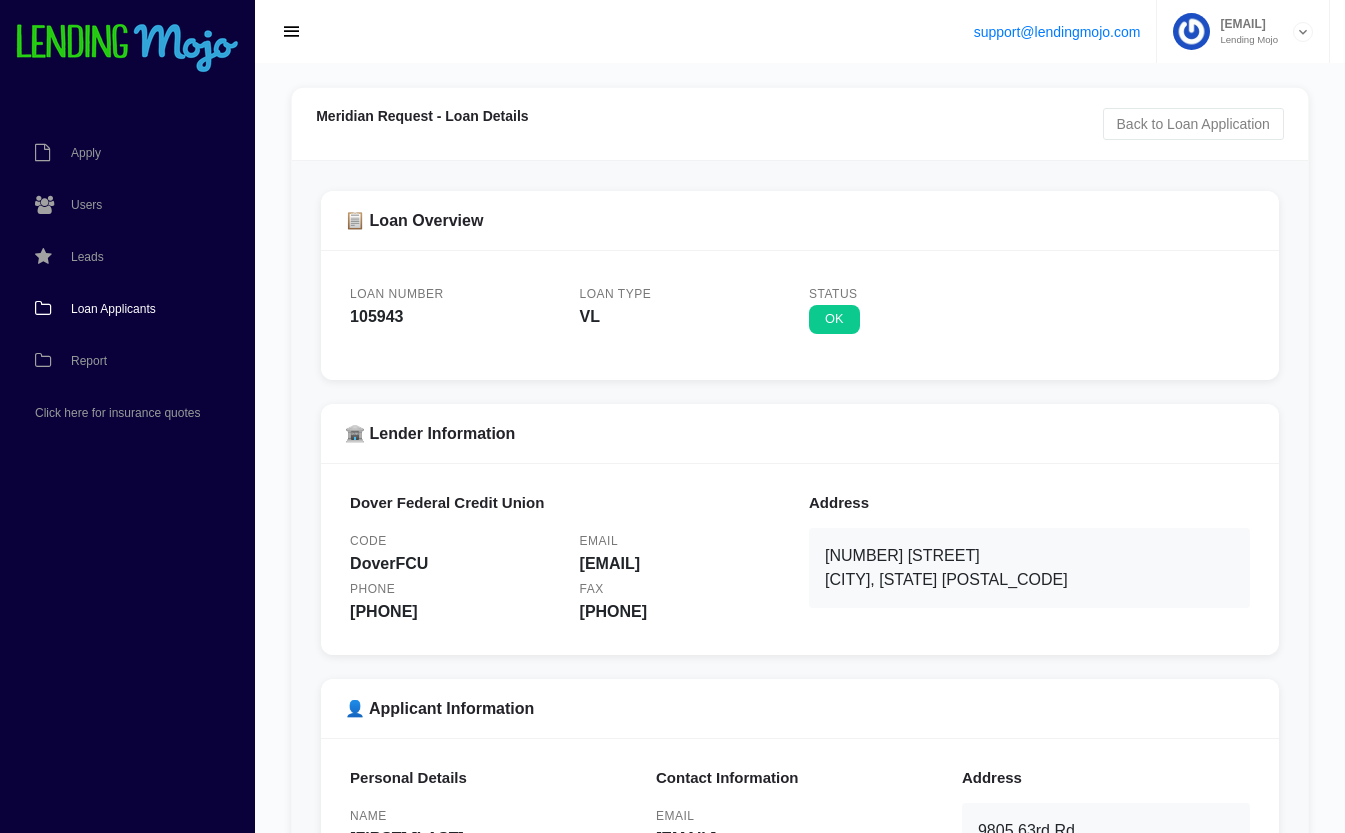 click on "Loan Applicants" at bounding box center (113, 309) 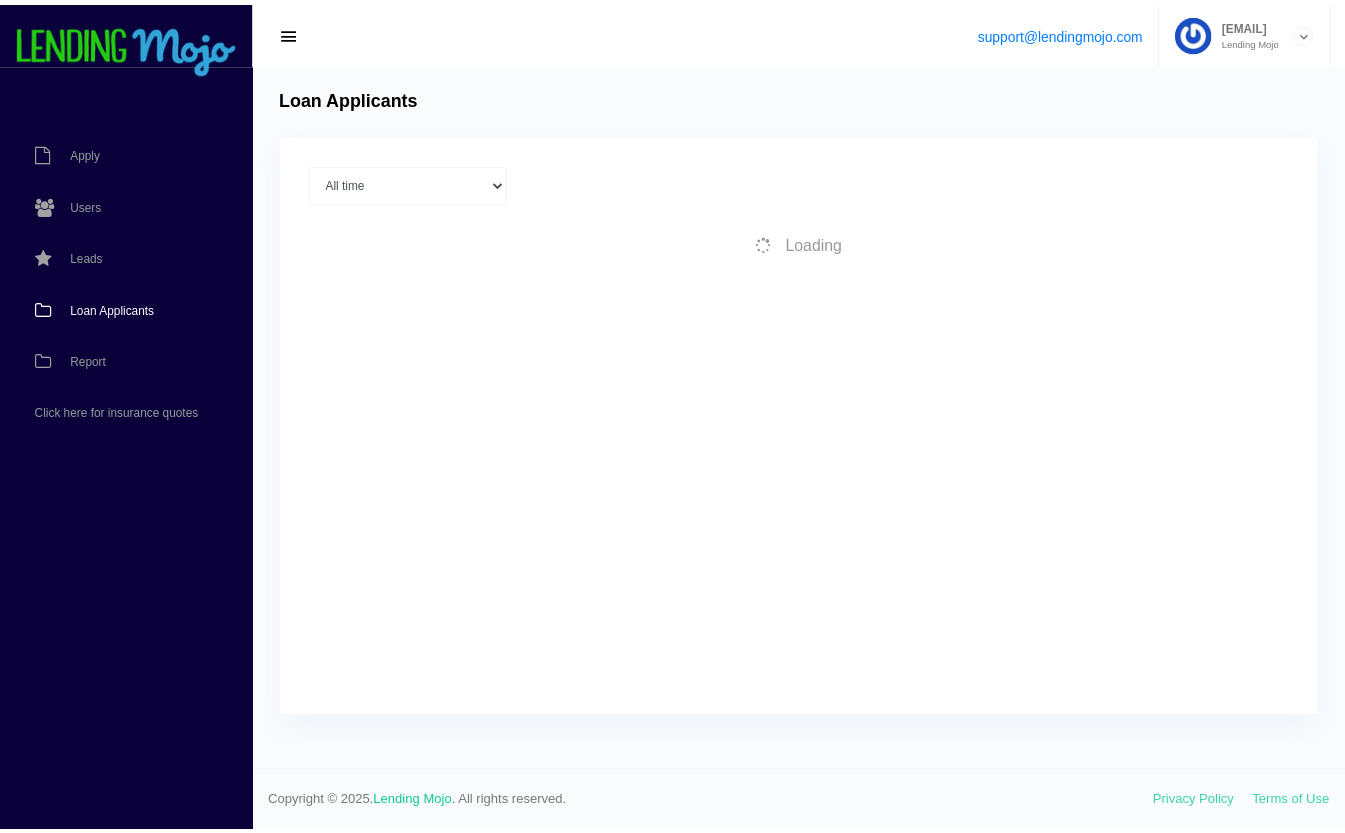 scroll, scrollTop: 0, scrollLeft: 0, axis: both 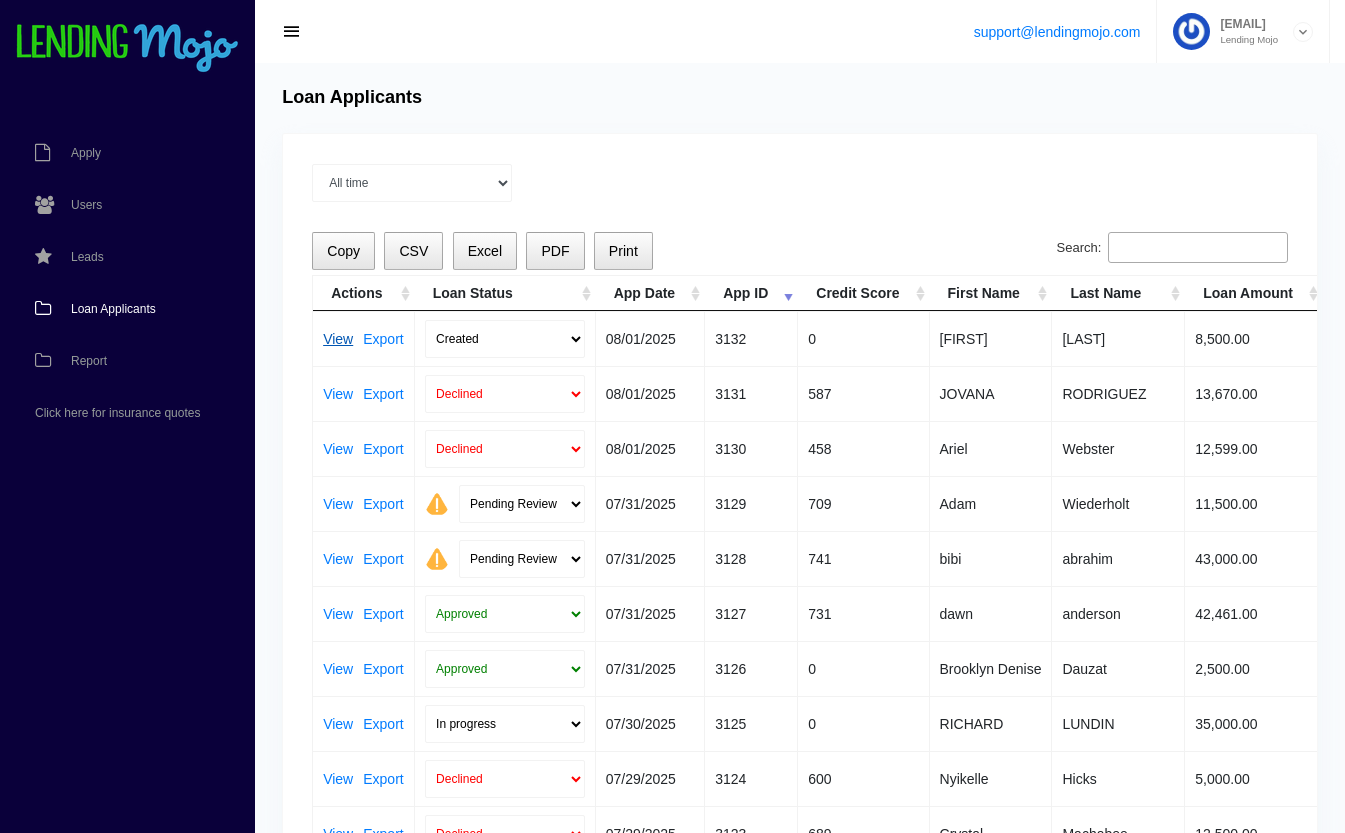 click on "View" at bounding box center [338, 339] 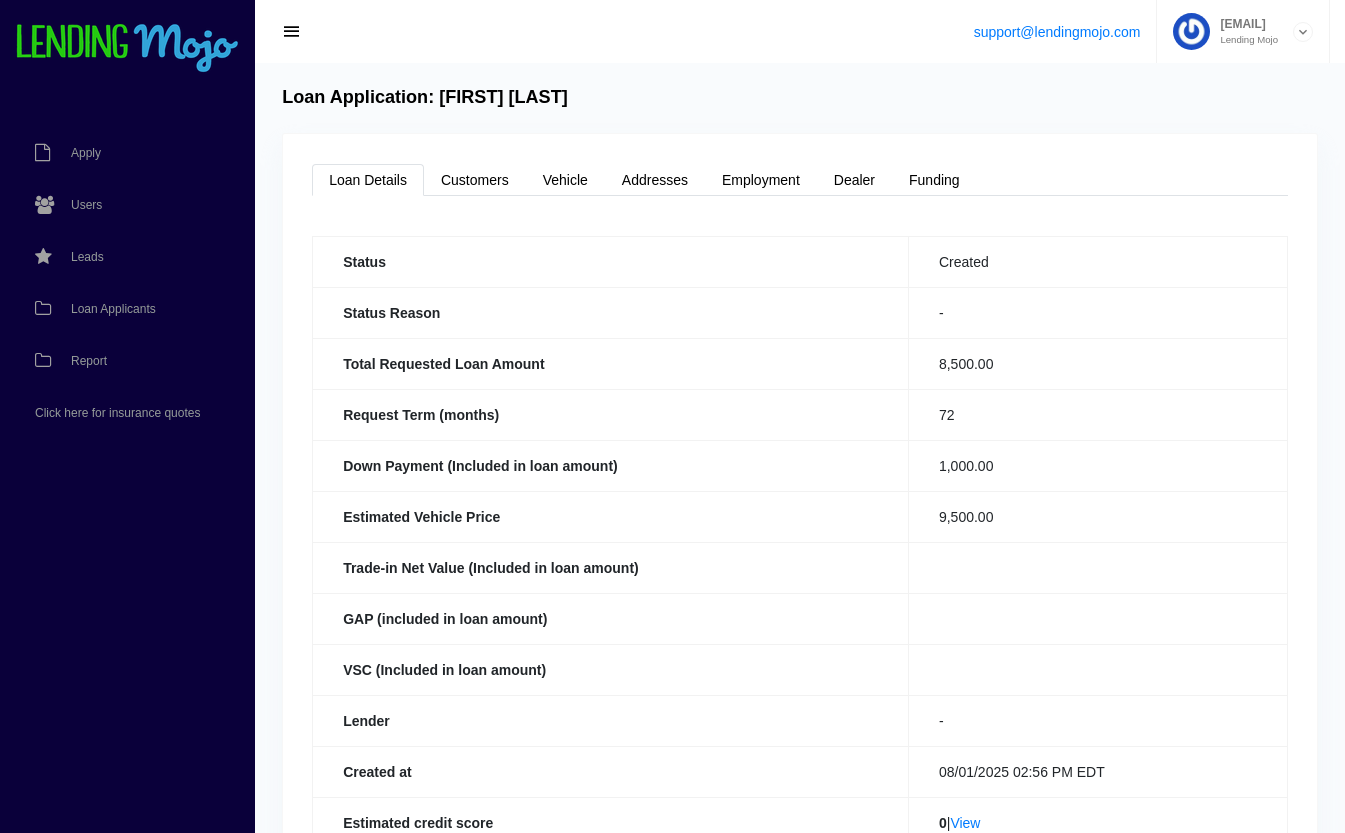 scroll, scrollTop: 0, scrollLeft: 0, axis: both 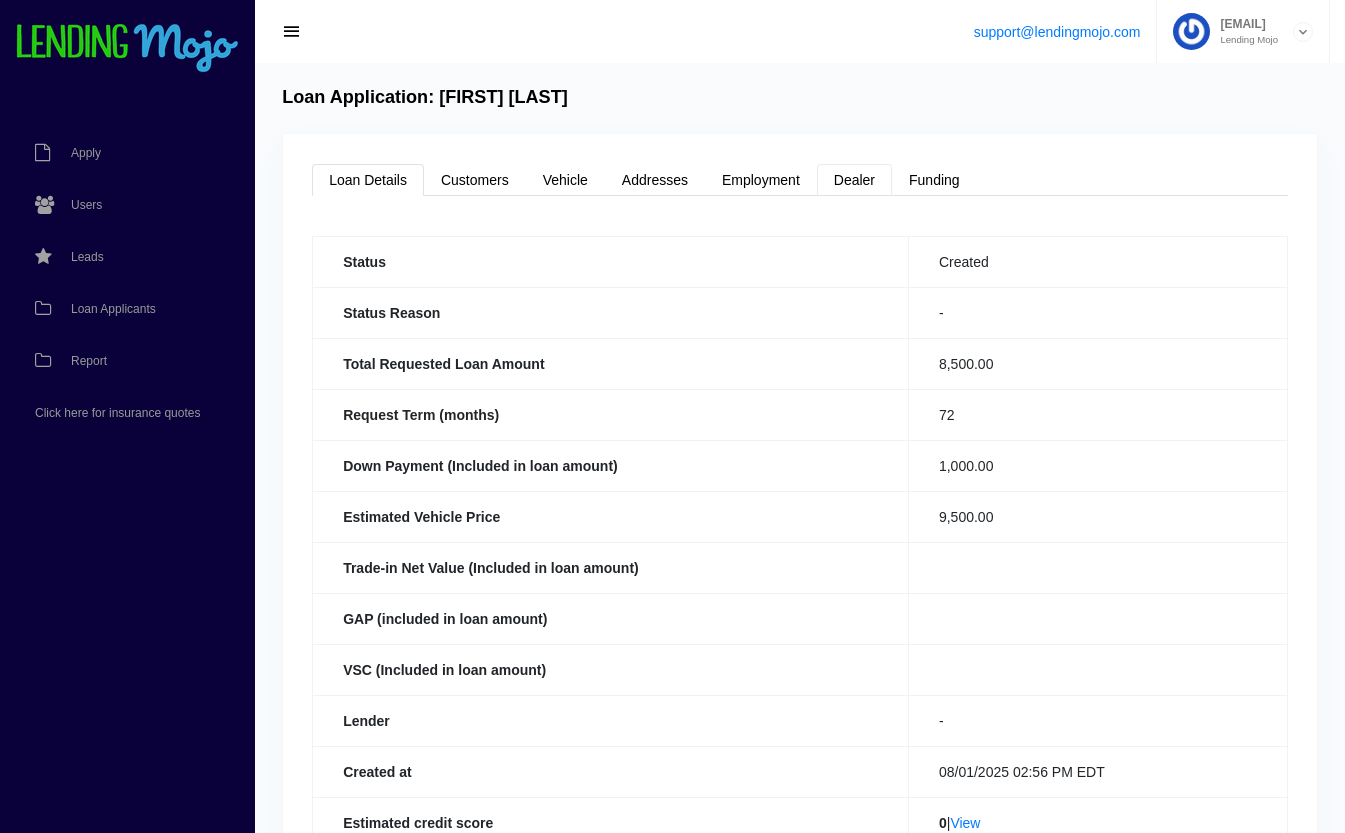 click on "Dealer" at bounding box center [854, 180] 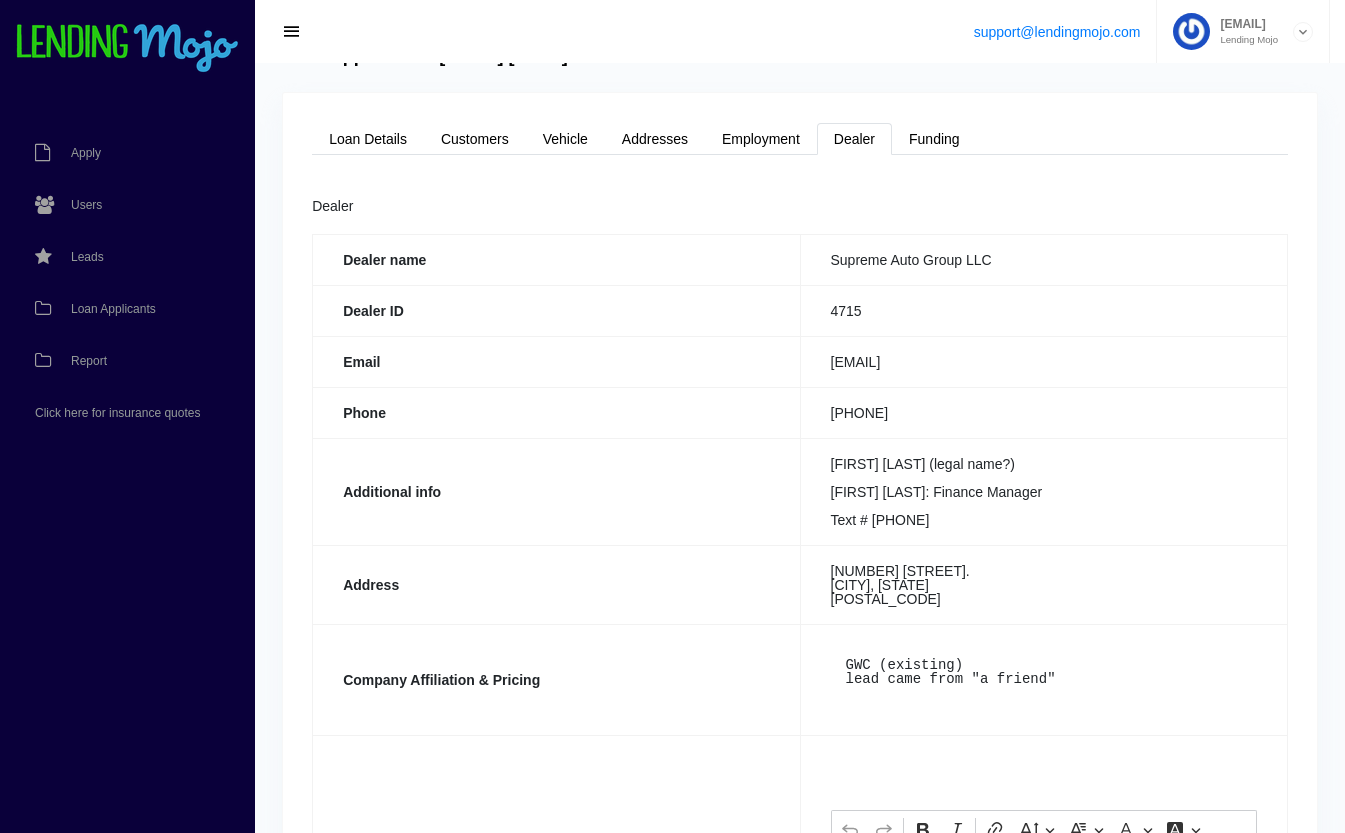 scroll, scrollTop: 0, scrollLeft: 0, axis: both 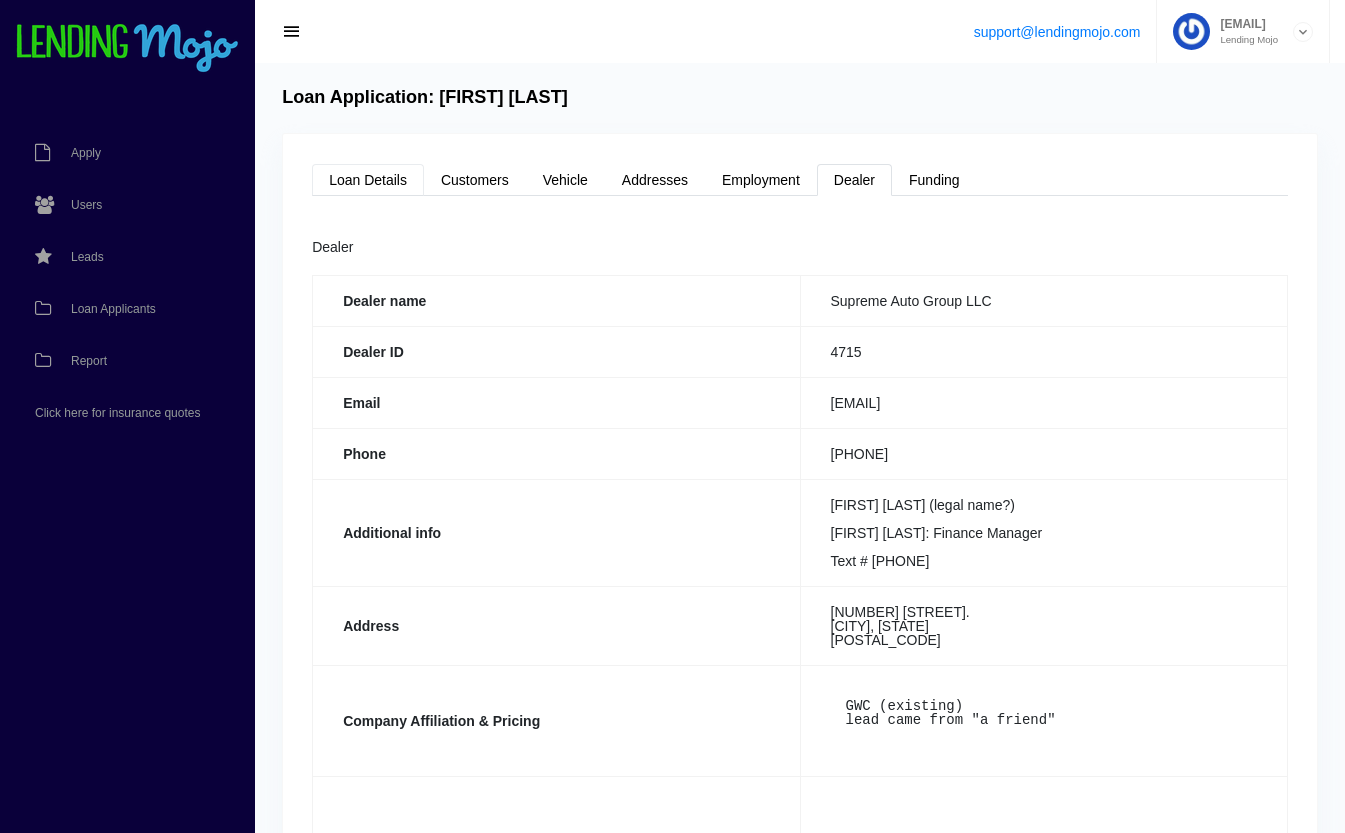 click on "Loan Details" at bounding box center [368, 180] 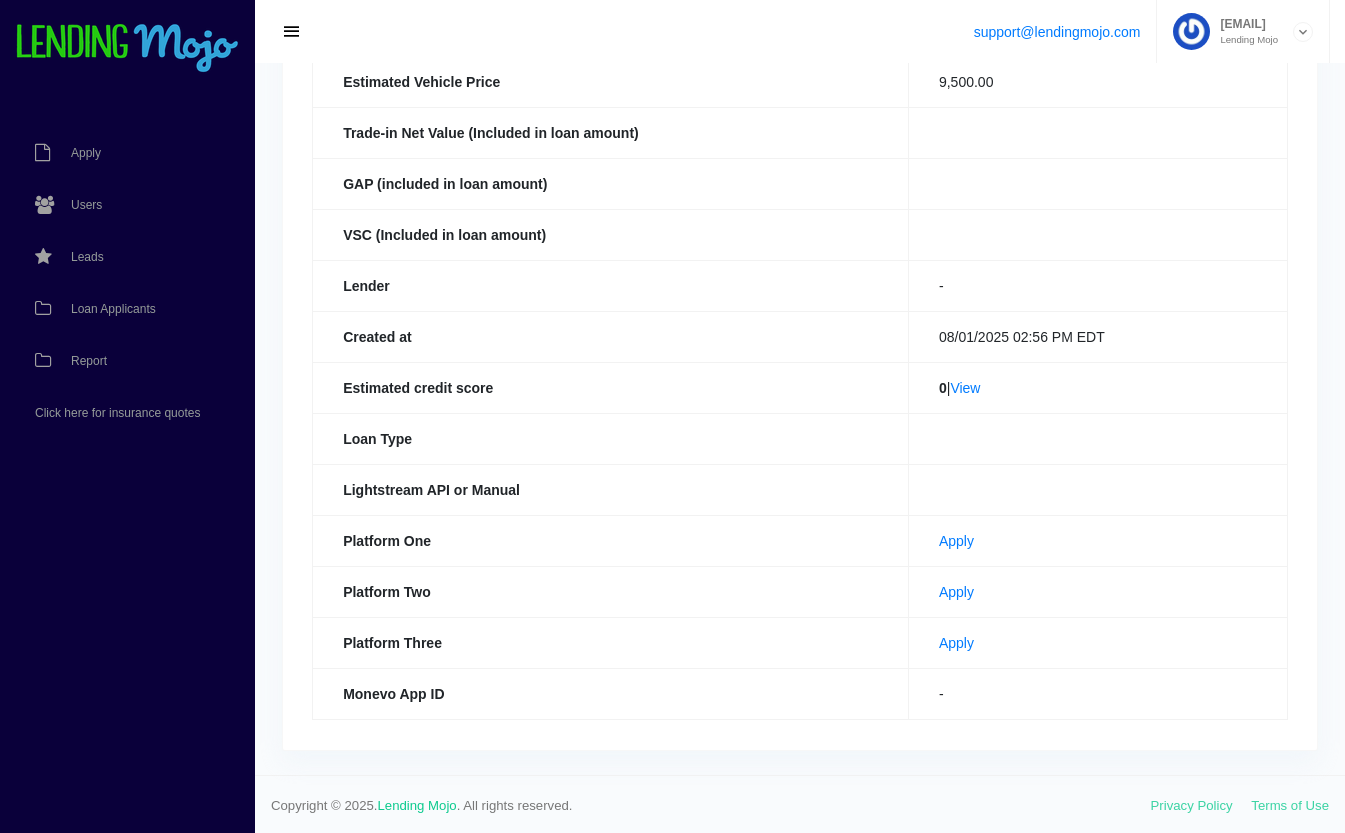 scroll, scrollTop: 437, scrollLeft: 0, axis: vertical 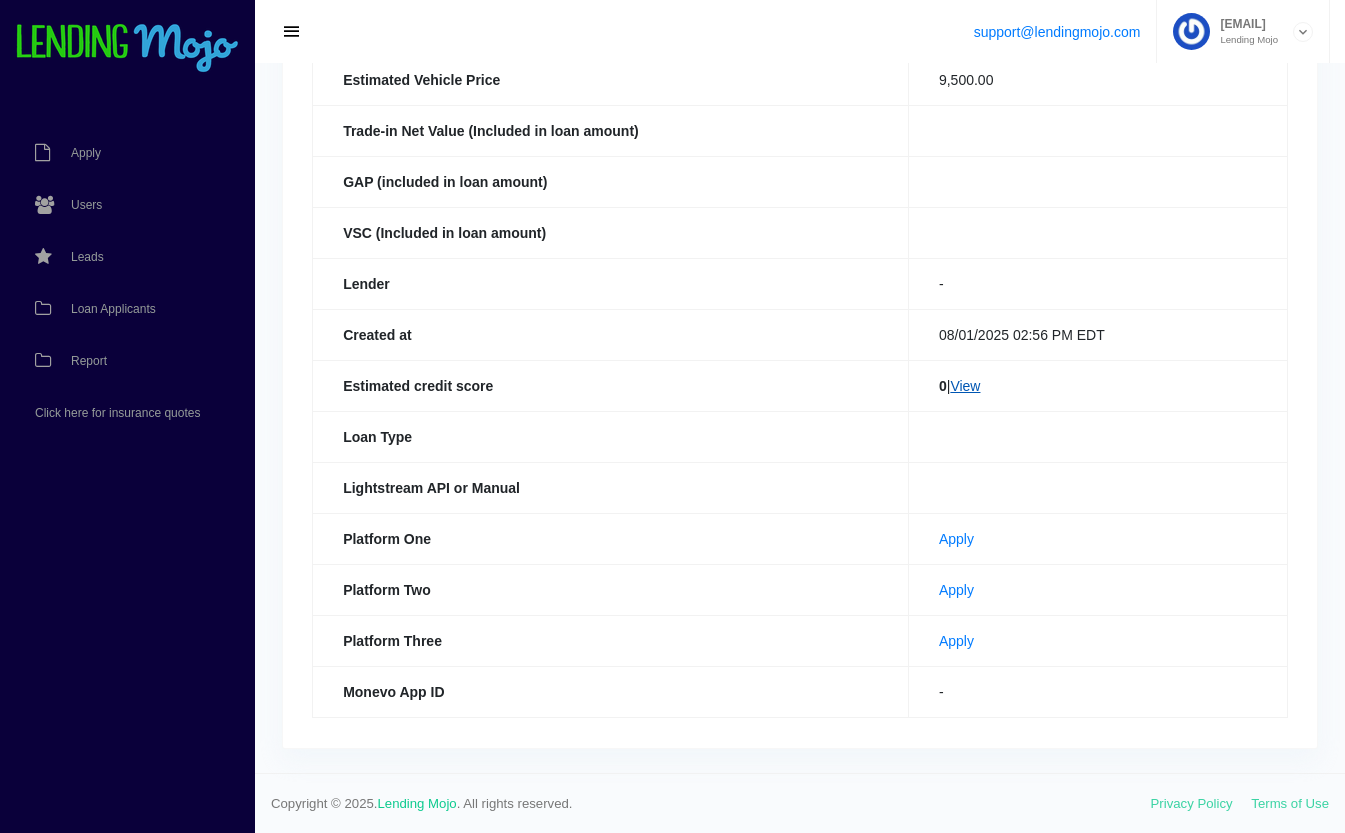 click on "View" at bounding box center (965, 386) 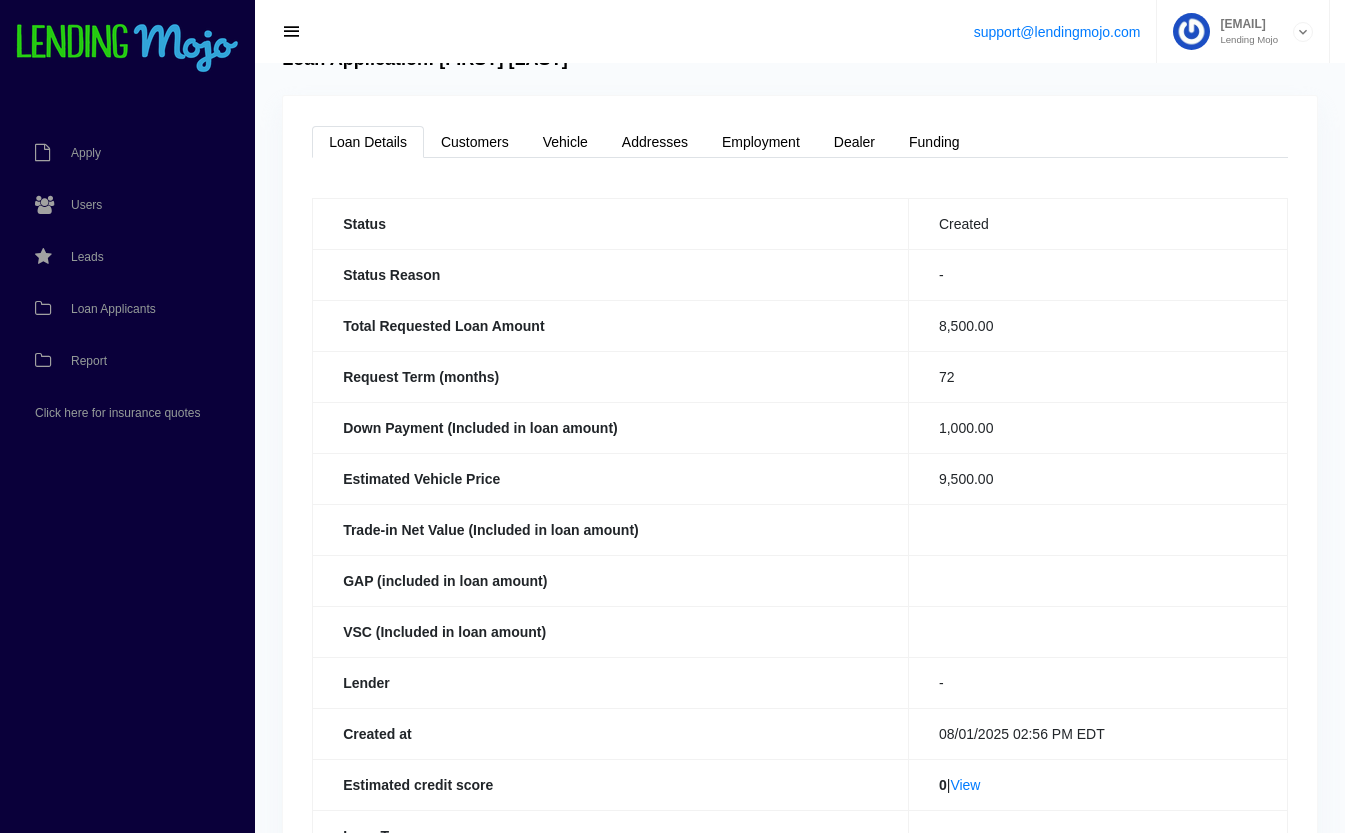 scroll, scrollTop: 37, scrollLeft: 0, axis: vertical 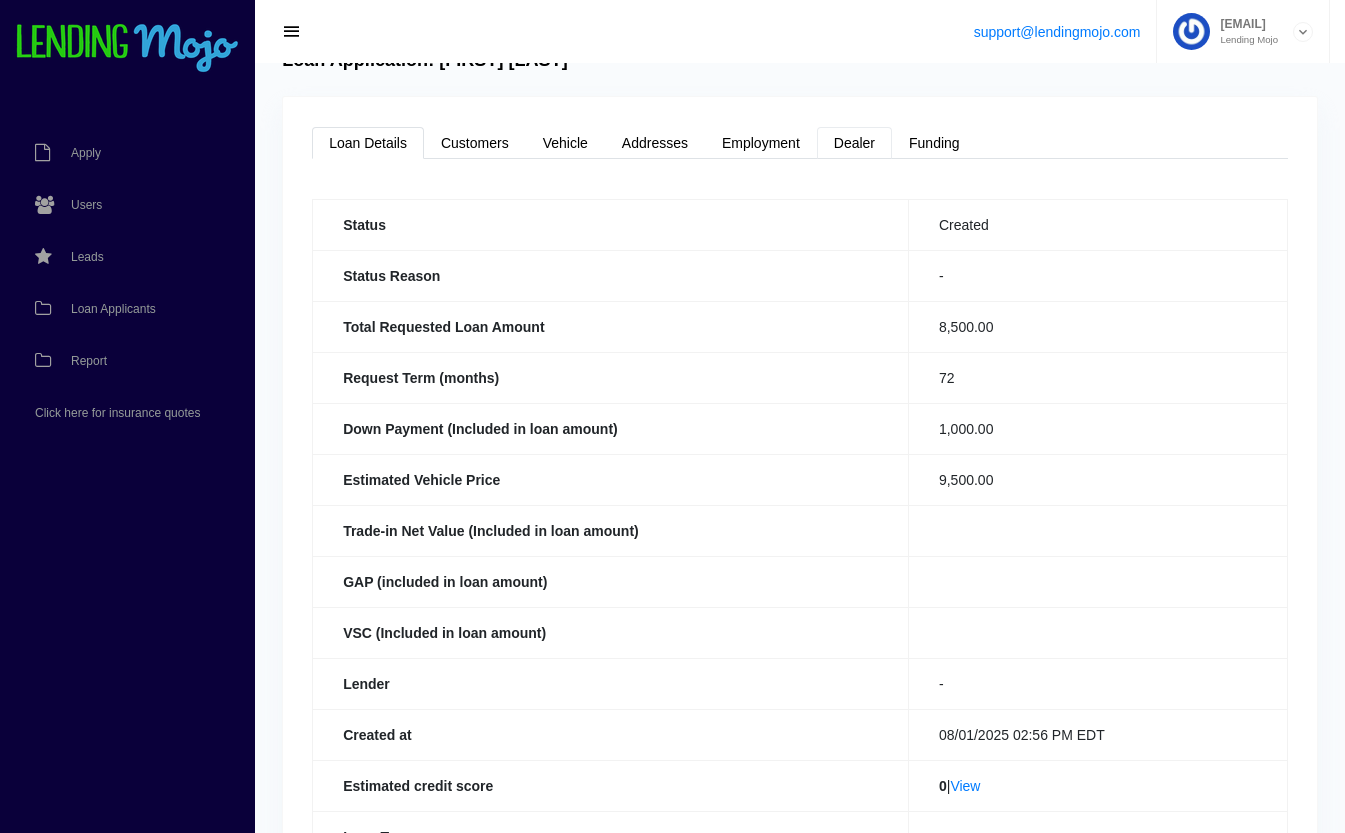 click on "Dealer" at bounding box center (854, 143) 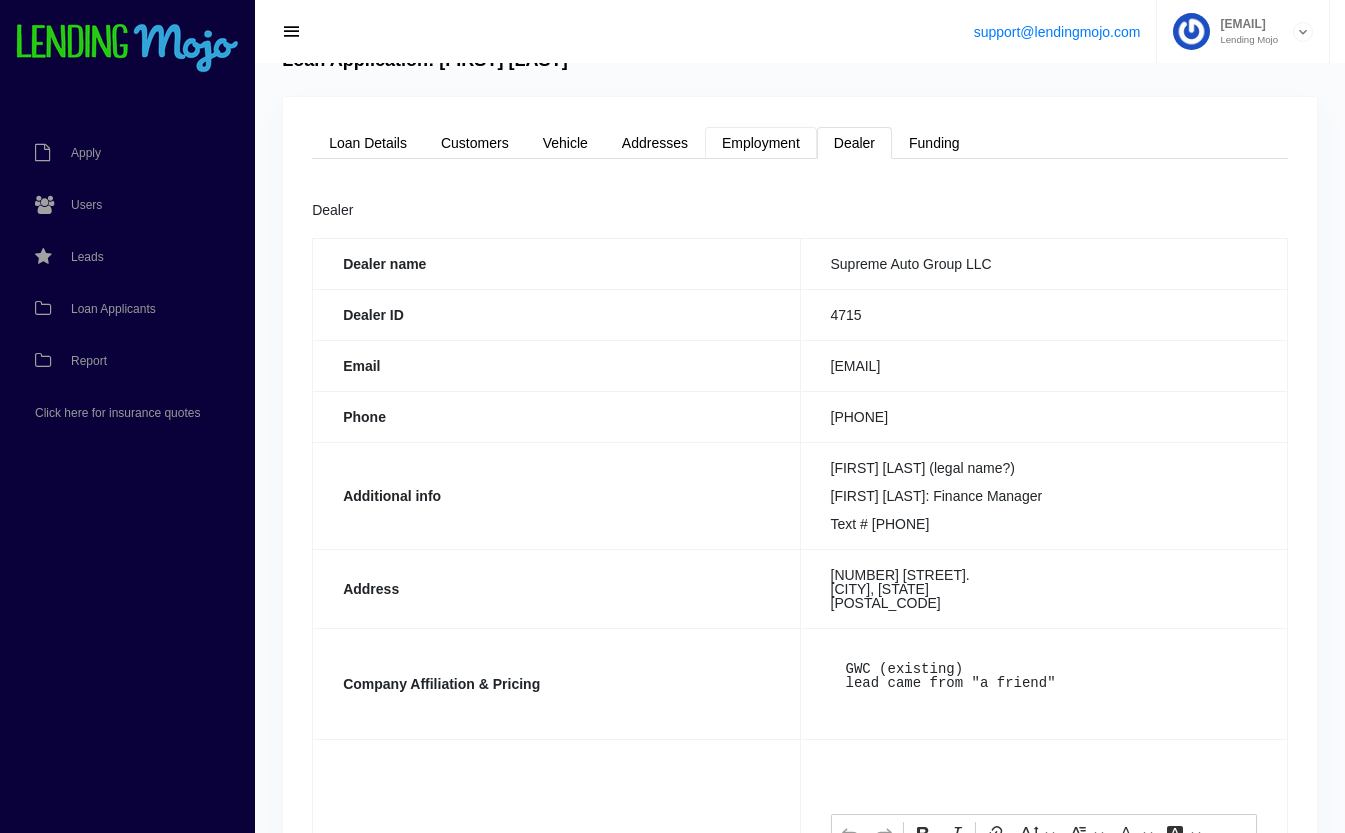 click on "Employment" at bounding box center [761, 143] 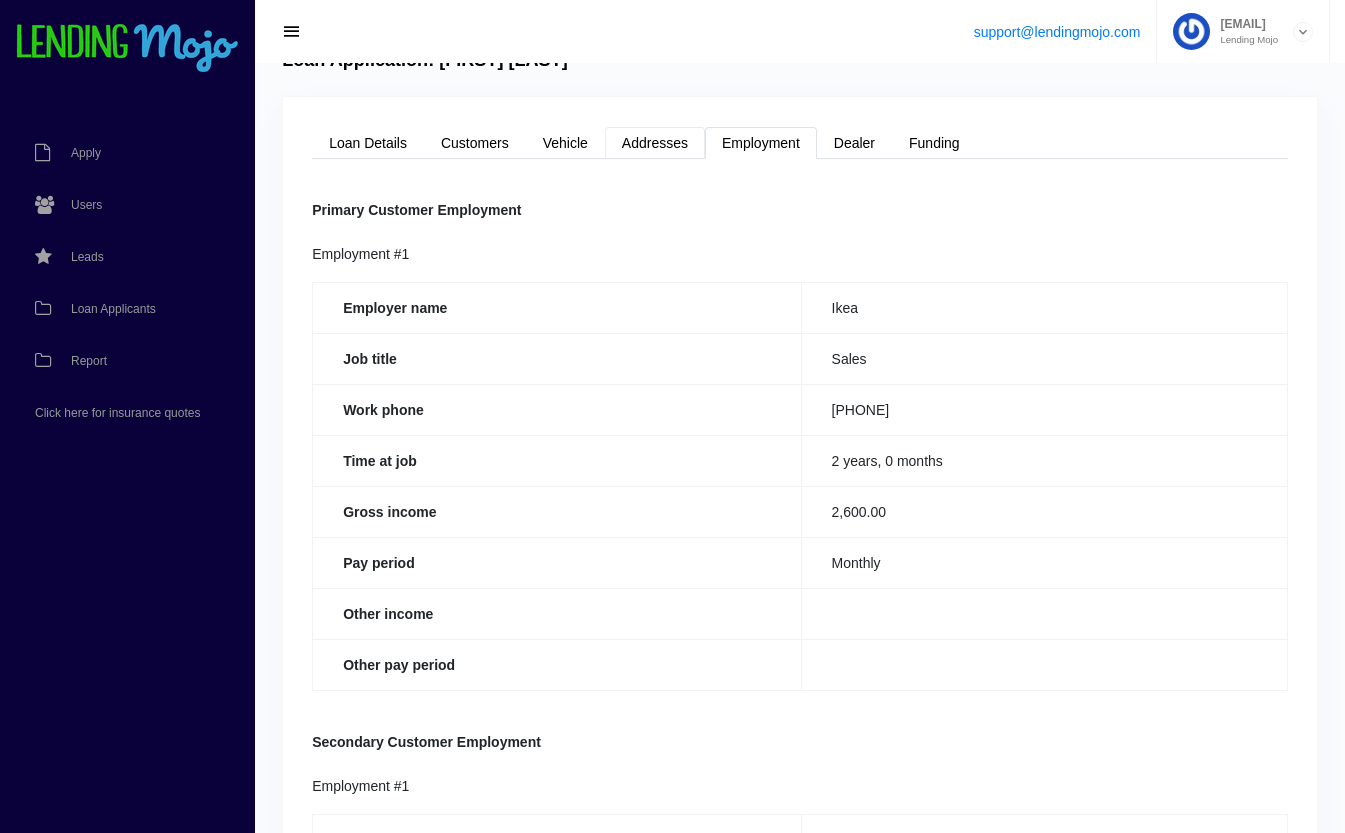 click on "Addresses" at bounding box center [655, 143] 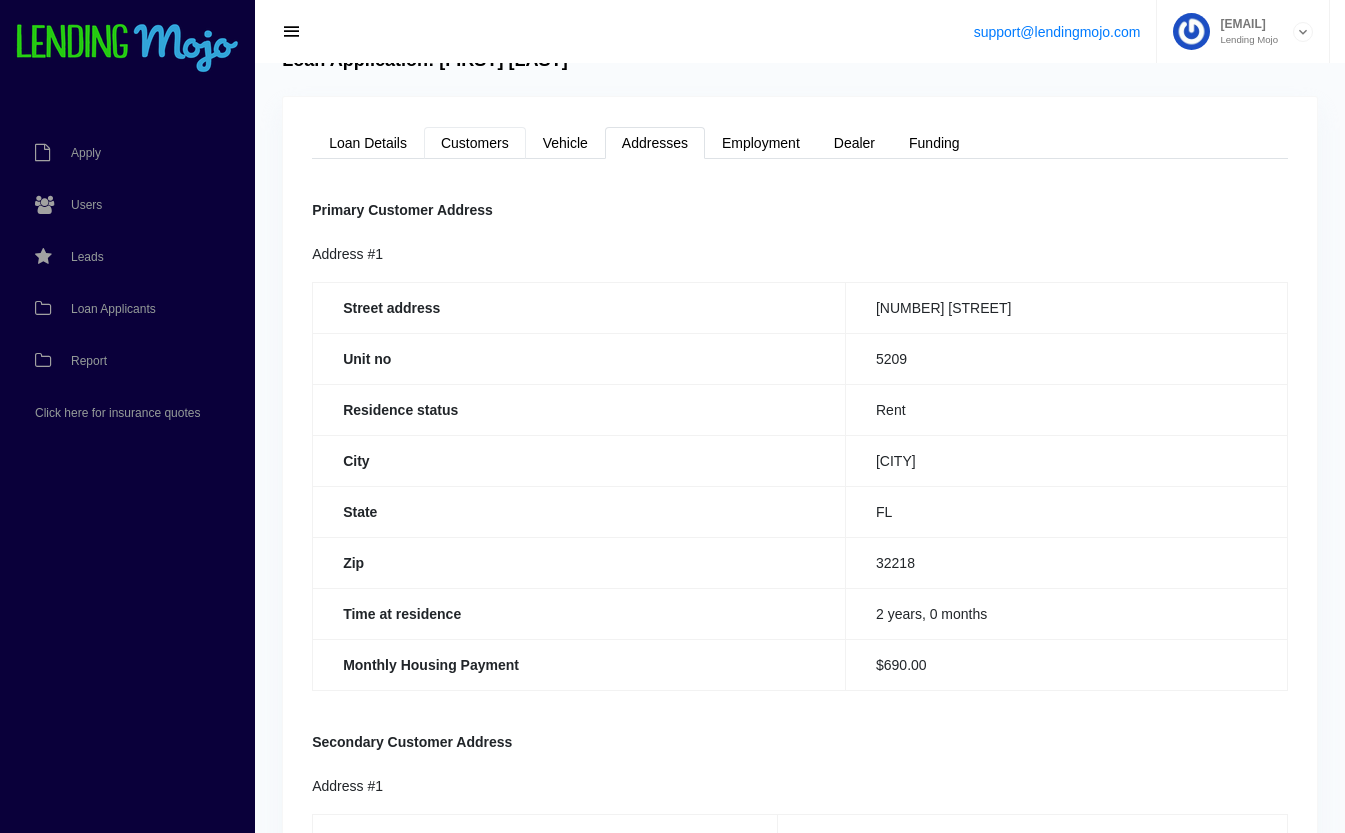 click on "Customers" at bounding box center [475, 143] 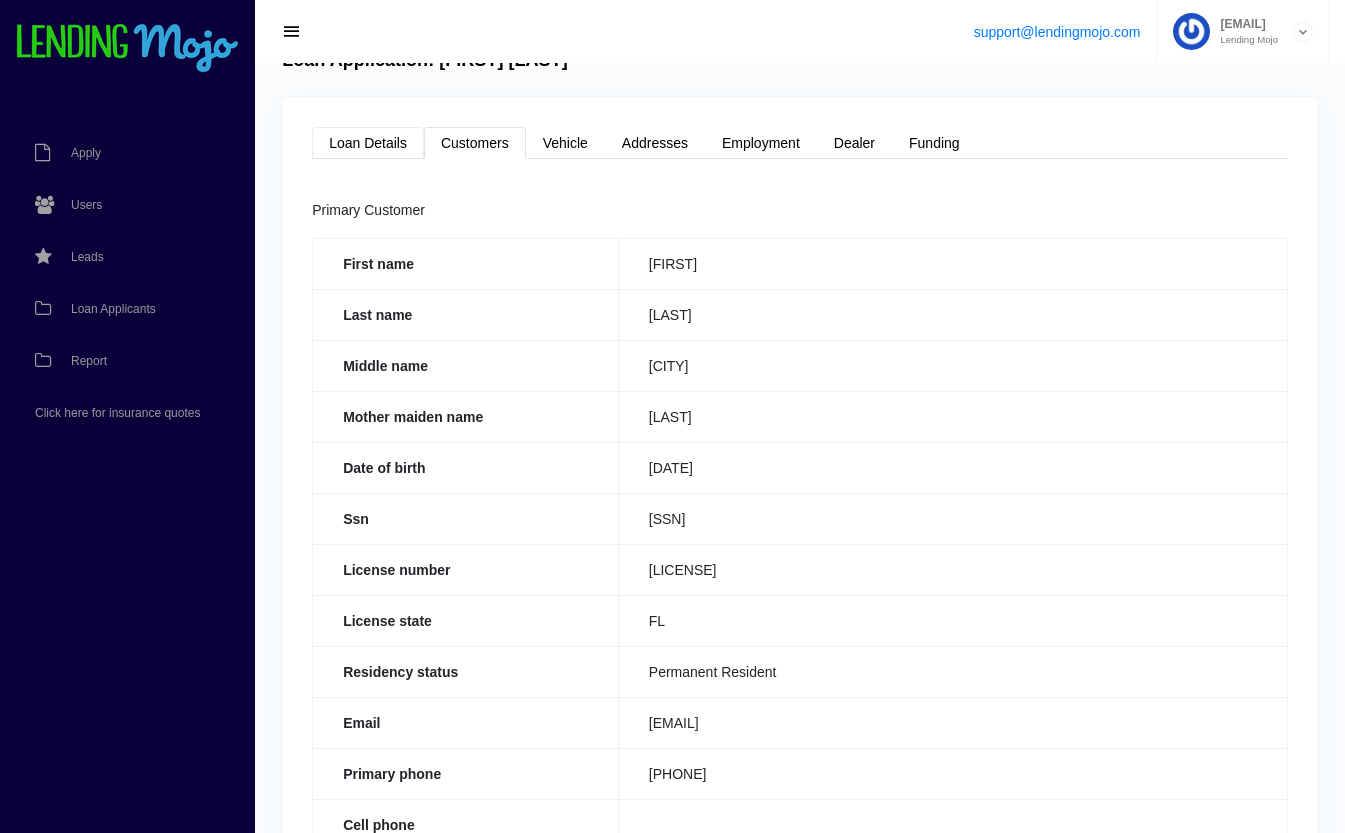 click on "Loan Details" at bounding box center [368, 143] 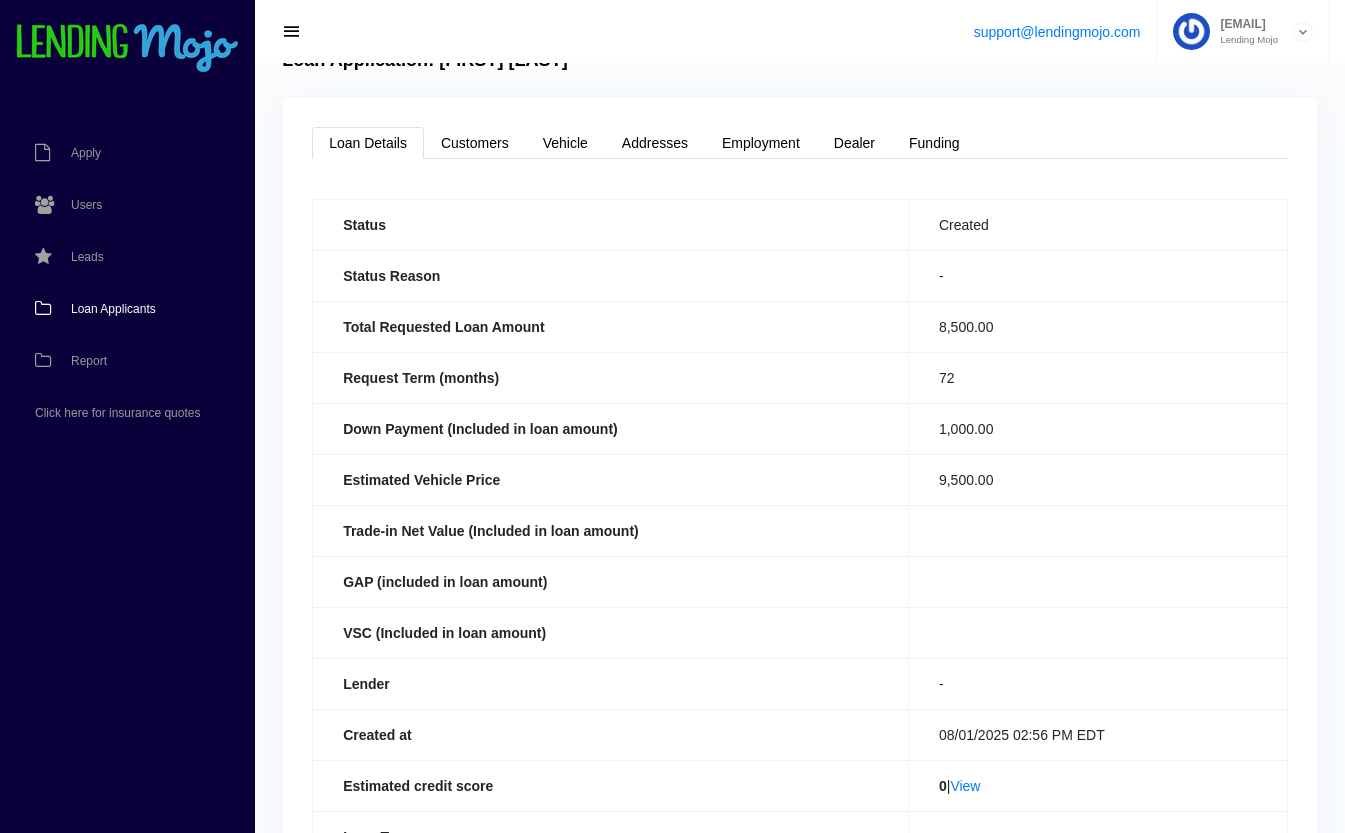 click on "Loan Applicants" at bounding box center (113, 309) 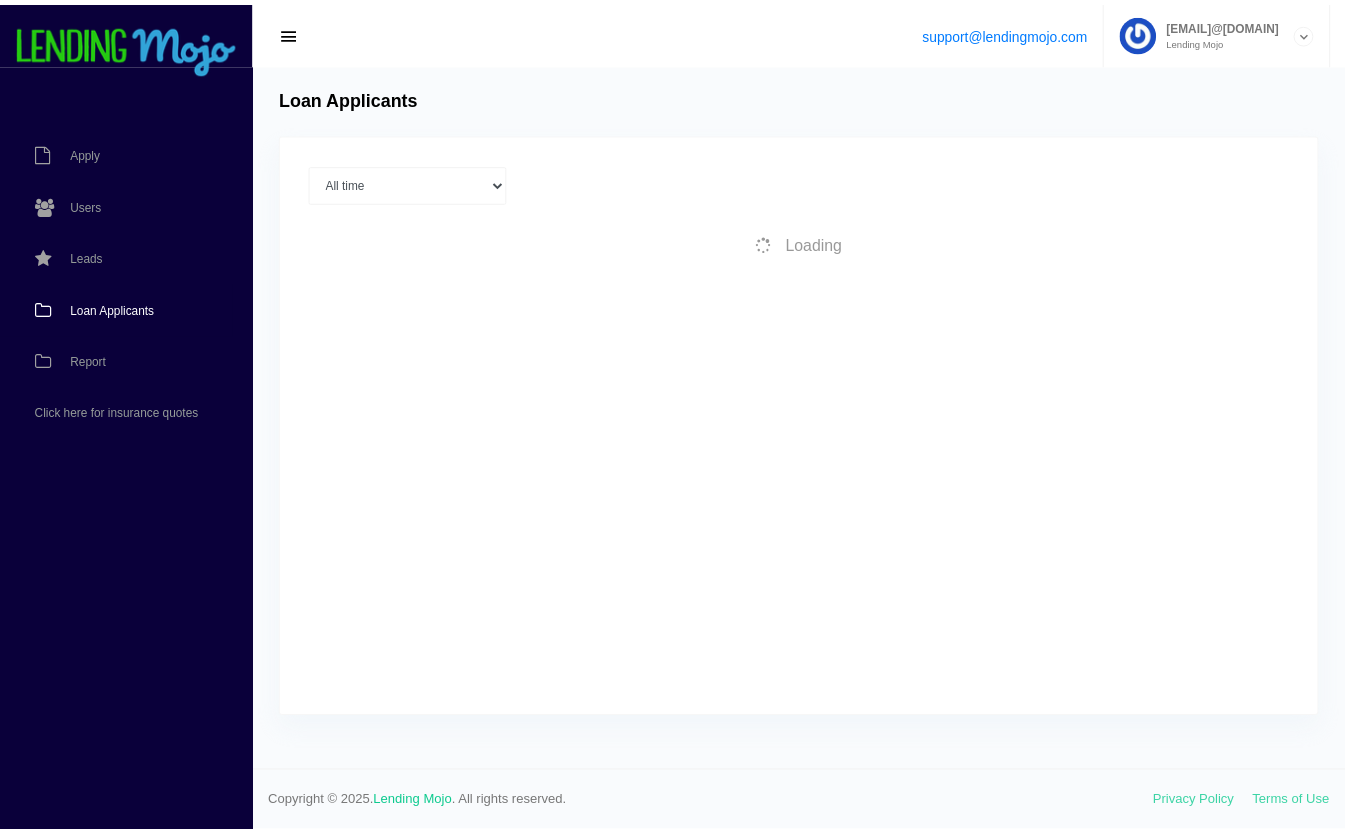 scroll, scrollTop: 0, scrollLeft: 0, axis: both 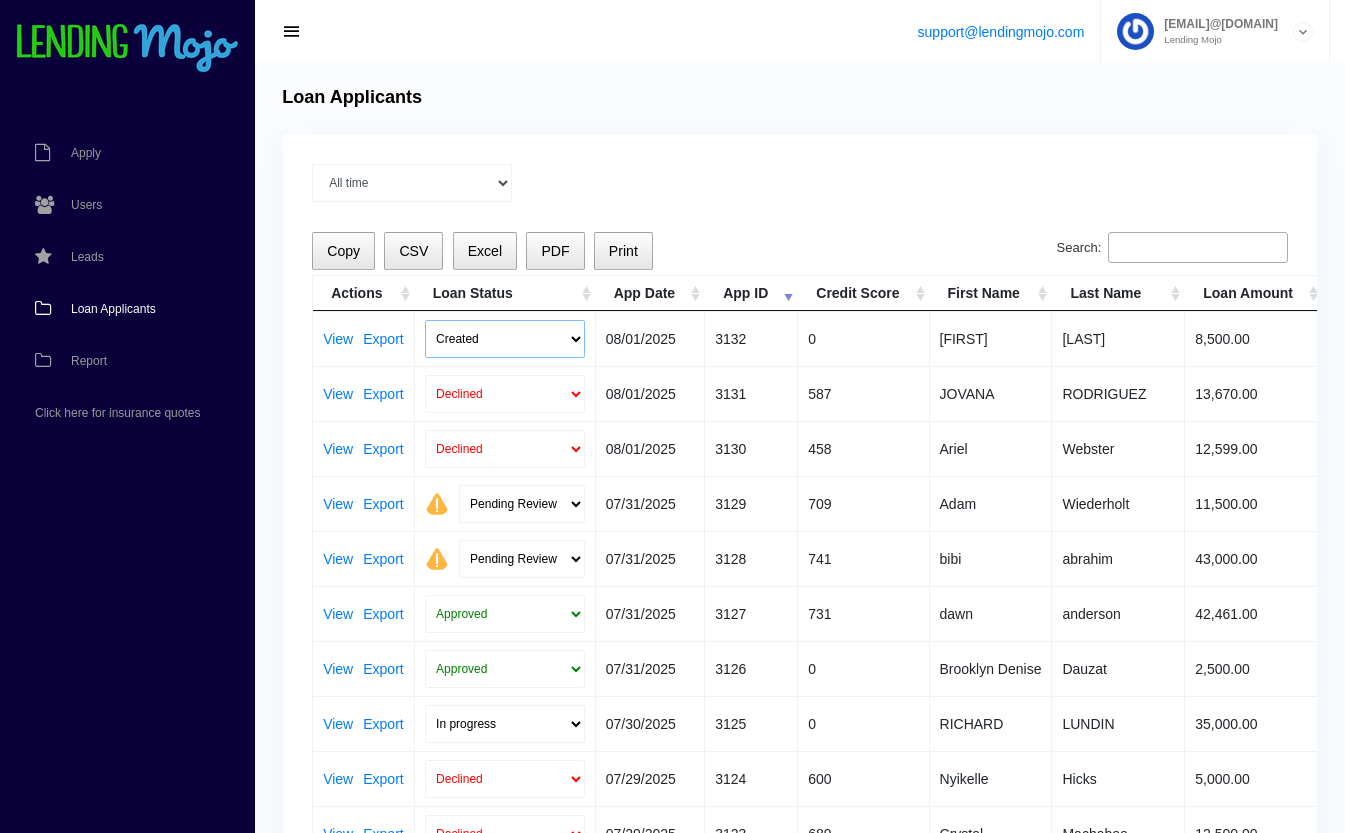 click on "Created Submitted" at bounding box center (505, 339) 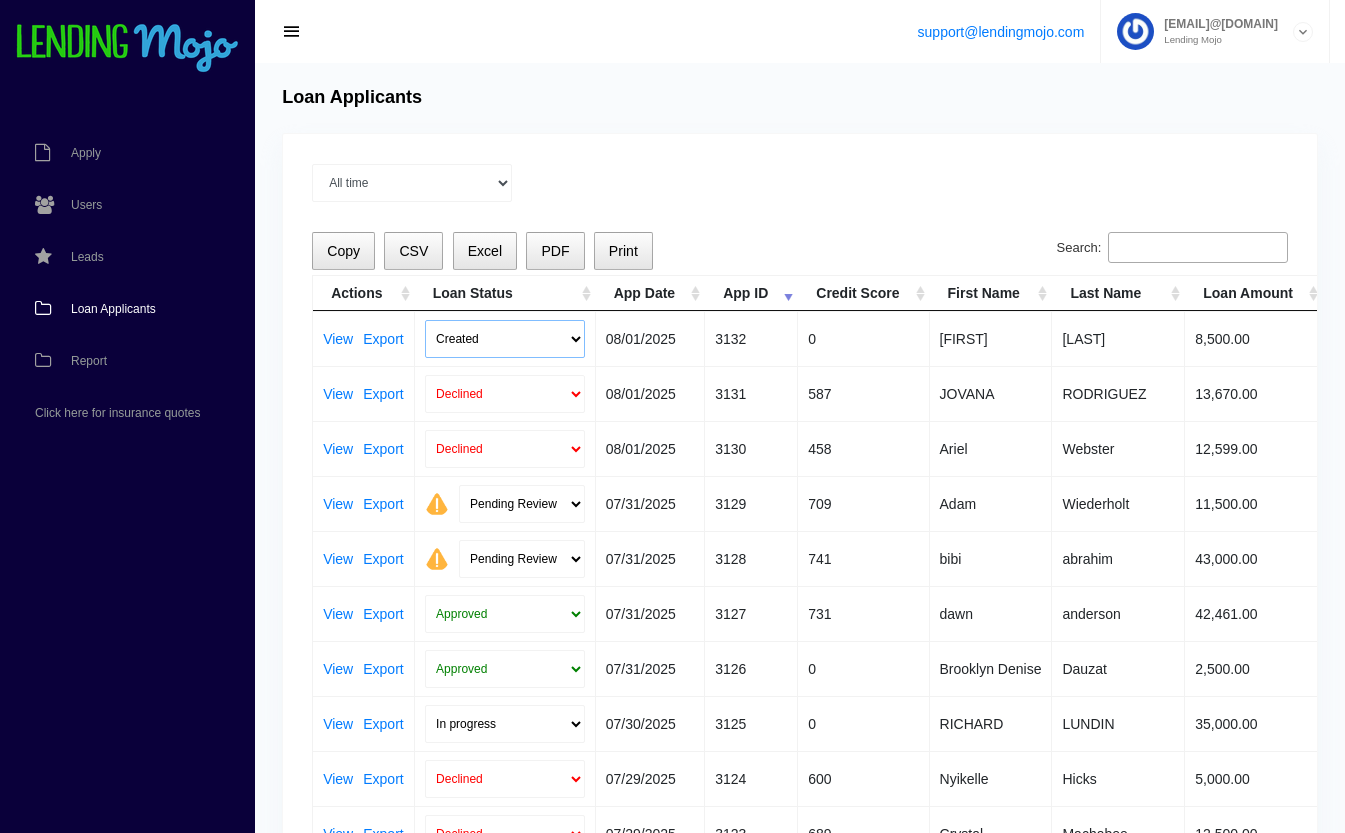 select on "submitted" 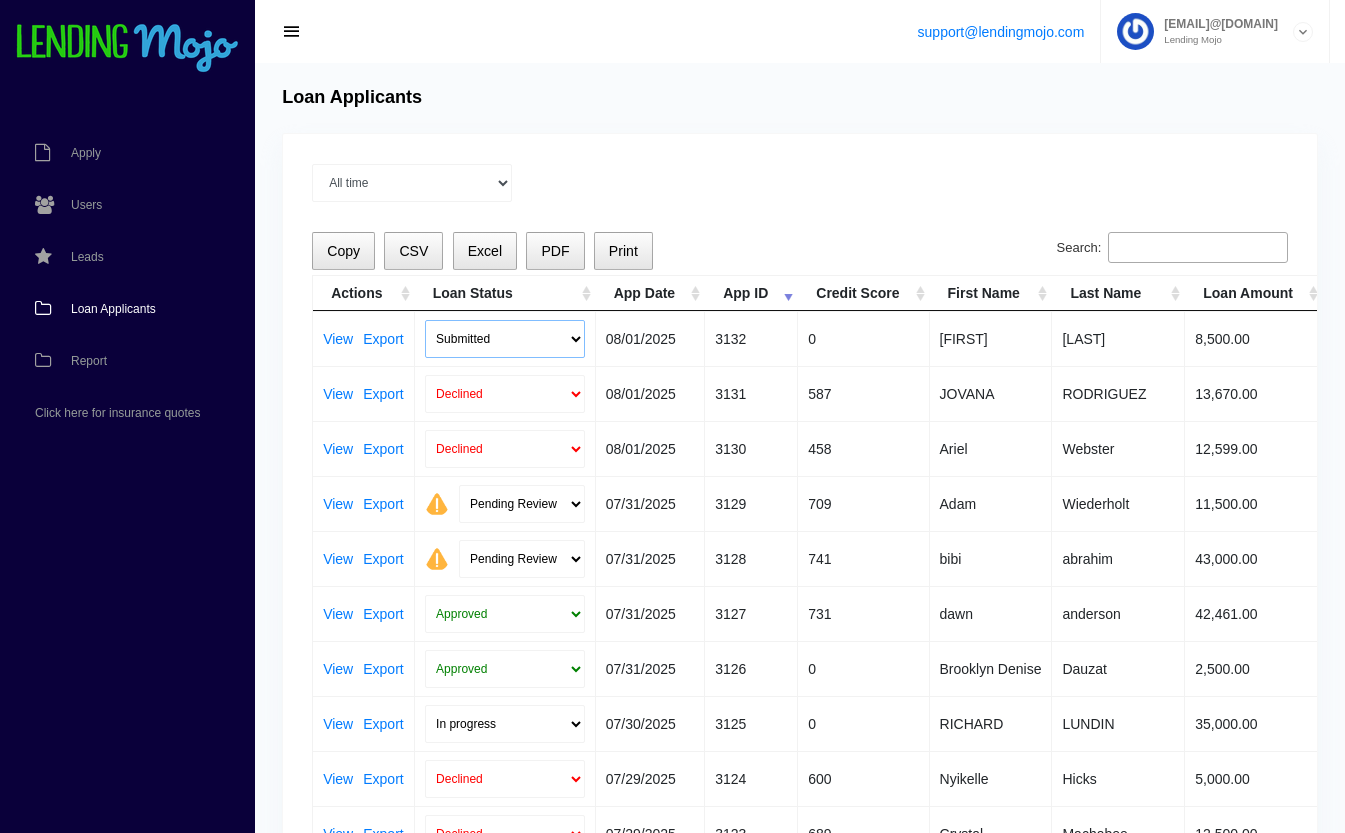 click on "Created Submitted" at bounding box center [505, 339] 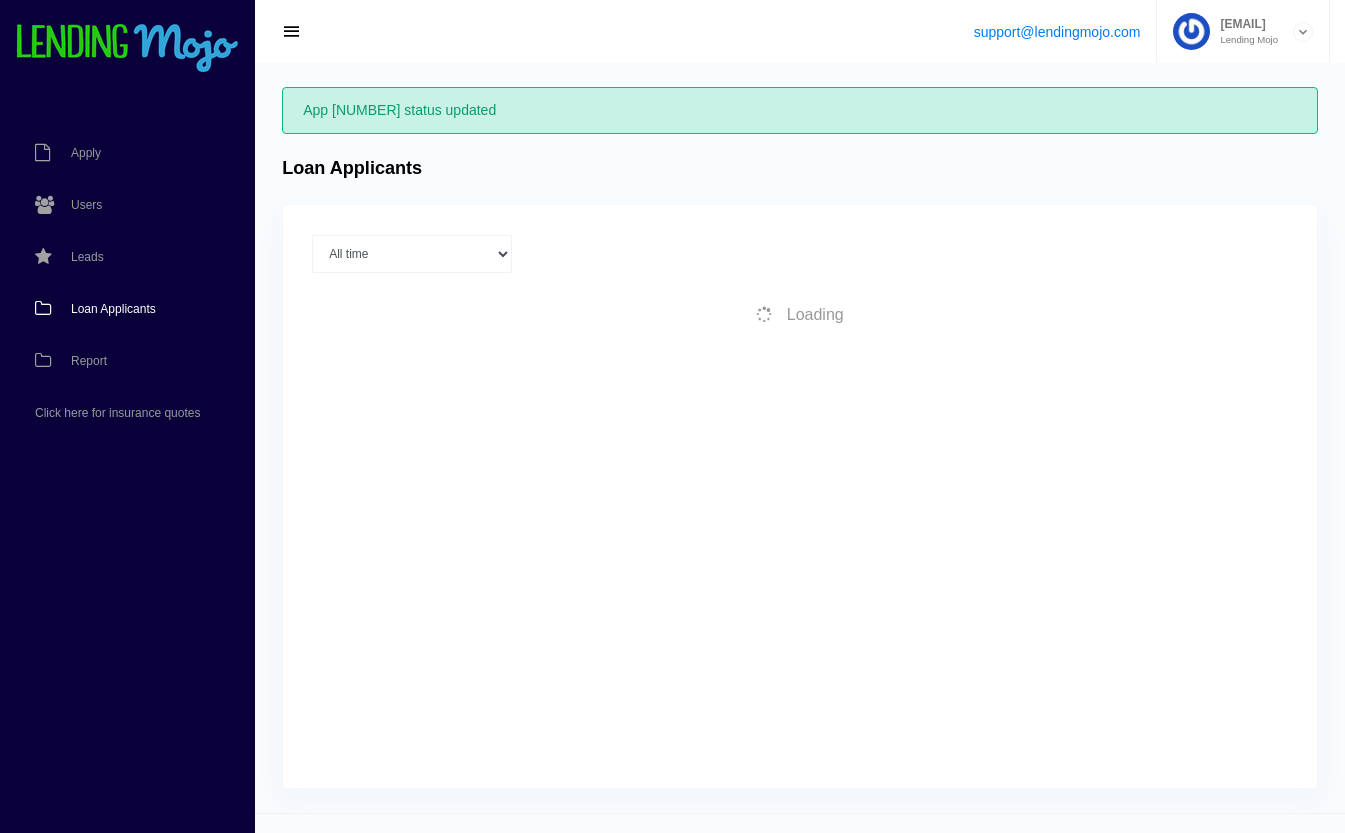 scroll, scrollTop: 0, scrollLeft: 0, axis: both 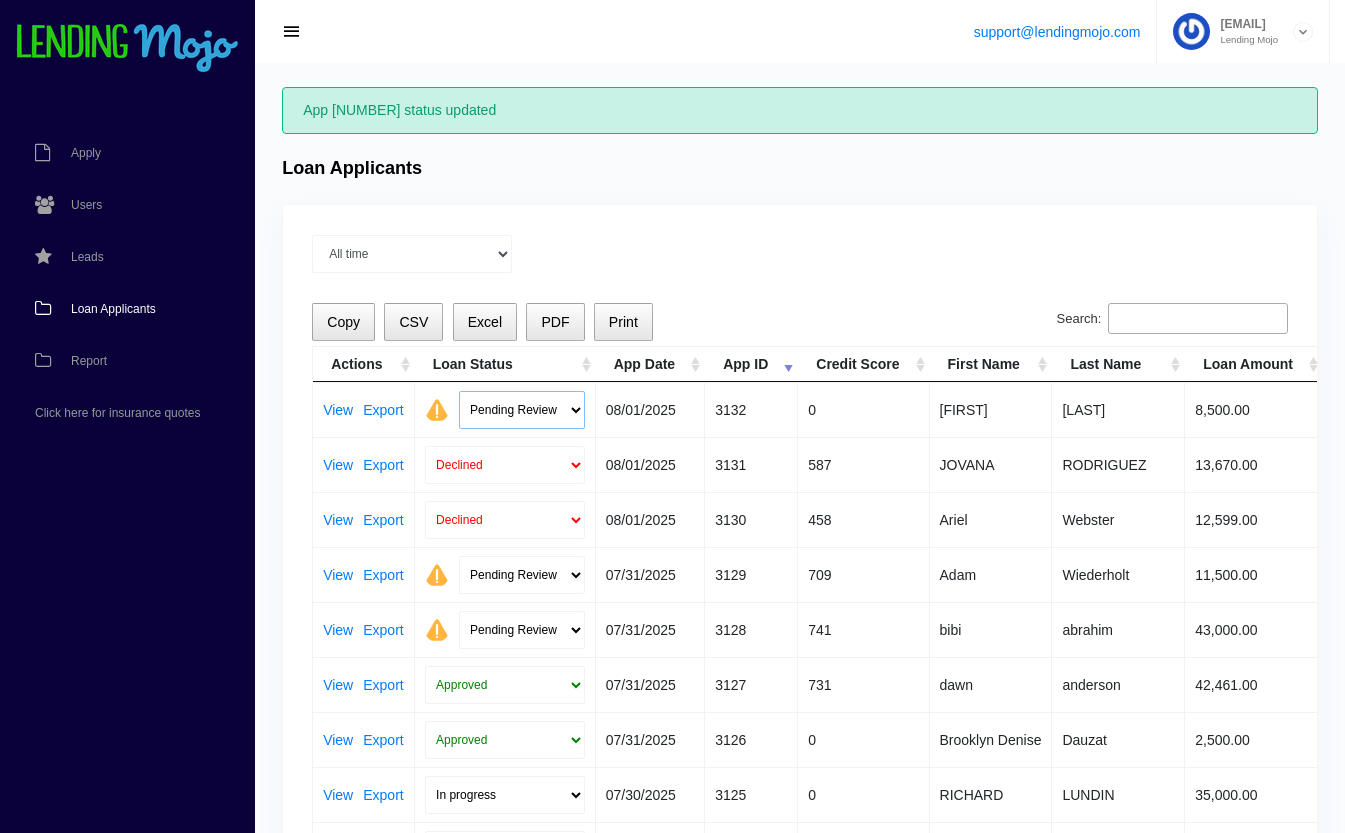 click on "Pending Review Approve Decline Unqualified" at bounding box center [522, 410] 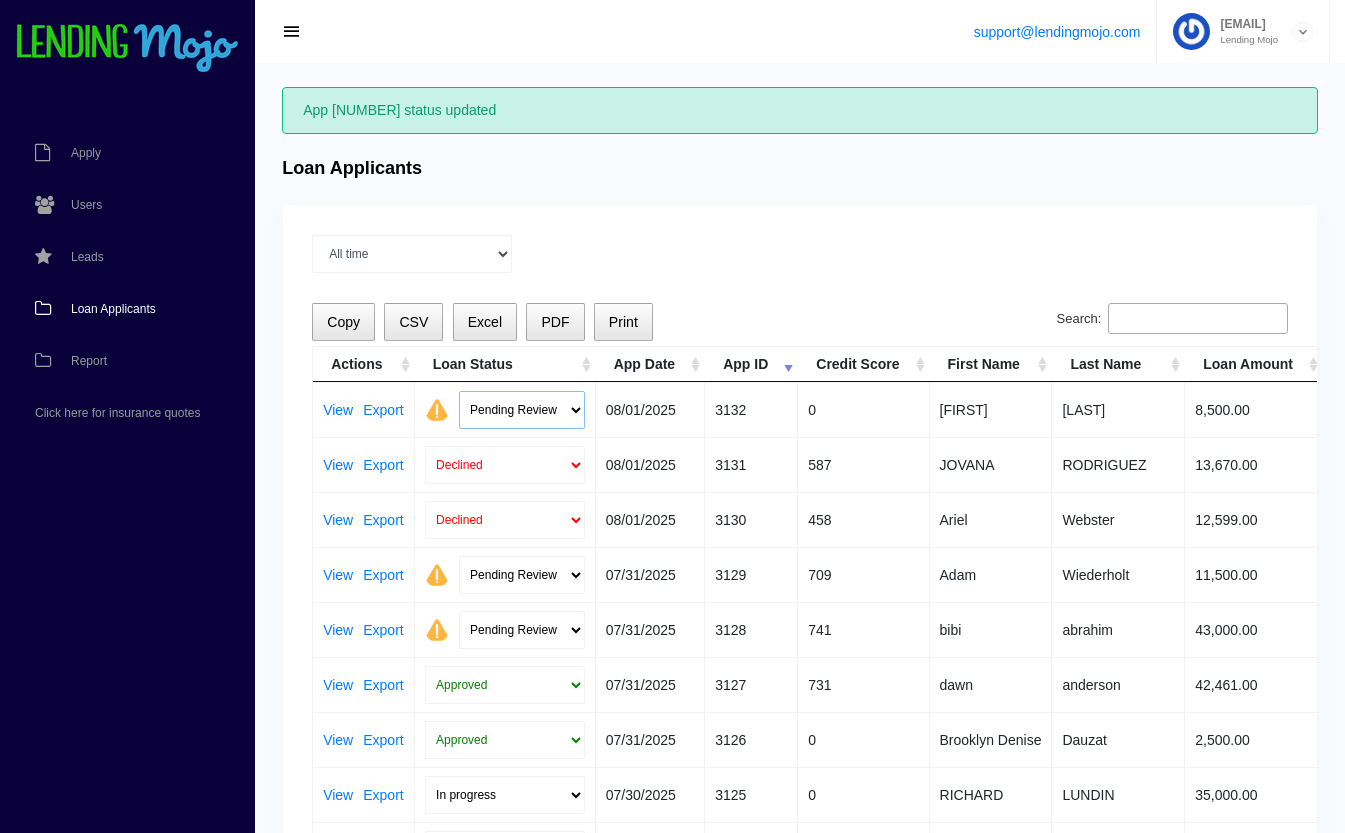 select on "declined" 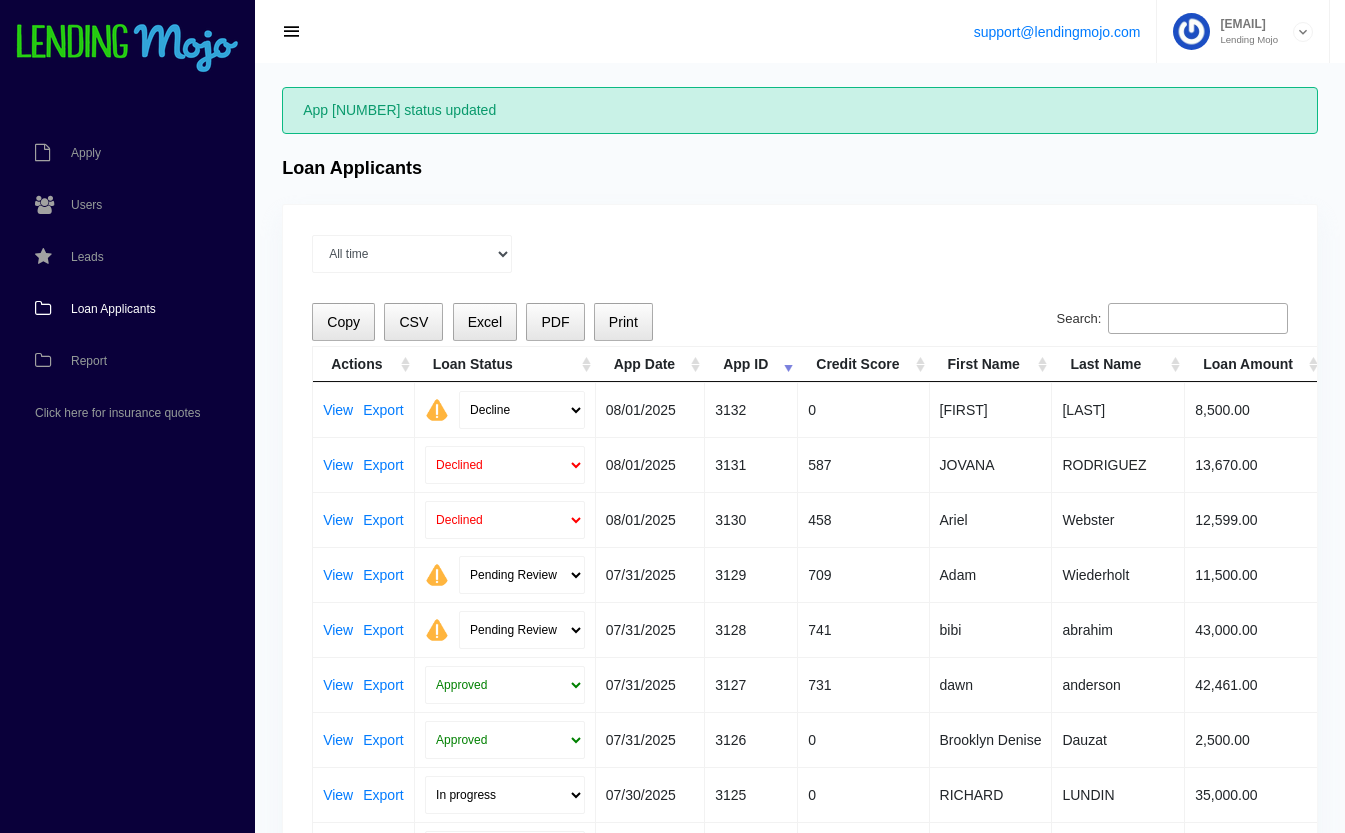 click on "Pending Review Approve Decline Unqualified" at bounding box center (522, 410) 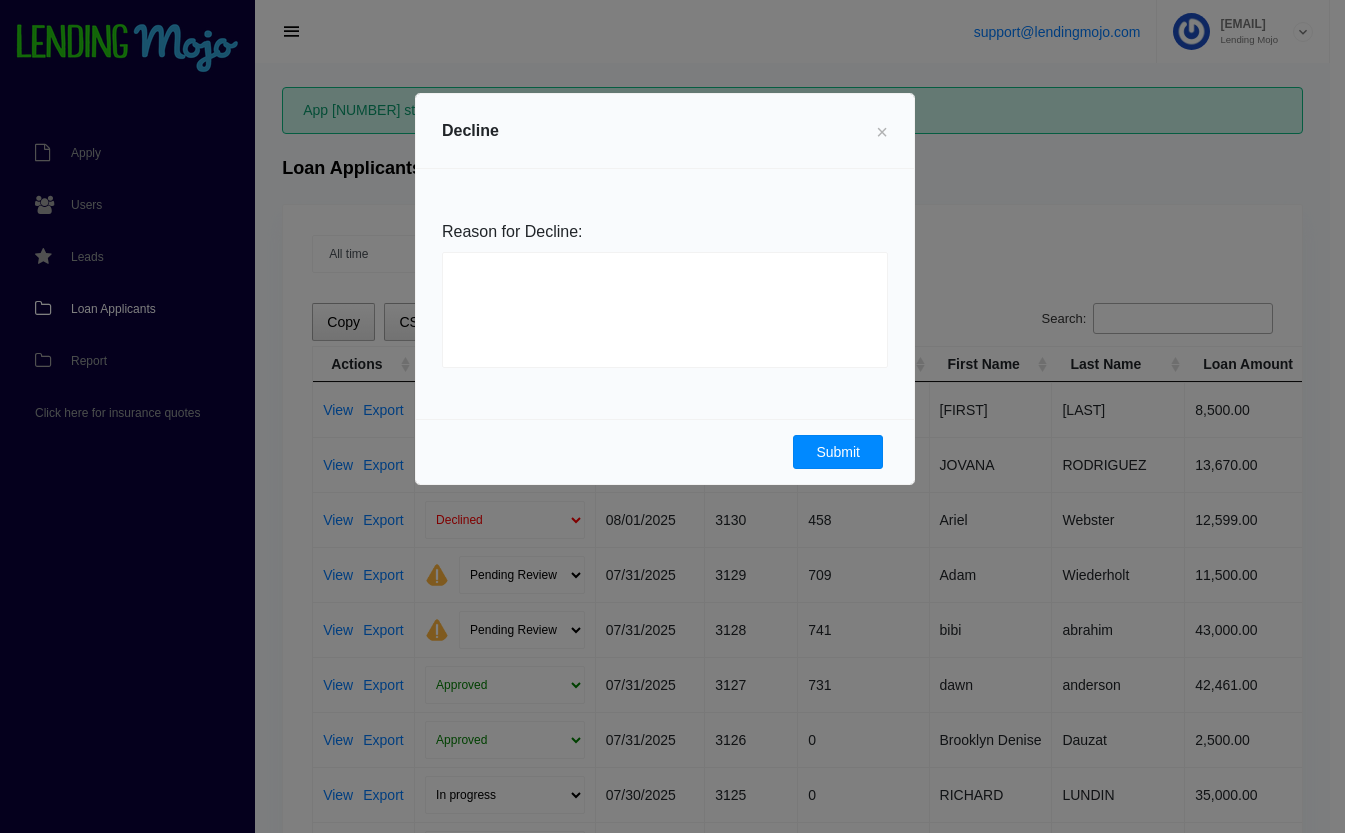 click on "Submit" at bounding box center (838, 452) 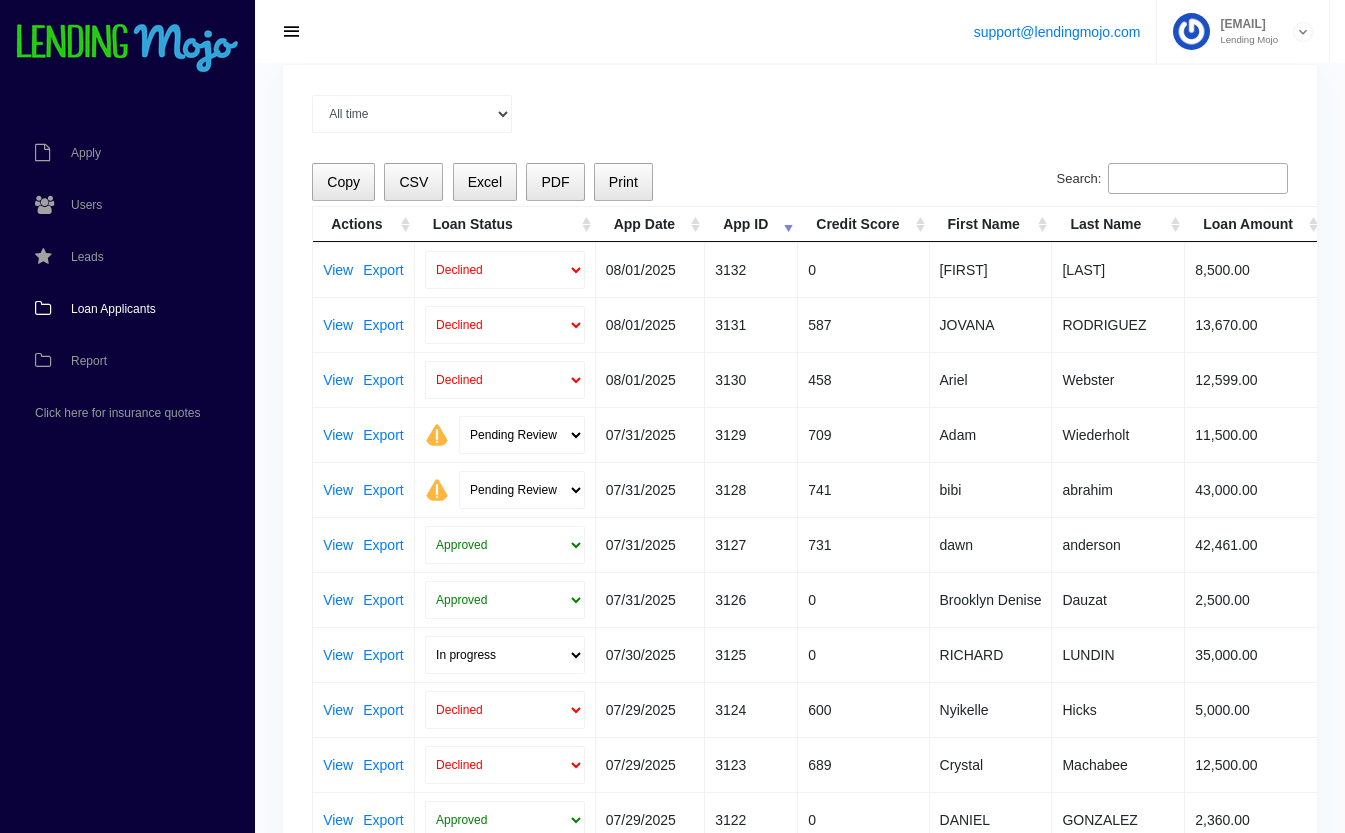 scroll, scrollTop: 138, scrollLeft: 0, axis: vertical 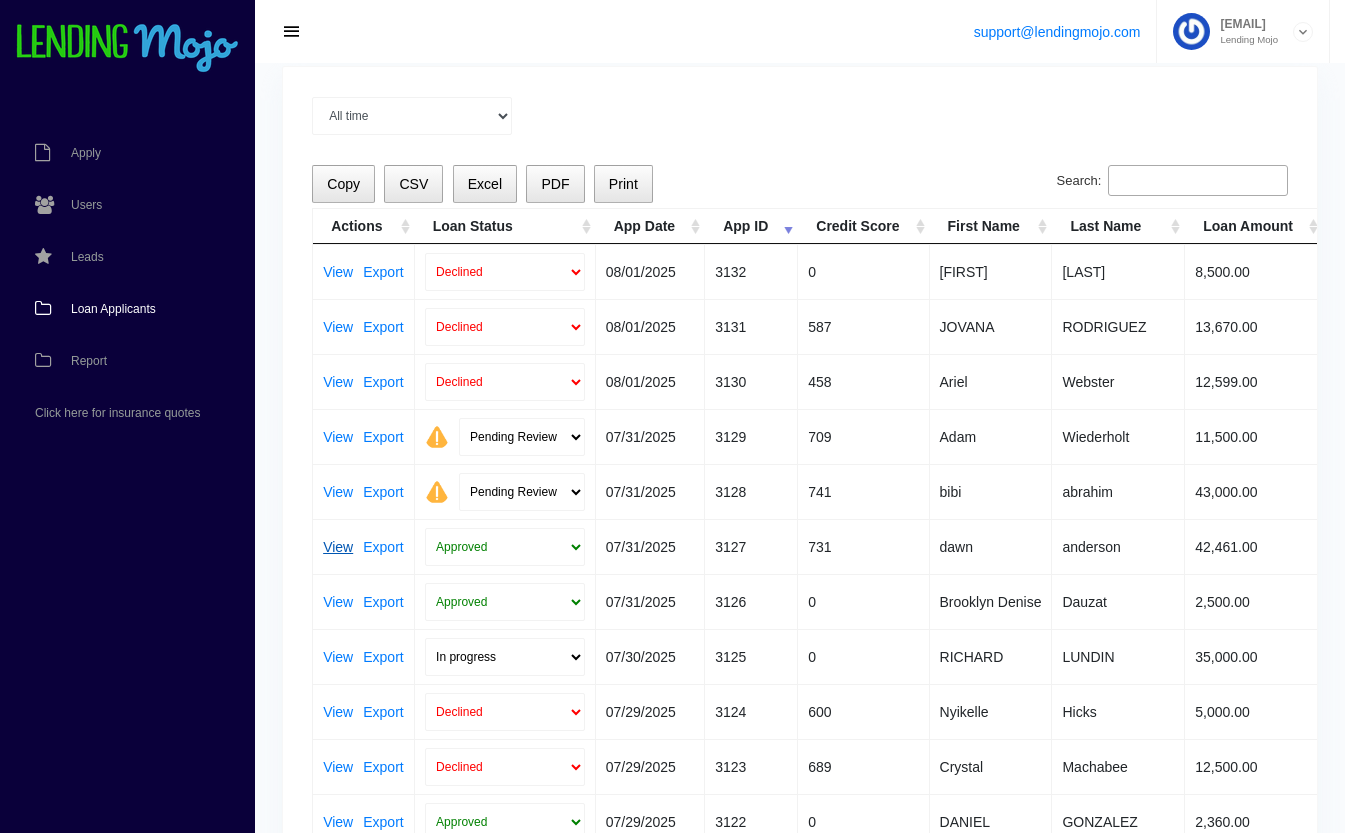 click on "View" at bounding box center (338, 547) 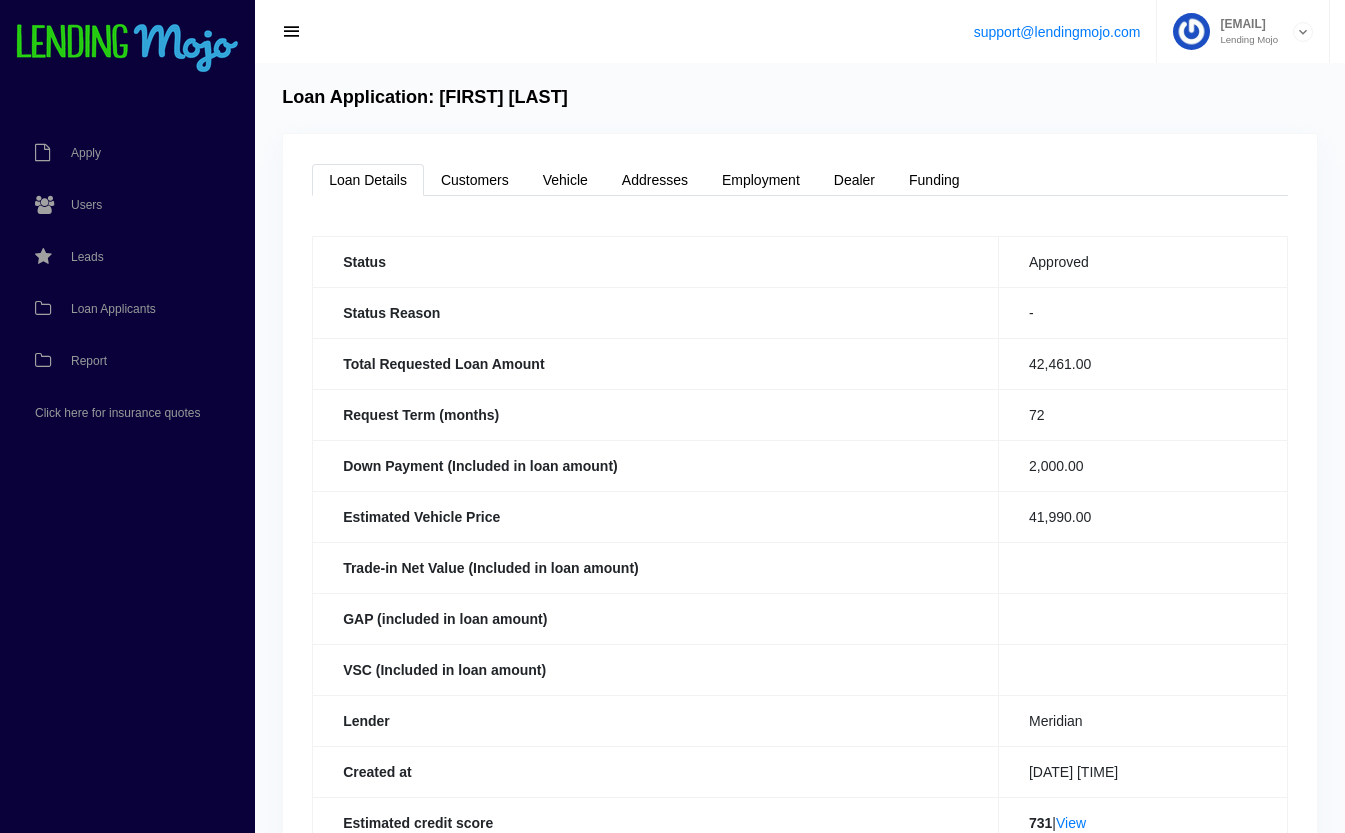 scroll, scrollTop: 0, scrollLeft: 0, axis: both 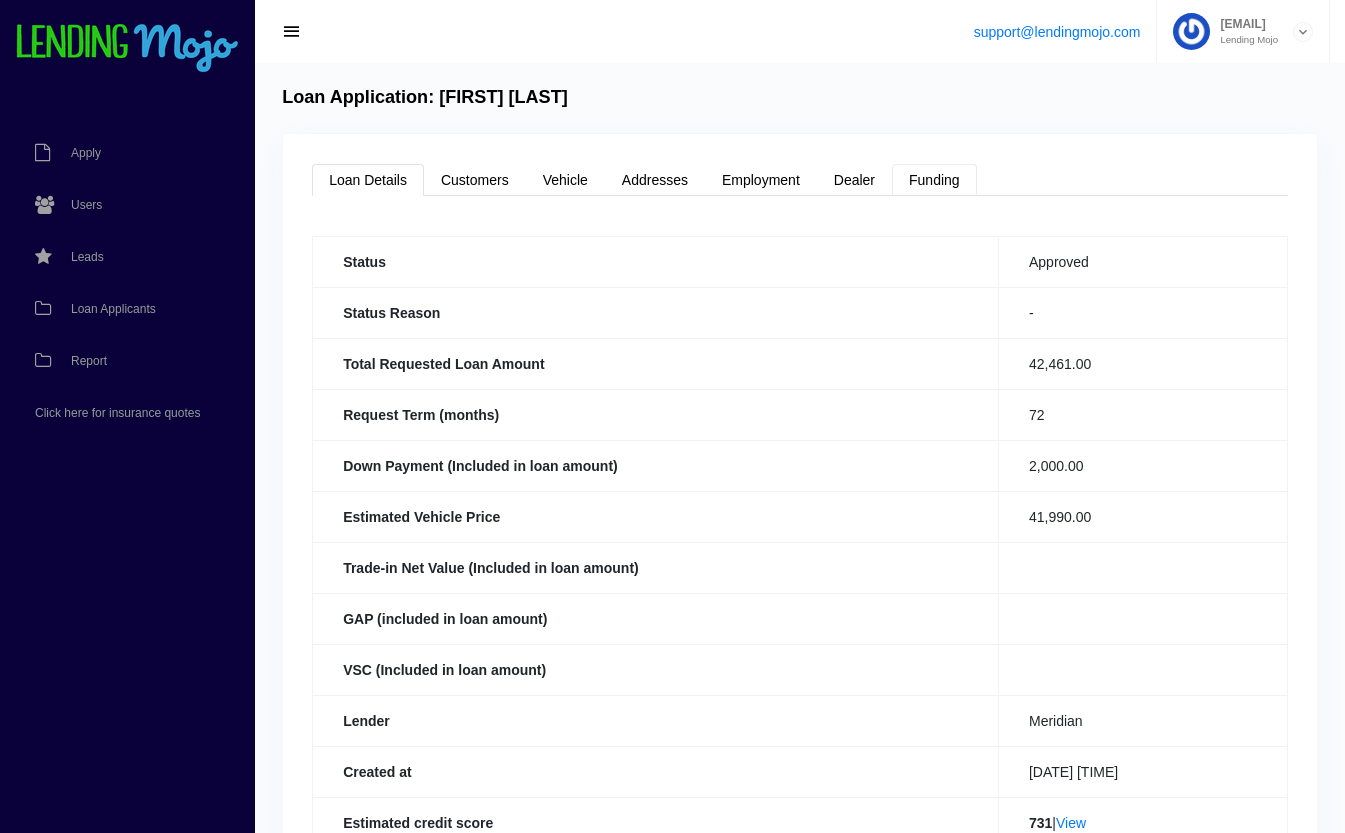 click on "Funding" at bounding box center (934, 180) 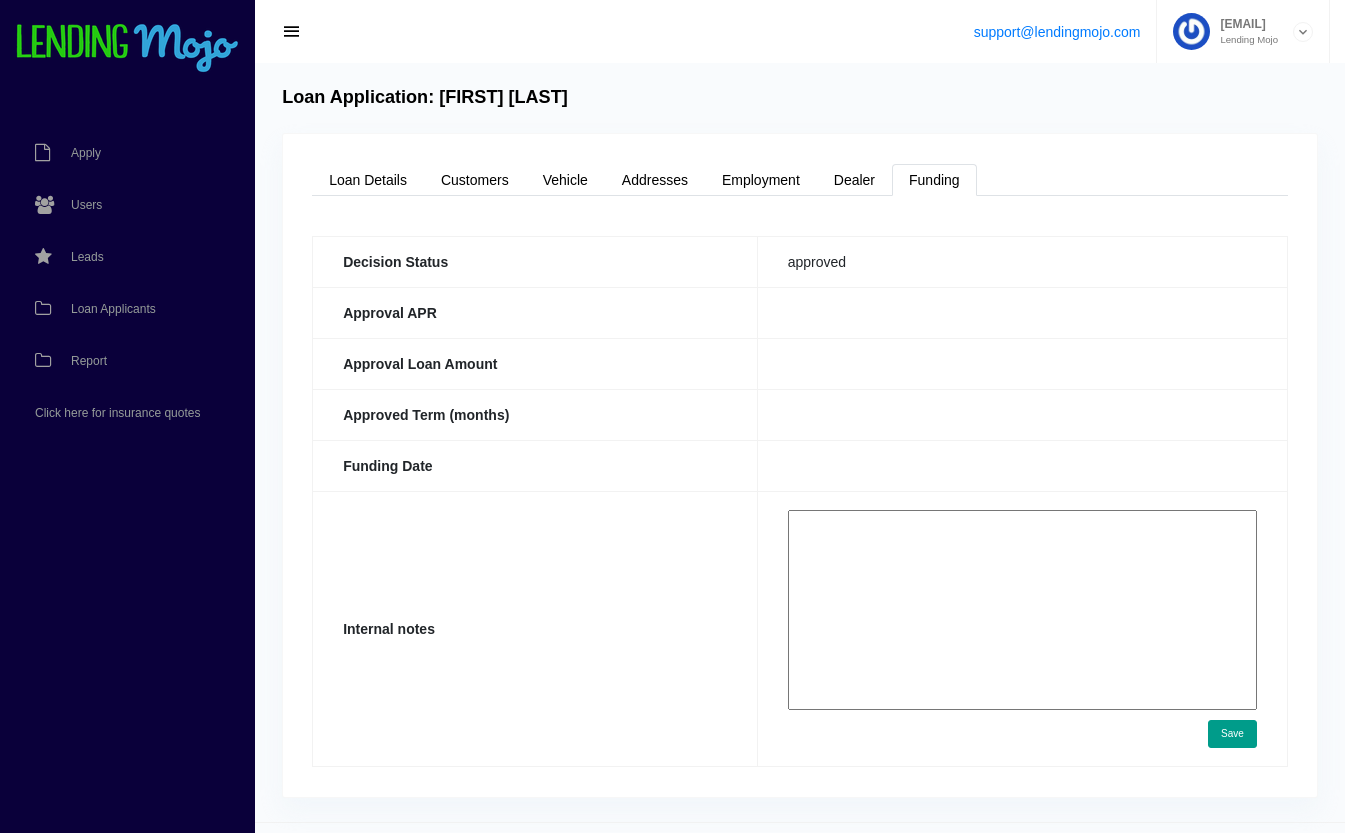 click at bounding box center (1022, 610) 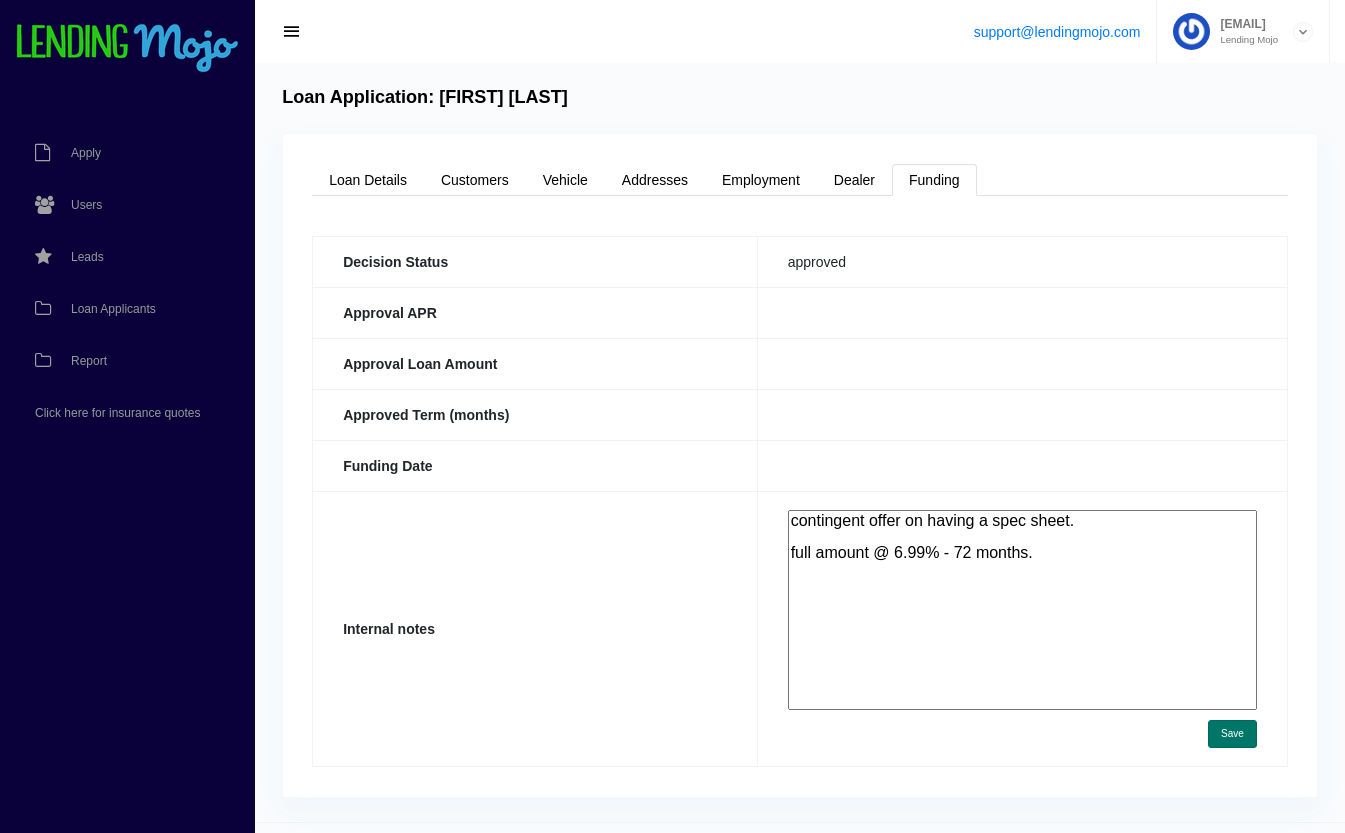 type on "contingent offer on having a spec sheet.
full amount @ 6.99% - 72 months." 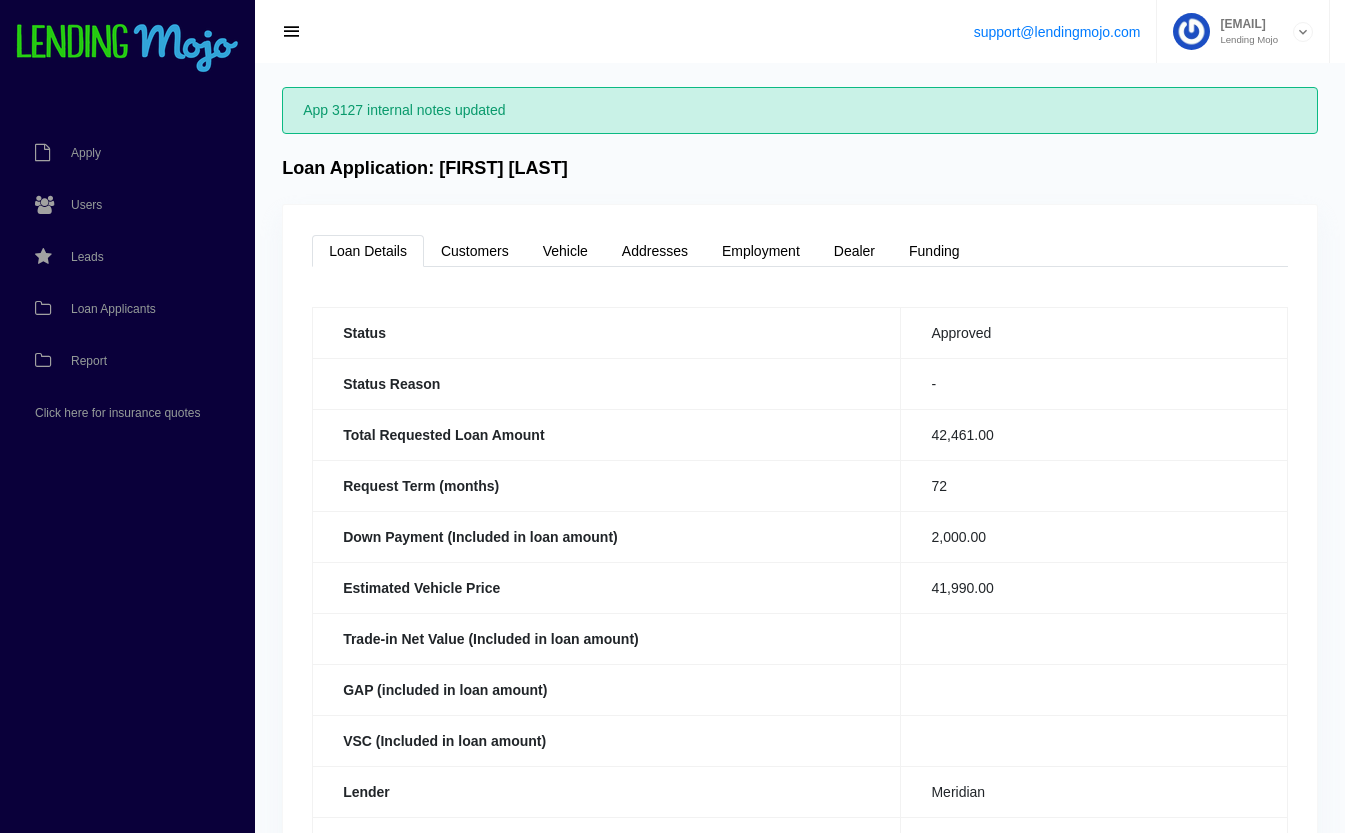 scroll, scrollTop: 0, scrollLeft: 0, axis: both 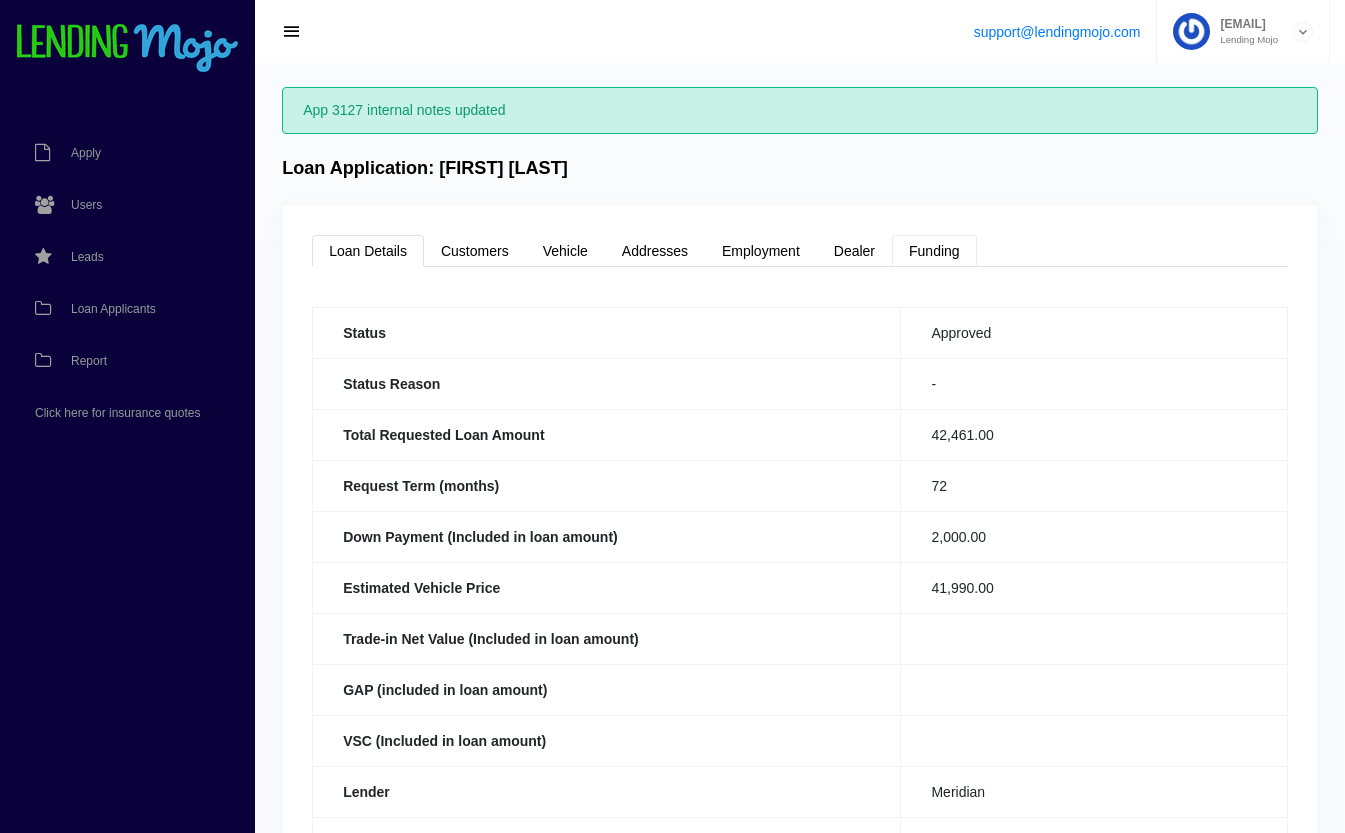 click on "Funding" at bounding box center (934, 251) 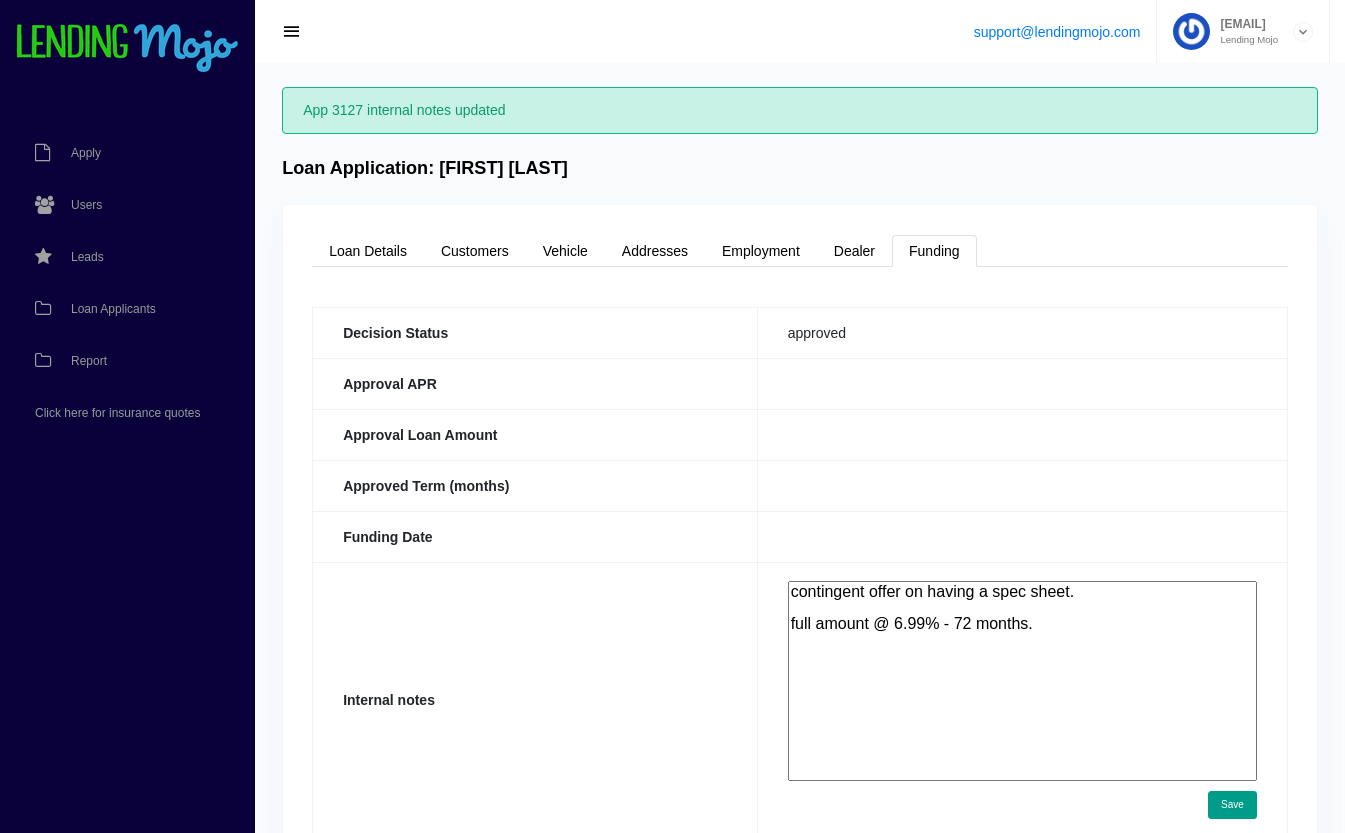 click on "contingent offer on having a spec sheet.
full amount @ 6.99% - 72 months." at bounding box center (1022, 681) 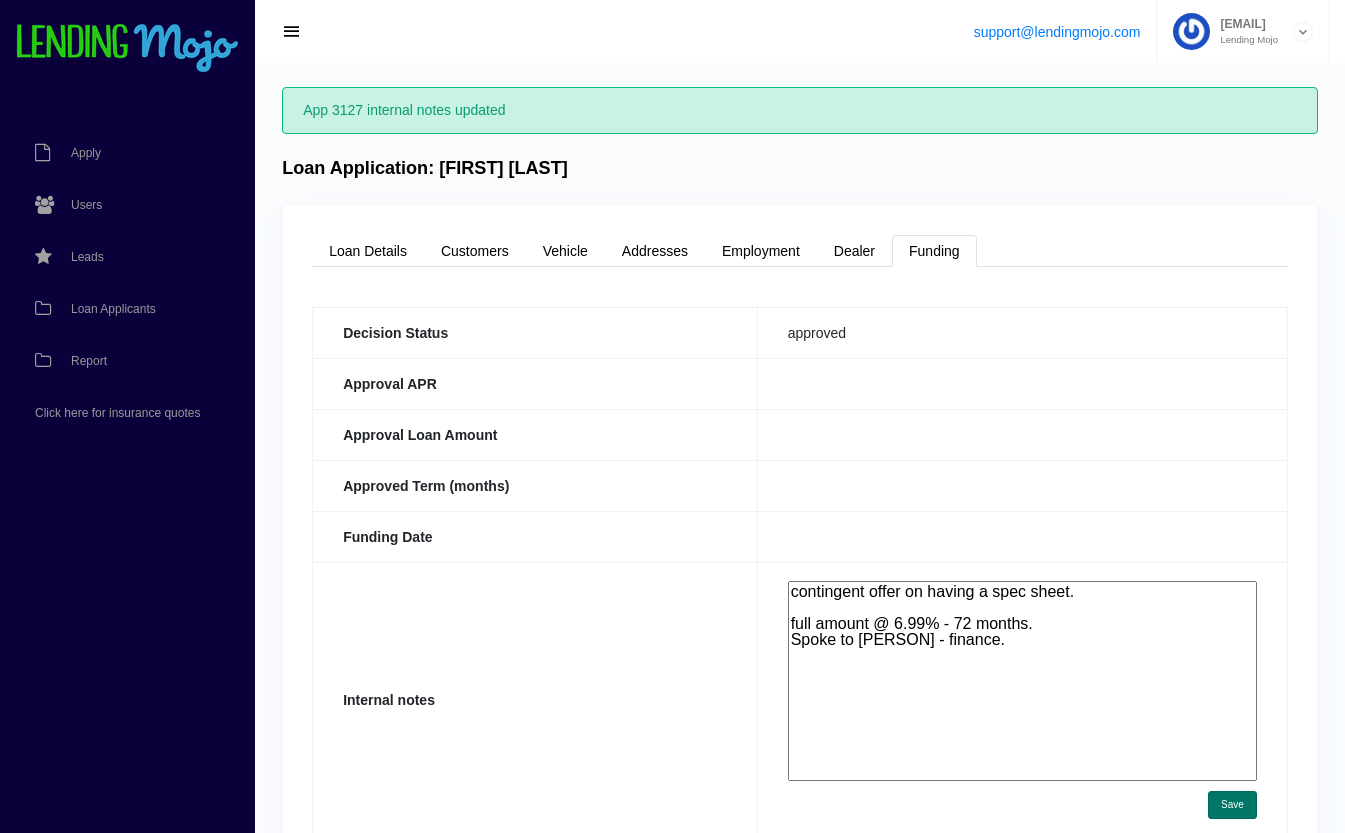 type on "contingent offer on having a spec sheet.
full amount @ 6.99% - 72 months.
Spoke to [FIRST] - finance." 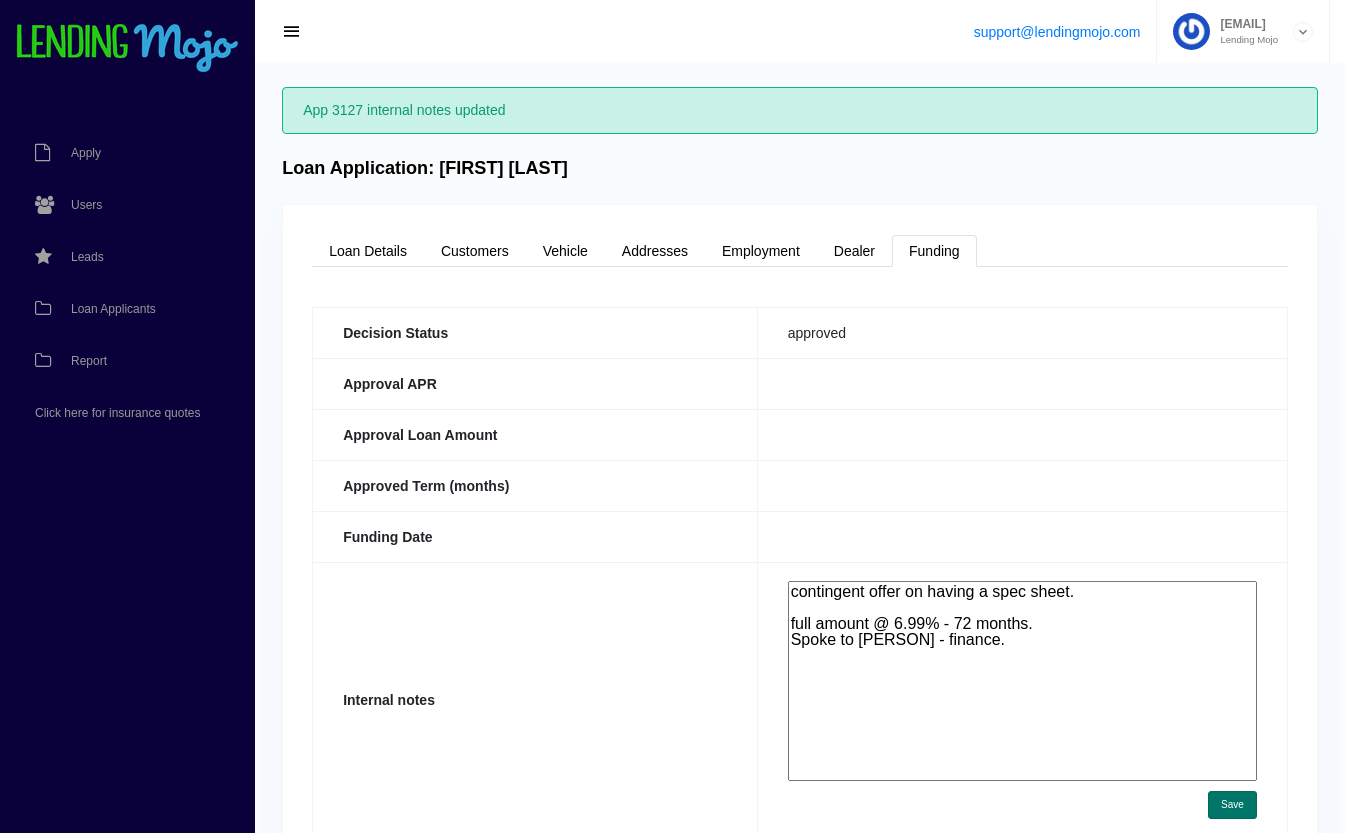 click on "Save" at bounding box center [1232, 805] 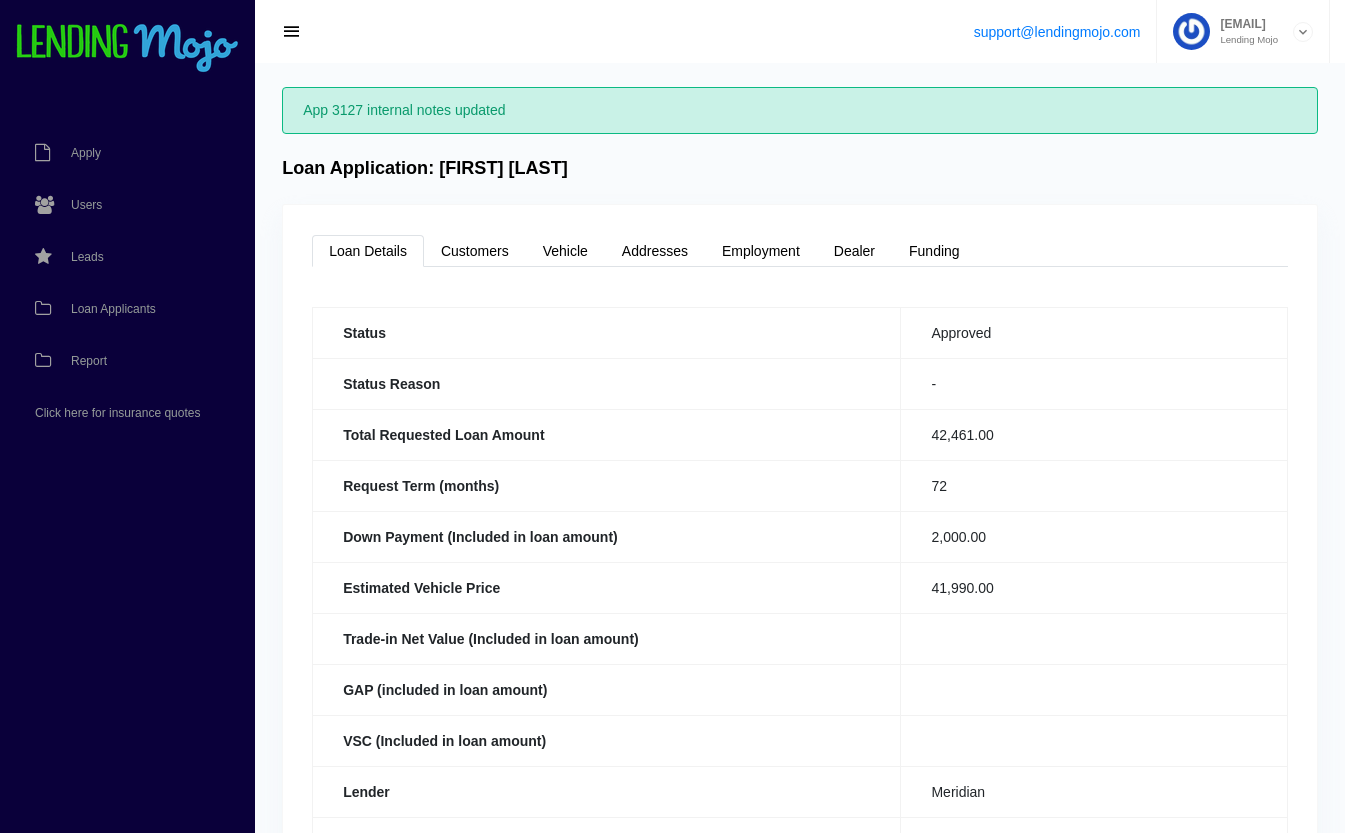 scroll, scrollTop: 0, scrollLeft: 0, axis: both 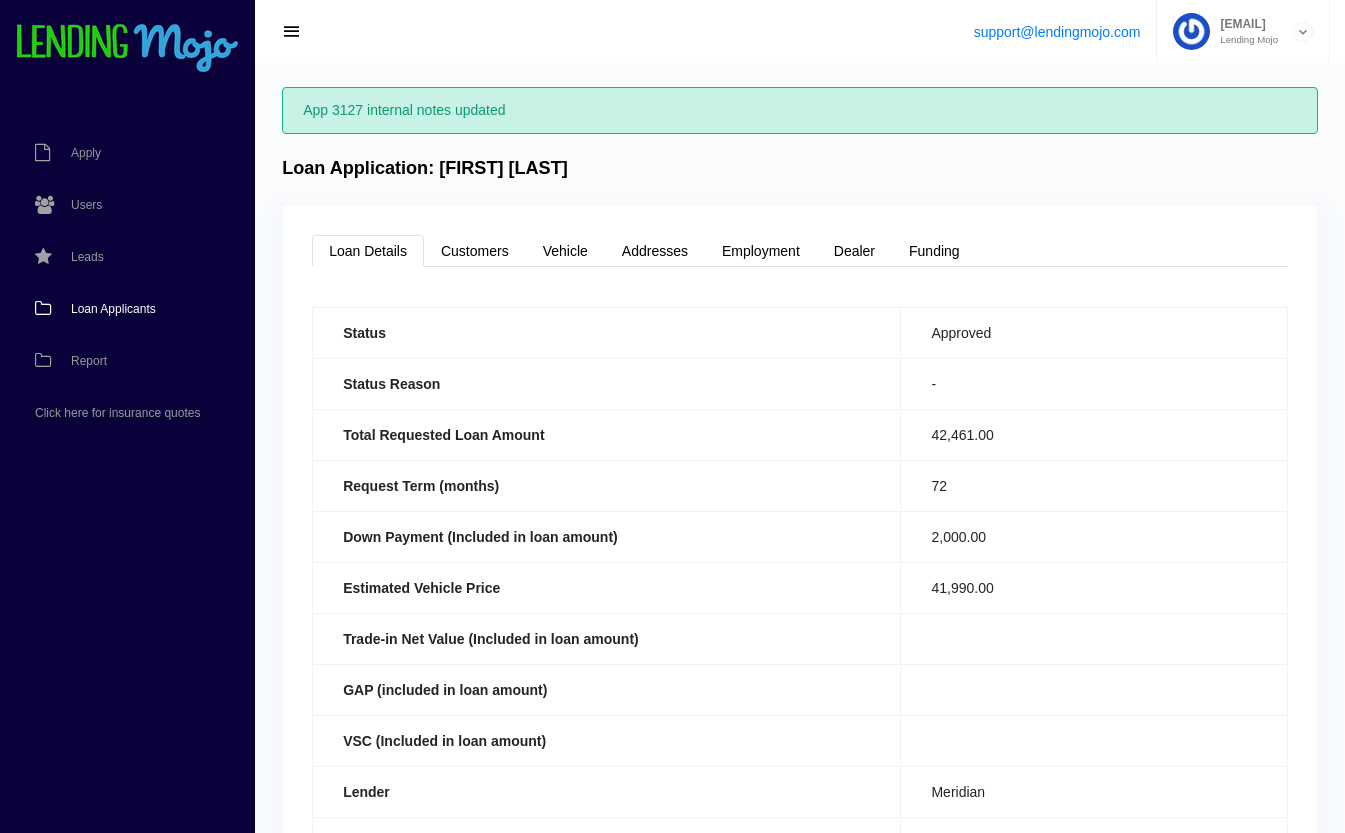 click on "Loan Applicants" at bounding box center [113, 309] 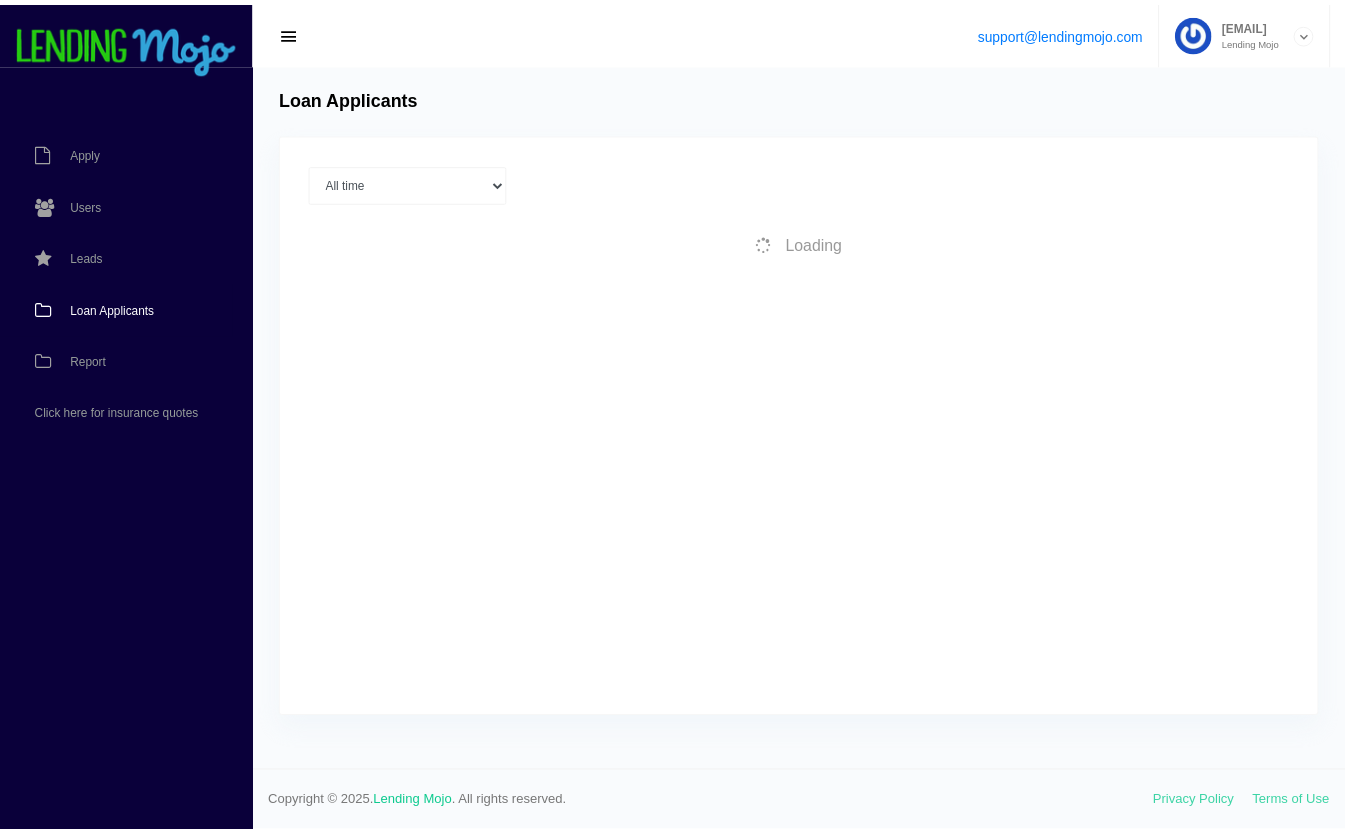 scroll, scrollTop: 0, scrollLeft: 0, axis: both 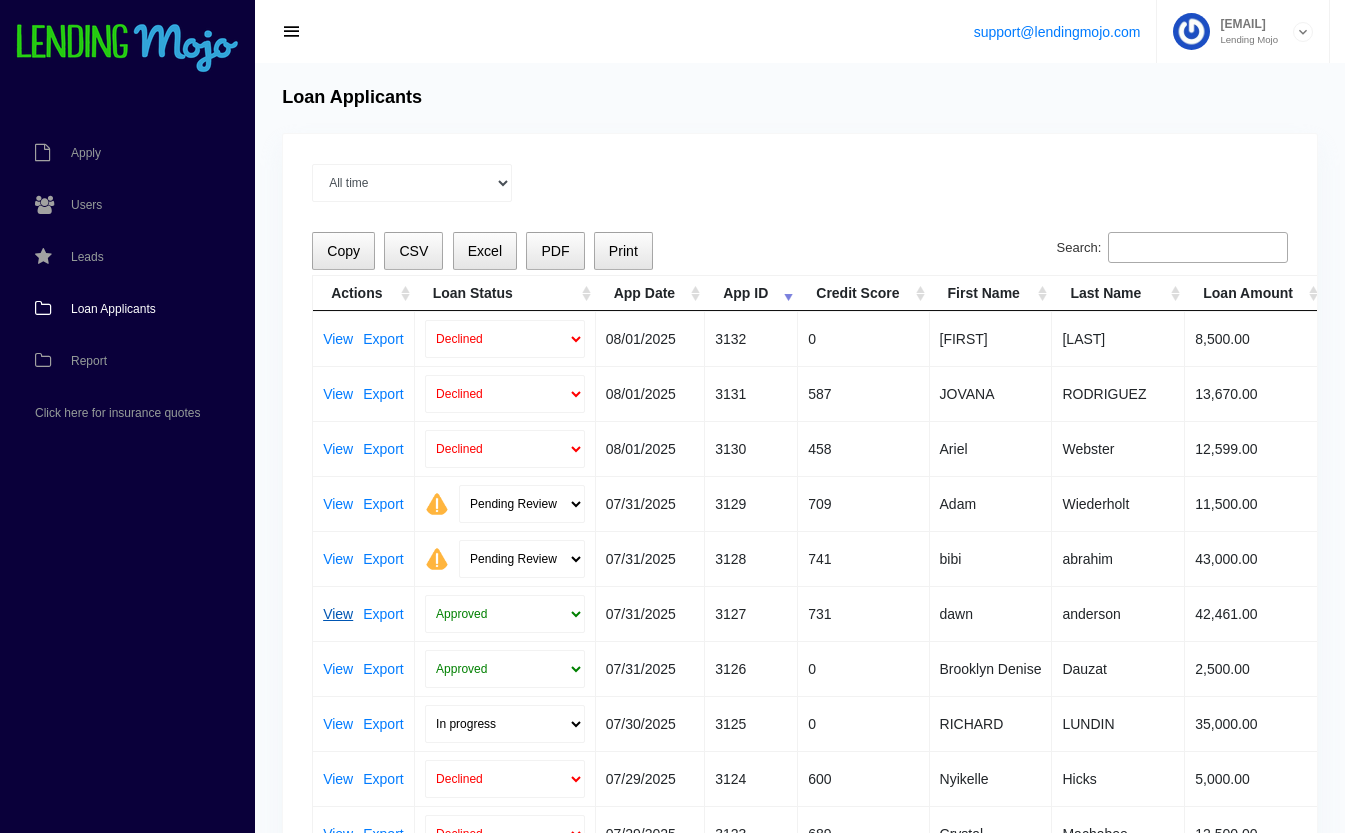 click on "View" at bounding box center [338, 614] 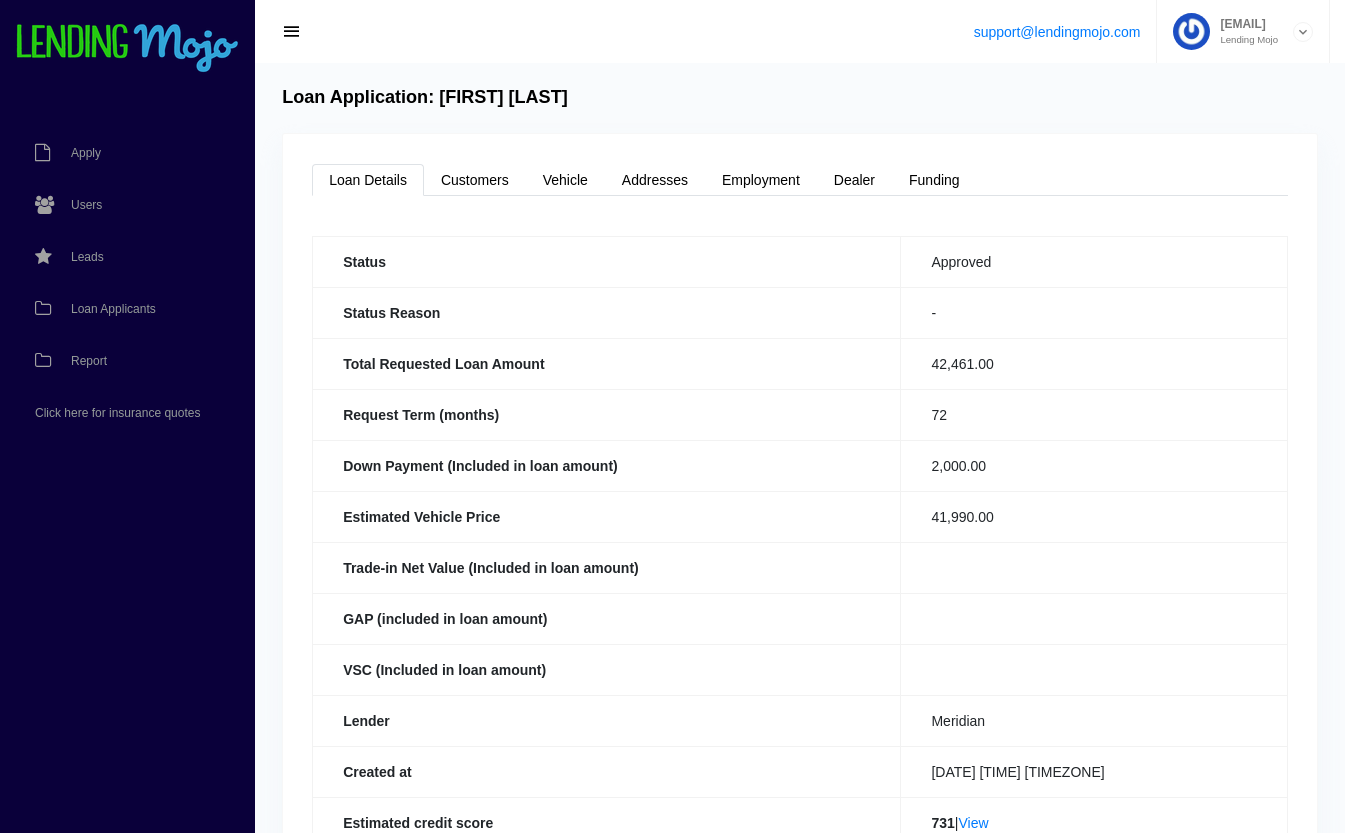 scroll, scrollTop: 0, scrollLeft: 0, axis: both 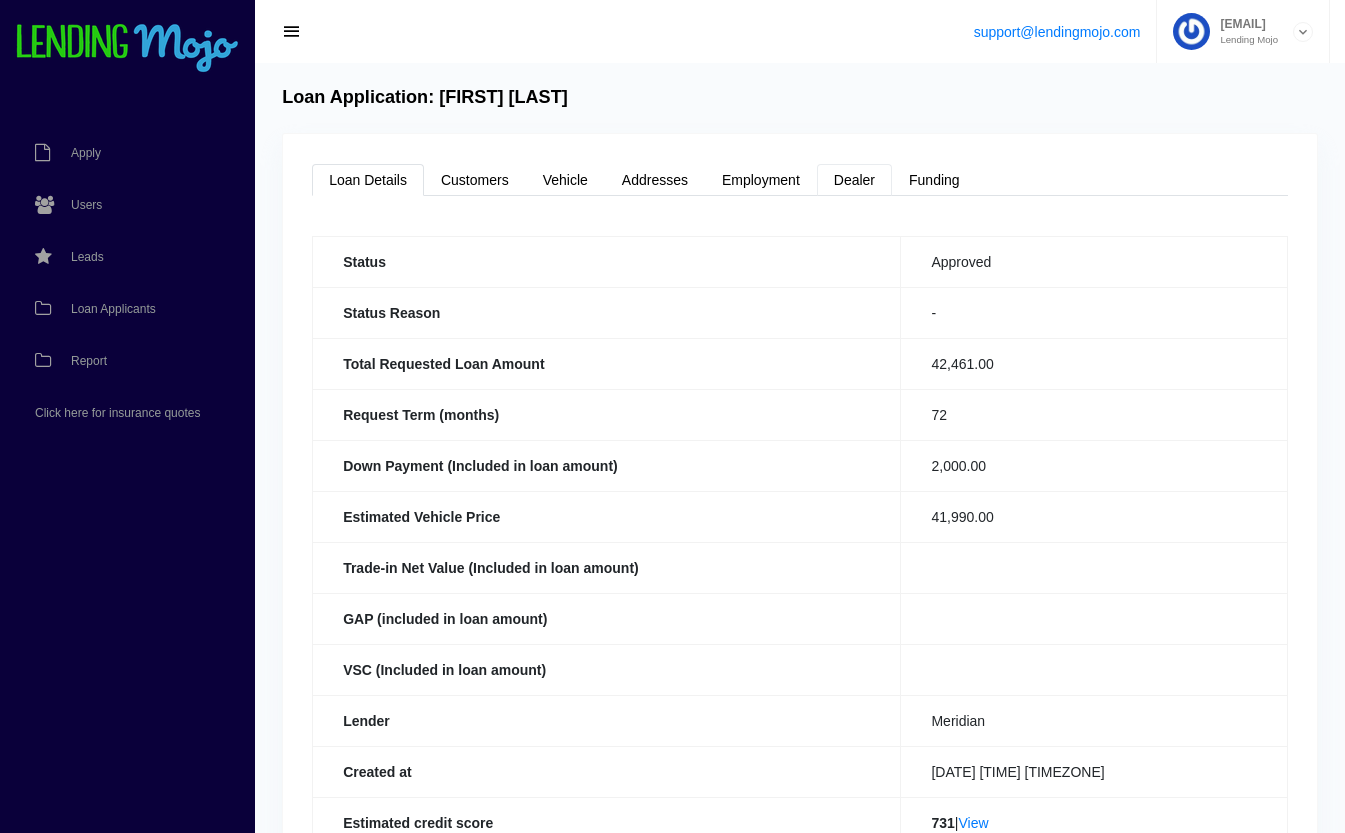 click on "Dealer" at bounding box center [854, 180] 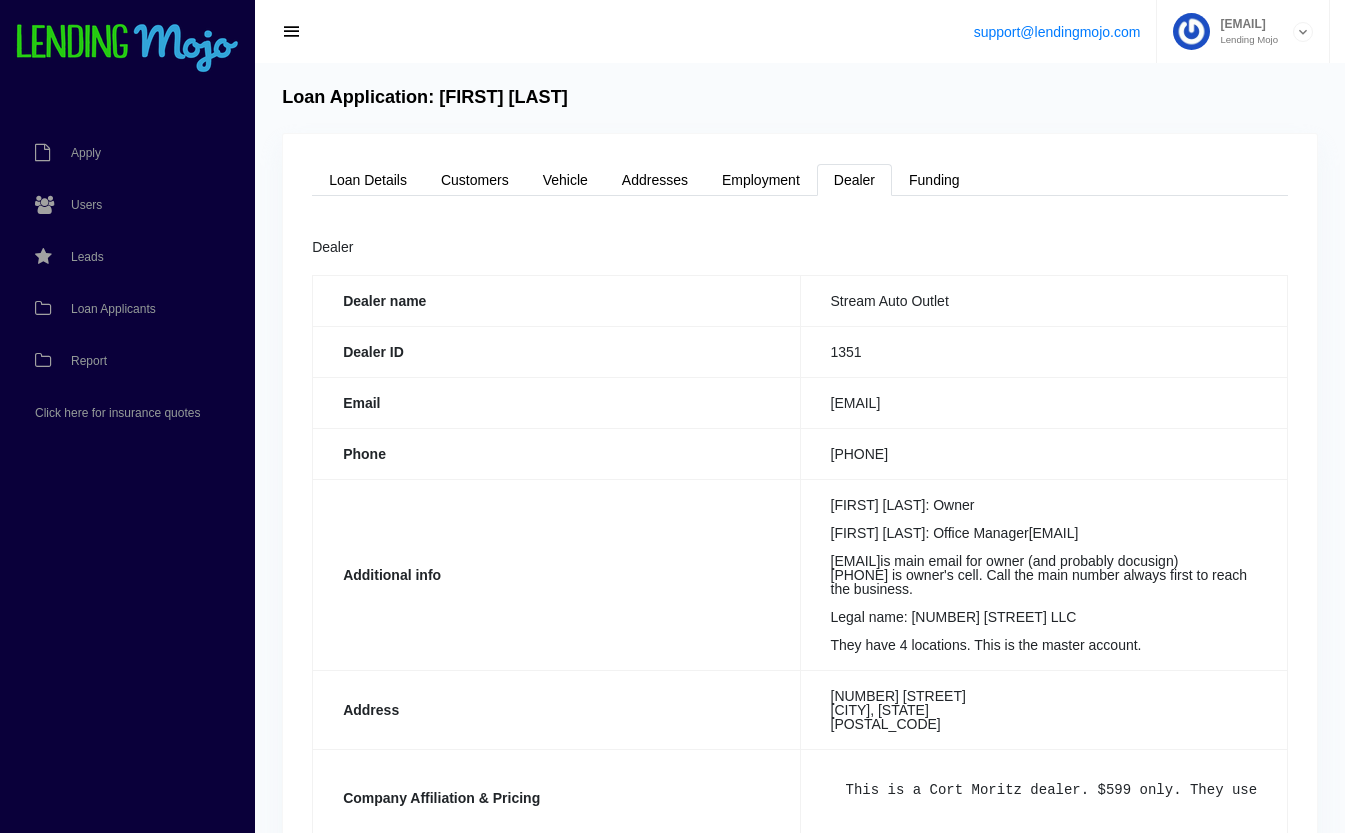 drag, startPoint x: 1054, startPoint y: 543, endPoint x: 830, endPoint y: 553, distance: 224.2231 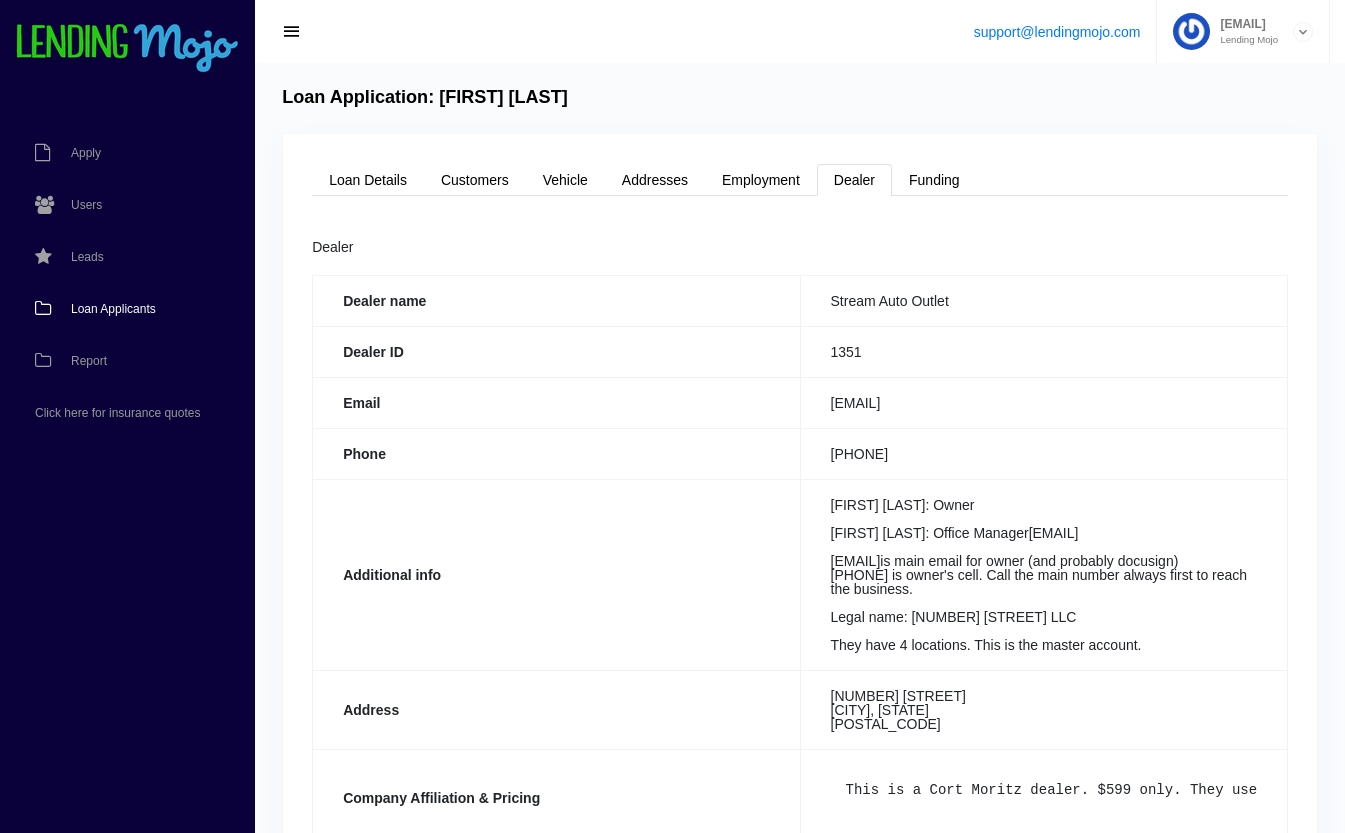 click on "Loan Applicants" at bounding box center (113, 309) 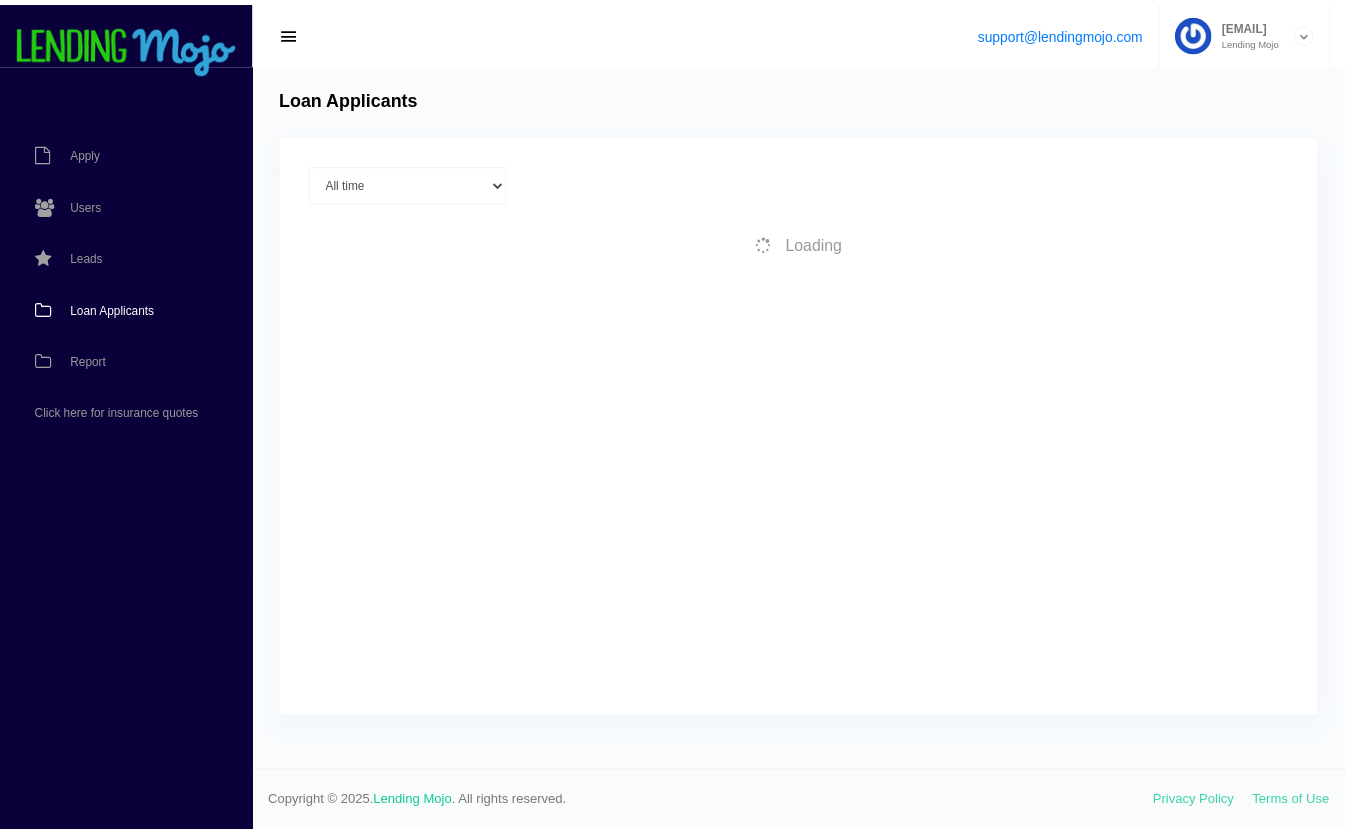 scroll, scrollTop: 0, scrollLeft: 0, axis: both 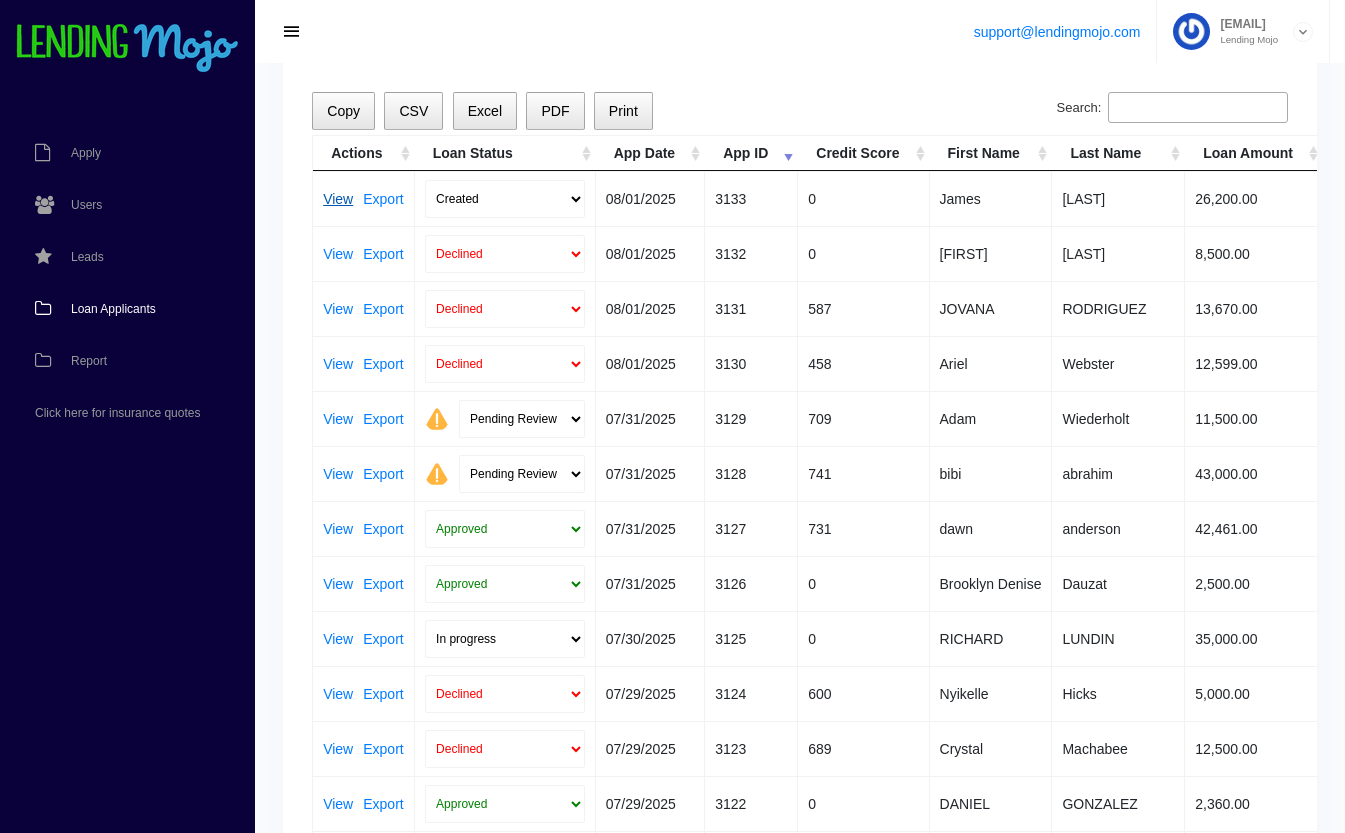 click on "View" at bounding box center (338, 199) 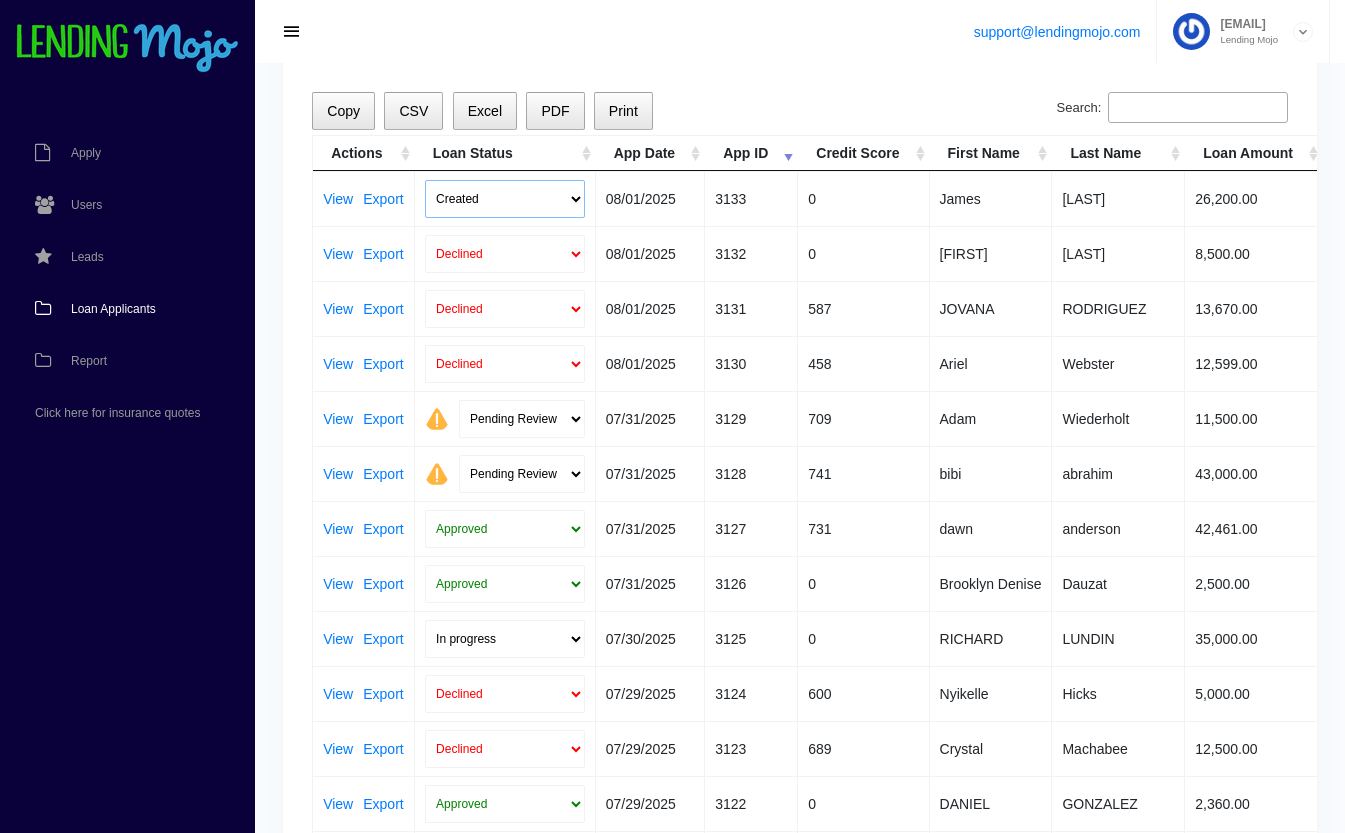 click on "Created Submitted" at bounding box center (505, 199) 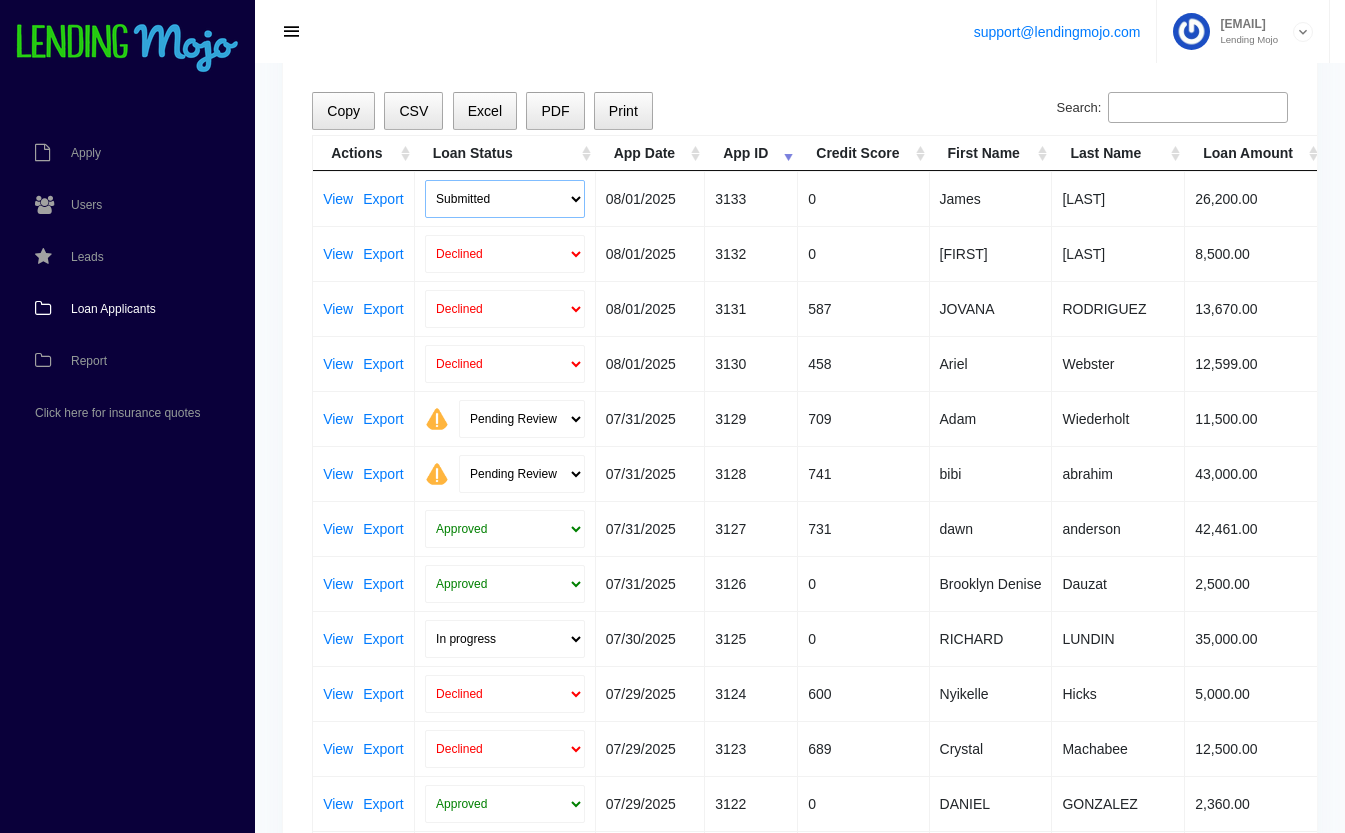 click on "Created Submitted" at bounding box center (505, 199) 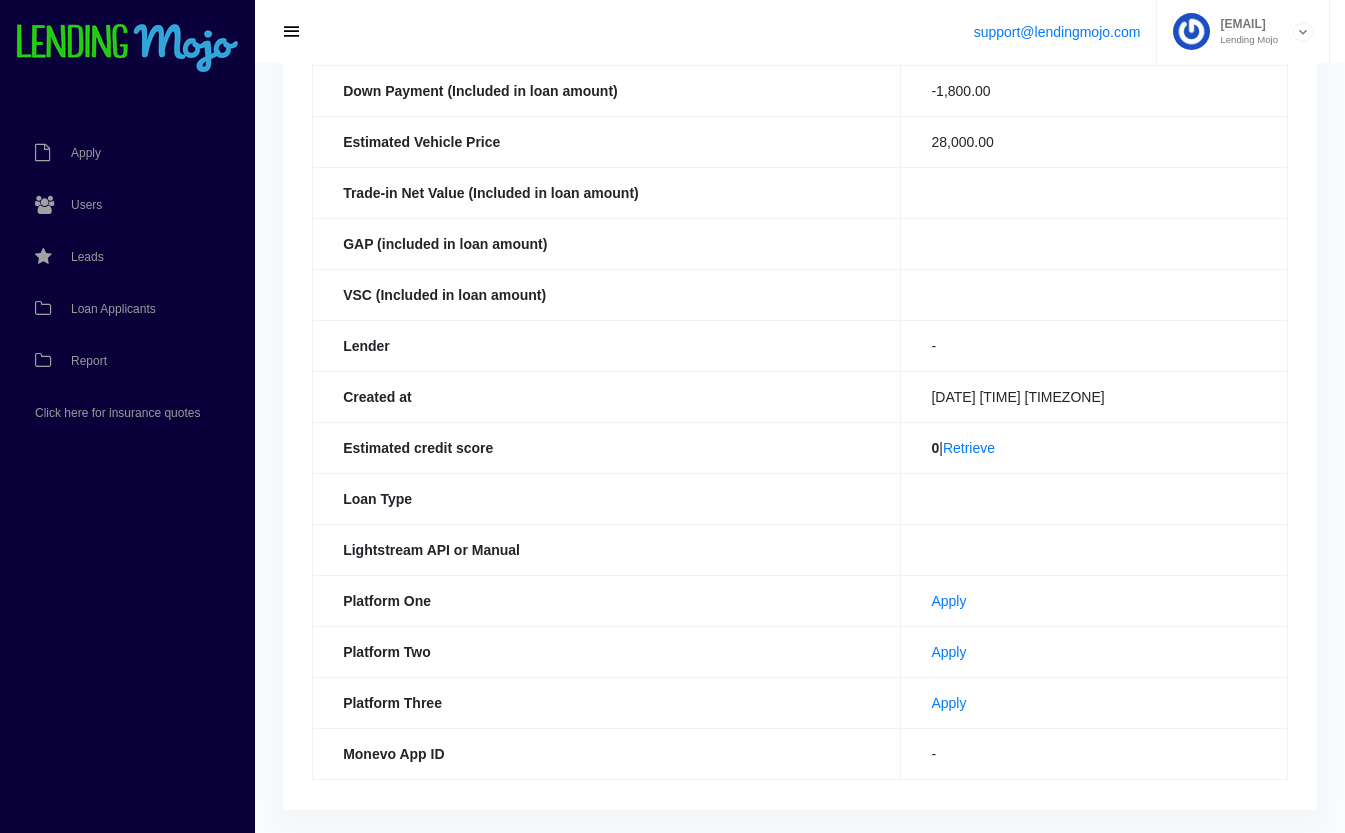 scroll, scrollTop: 437, scrollLeft: 0, axis: vertical 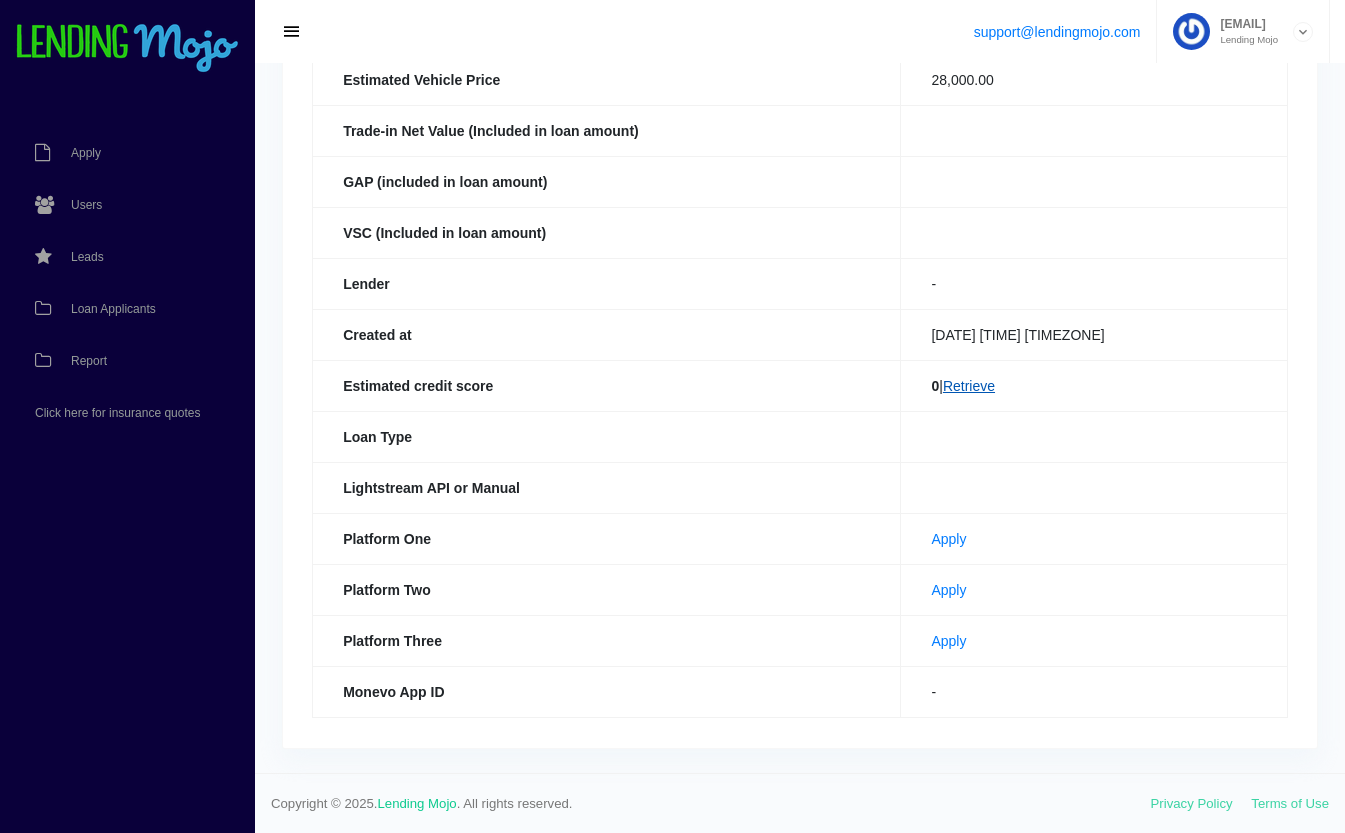 click on "Retrieve" at bounding box center [969, 386] 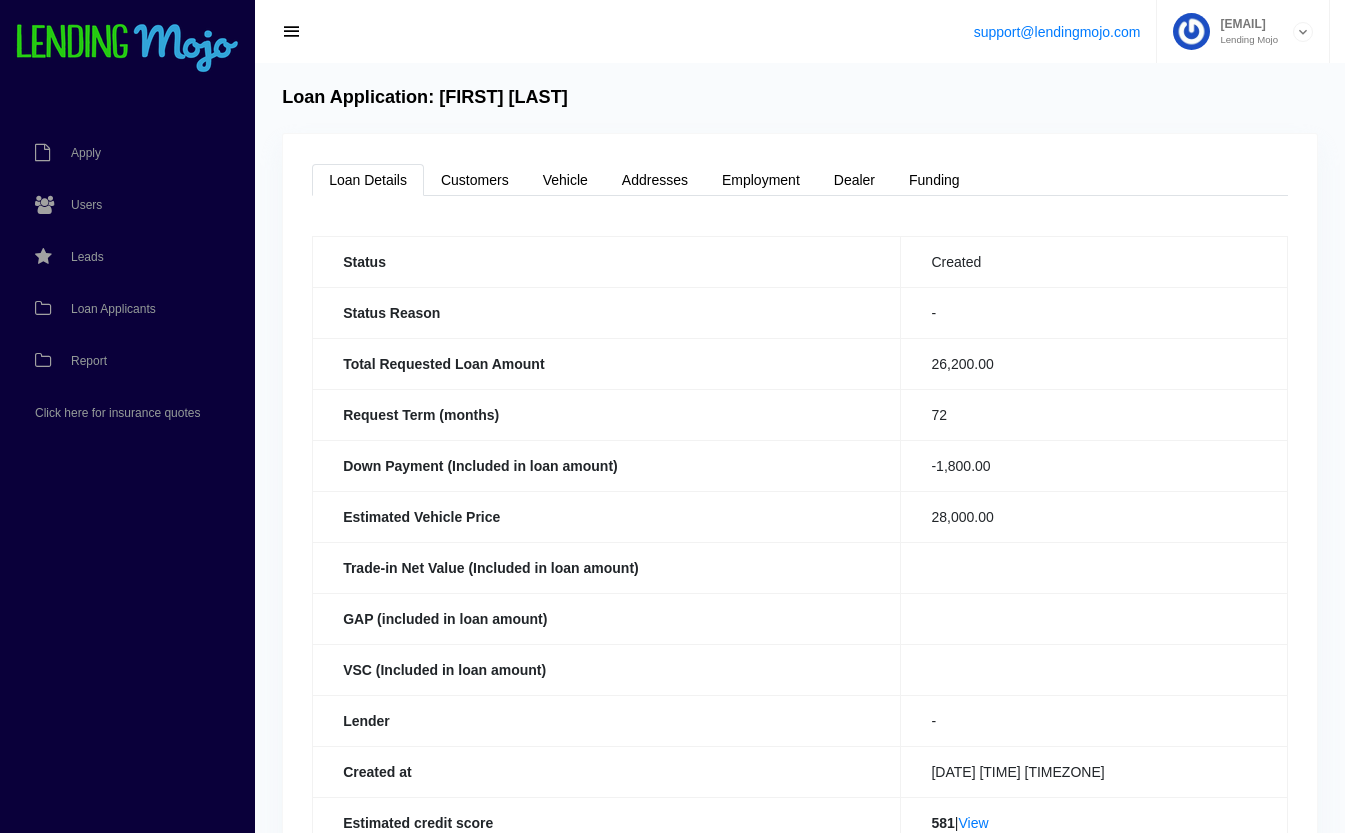 scroll, scrollTop: 0, scrollLeft: 0, axis: both 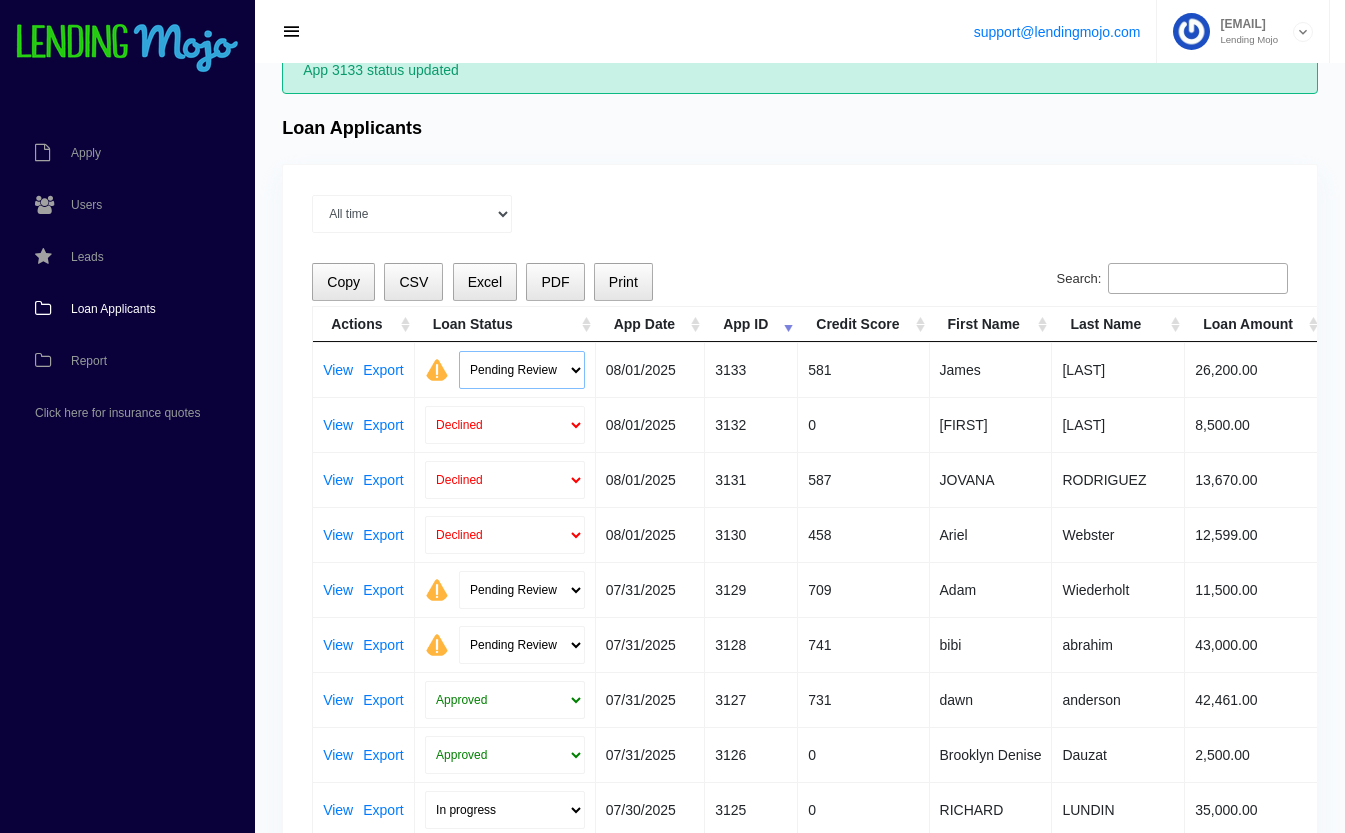 click on "Pending Review Approve Decline Unqualified" at bounding box center (522, 370) 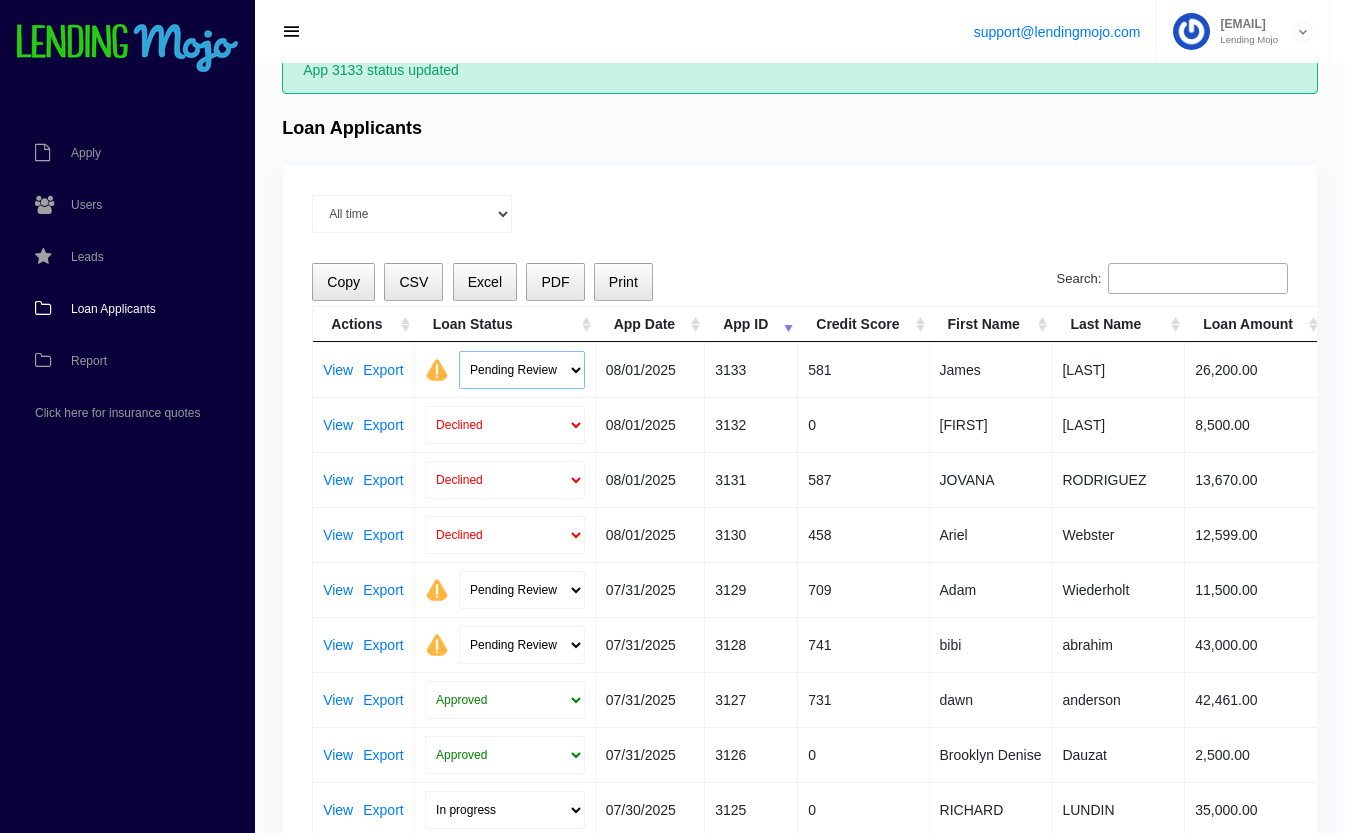 select on "declined" 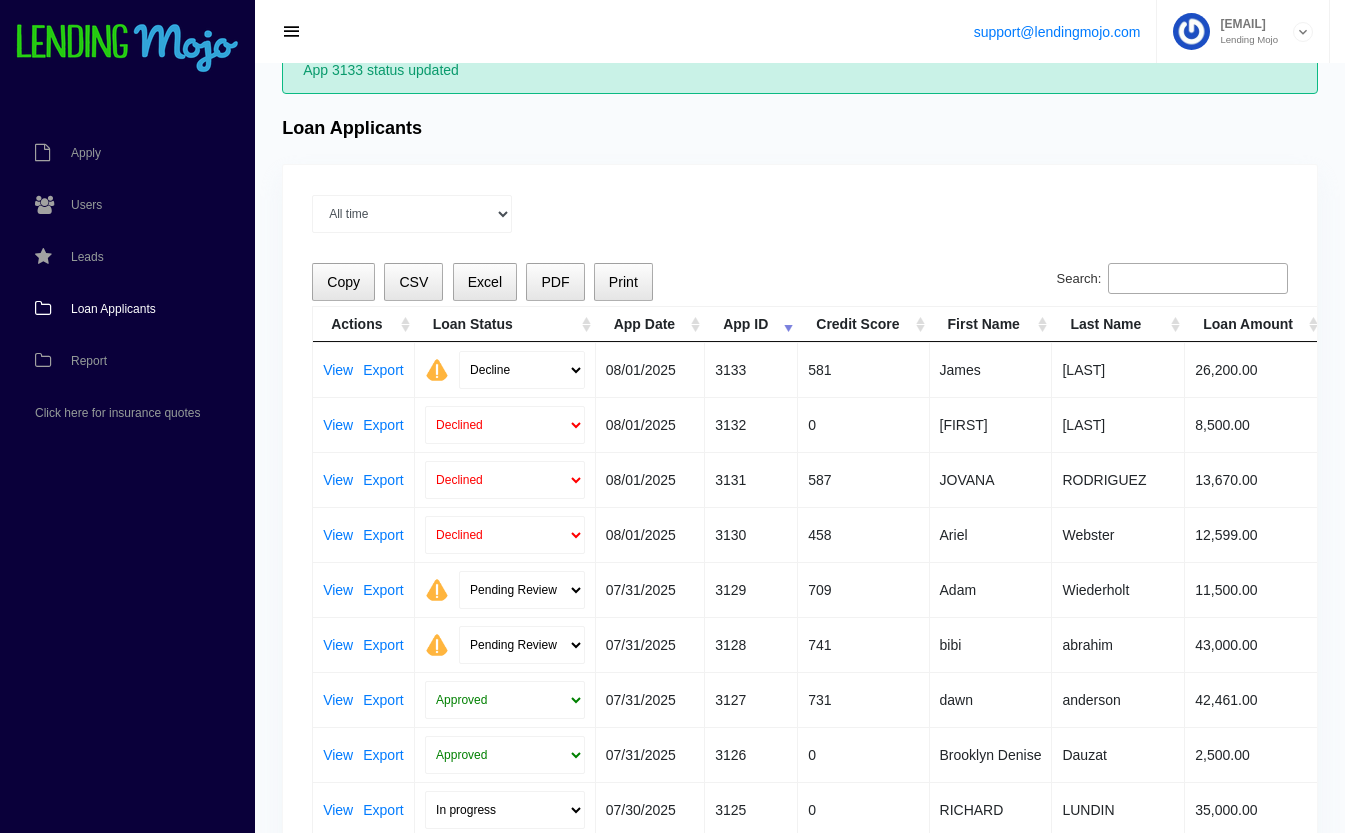 click on "Pending Review Approve Decline Unqualified" at bounding box center (522, 370) 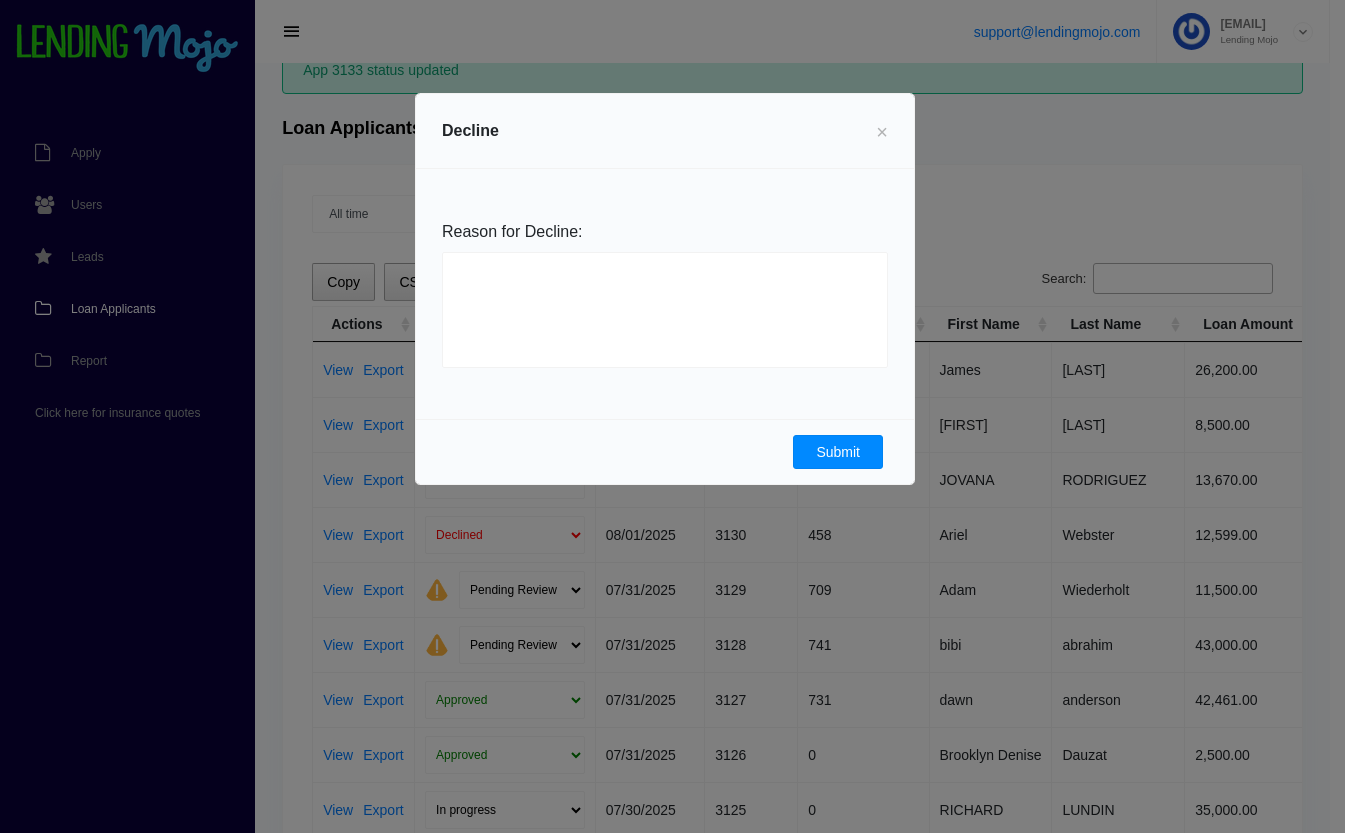 click on "Submit" at bounding box center [838, 452] 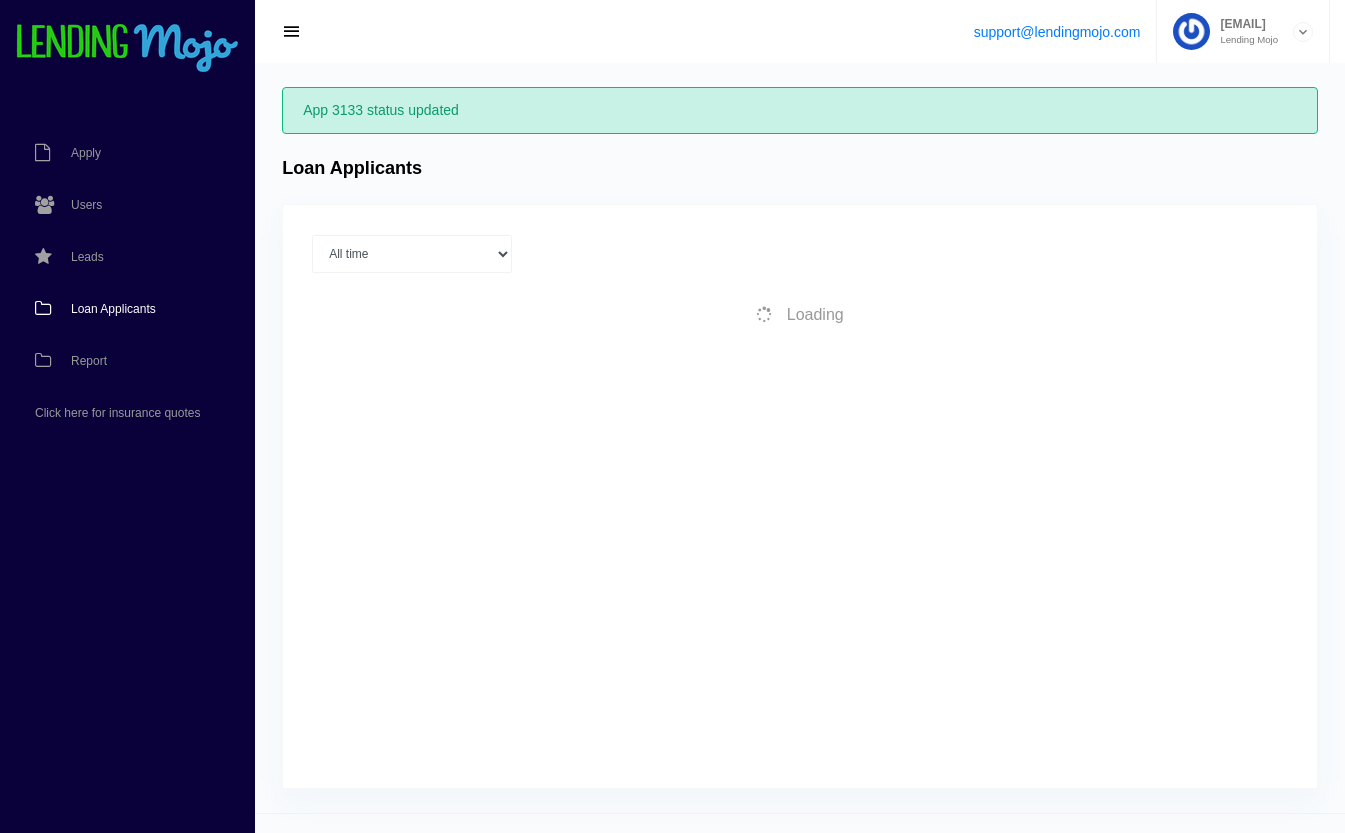 scroll, scrollTop: 40, scrollLeft: 0, axis: vertical 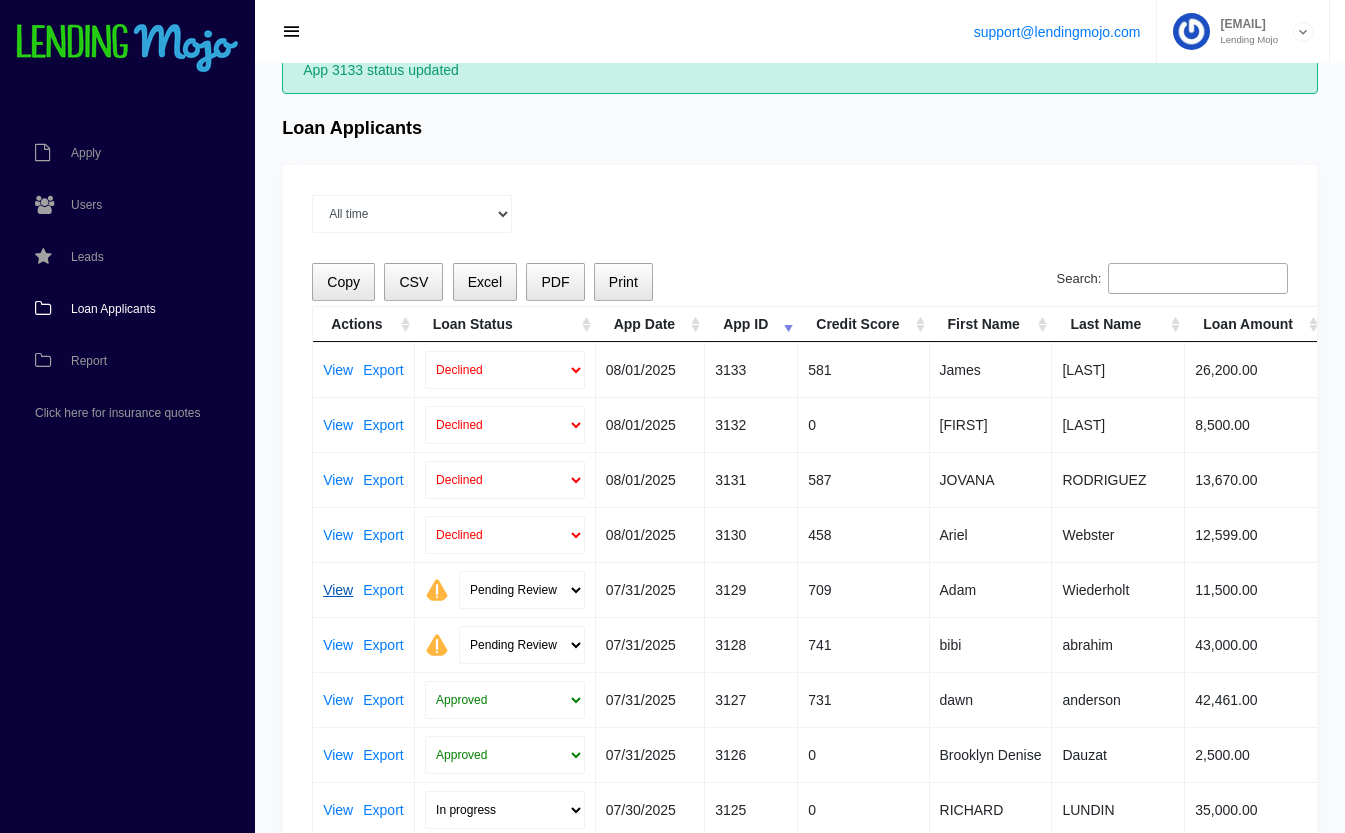 click on "View" at bounding box center [338, 590] 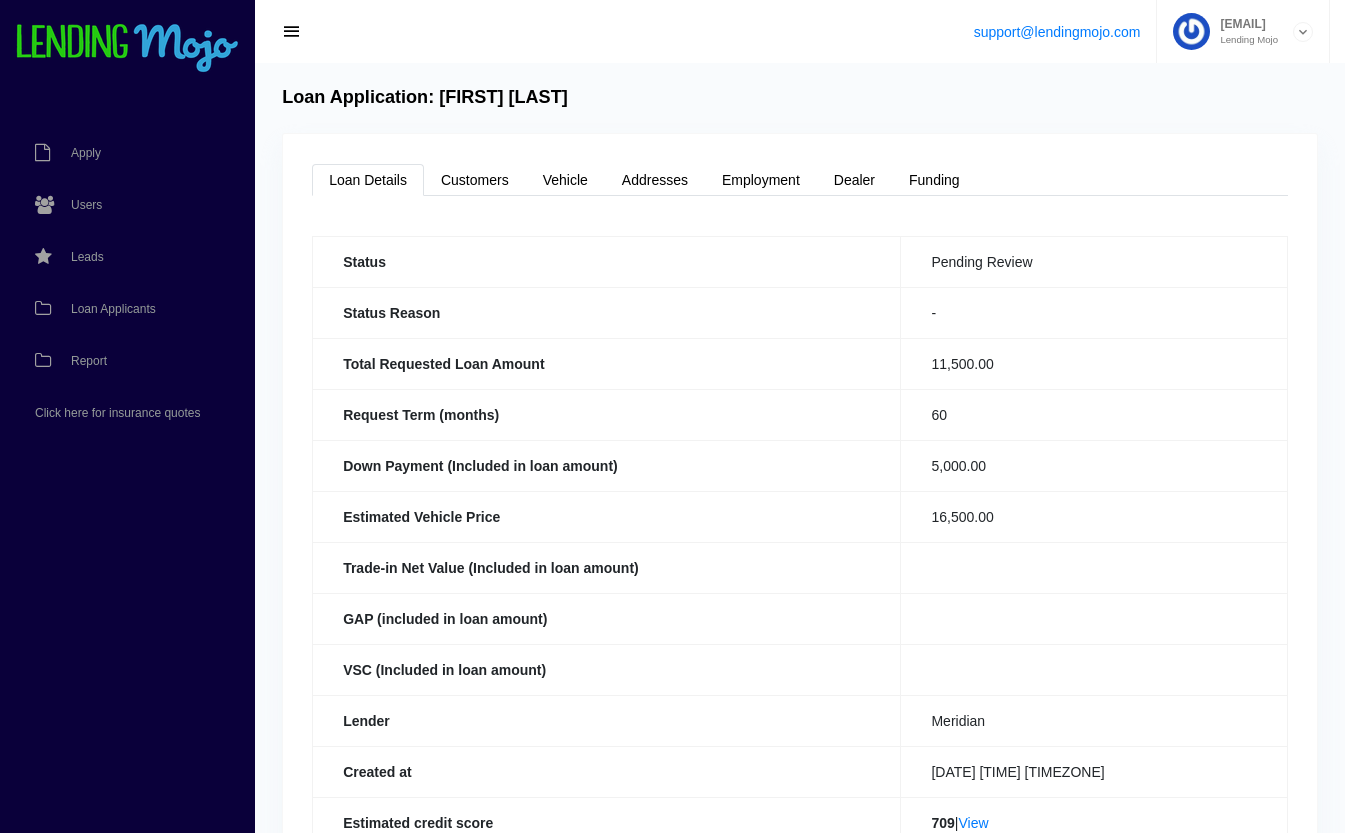 scroll, scrollTop: 0, scrollLeft: 0, axis: both 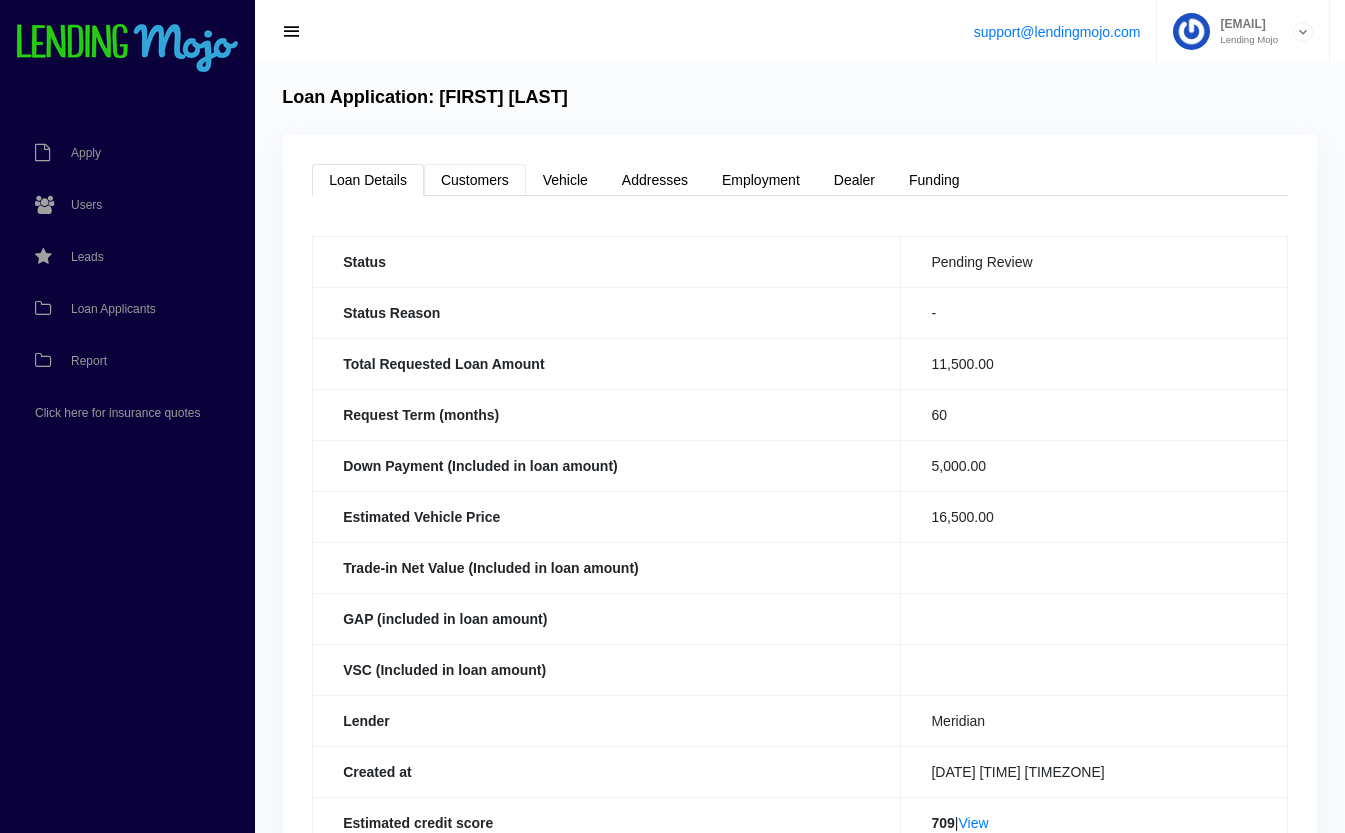 click on "Customers" at bounding box center (475, 180) 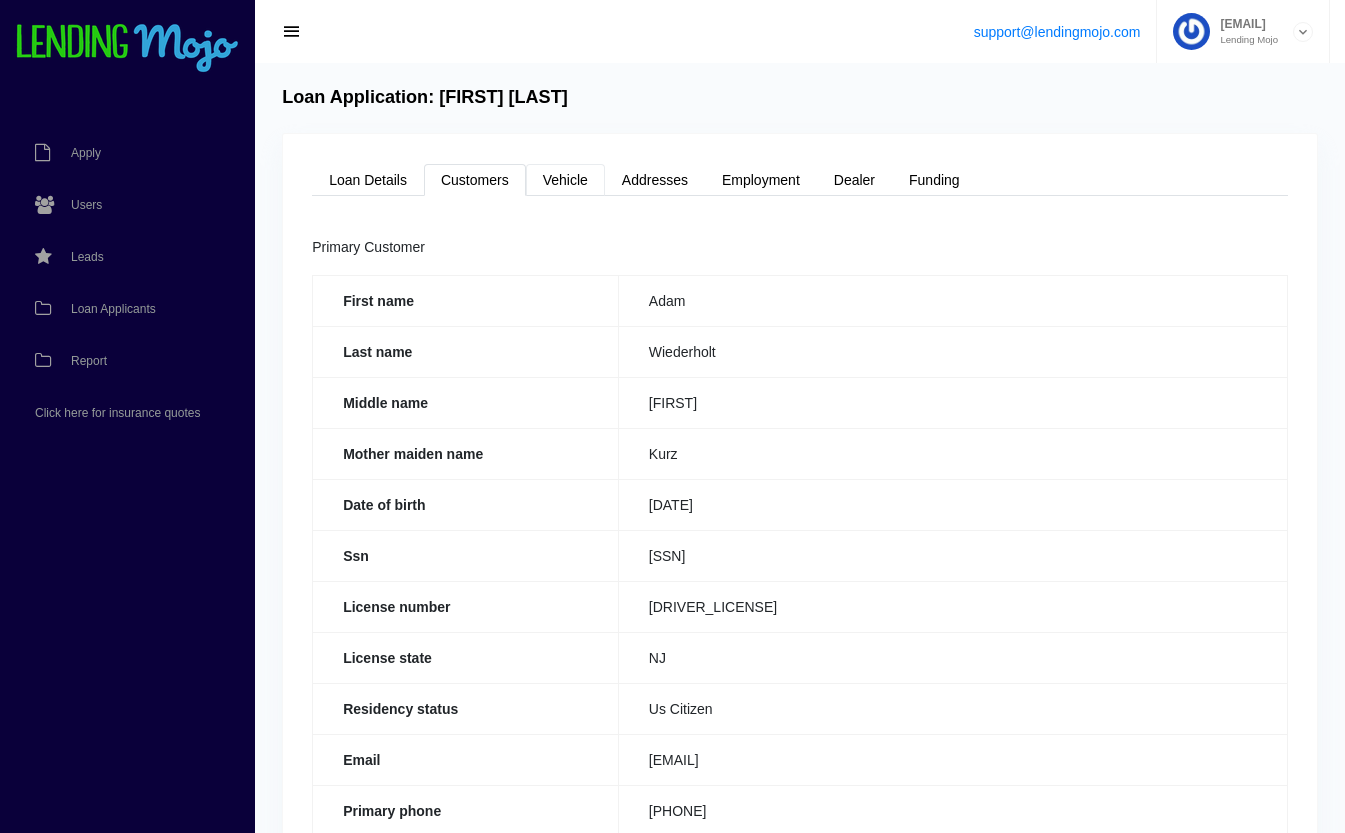 click on "Vehicle" at bounding box center [565, 180] 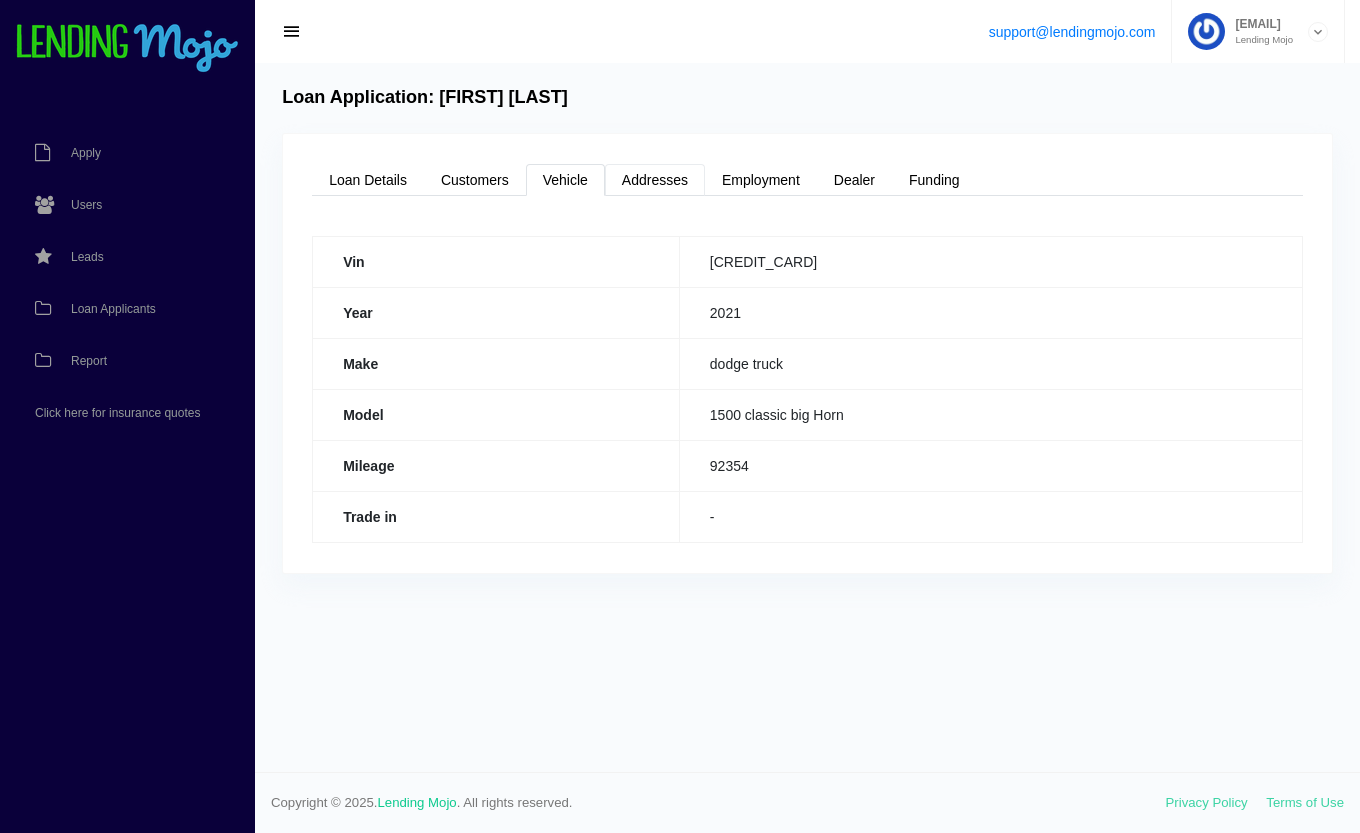 click on "Addresses" at bounding box center [655, 180] 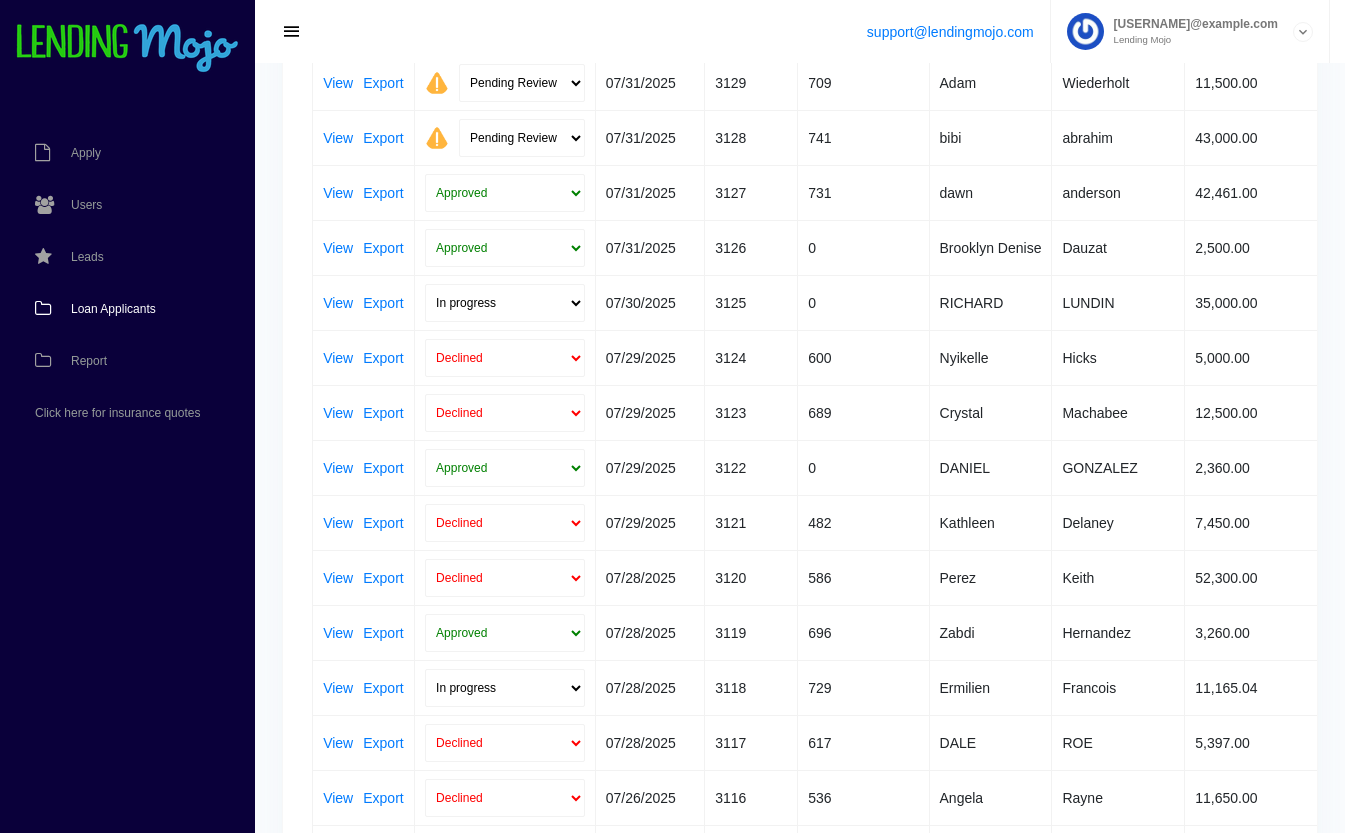 scroll, scrollTop: 476, scrollLeft: 0, axis: vertical 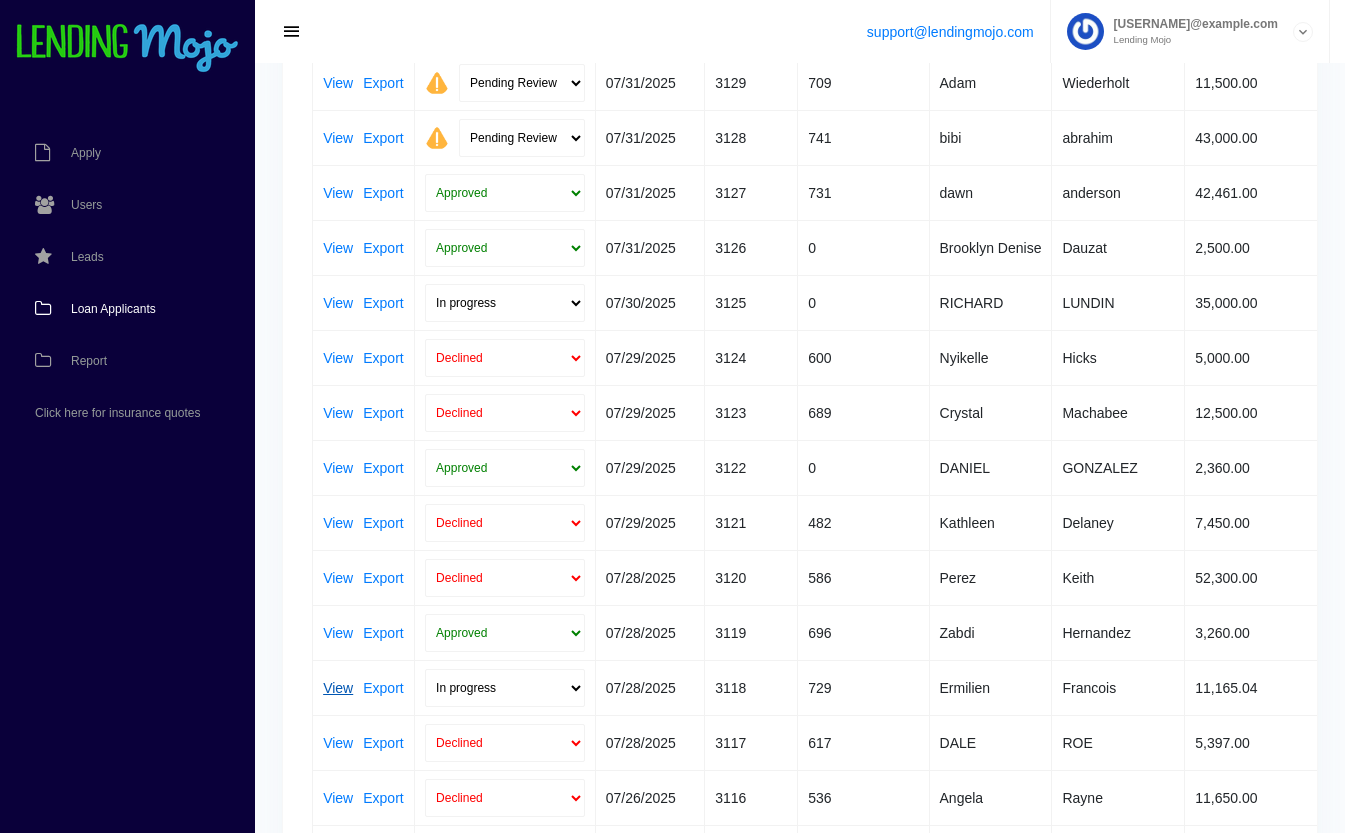 click on "View" at bounding box center (338, 688) 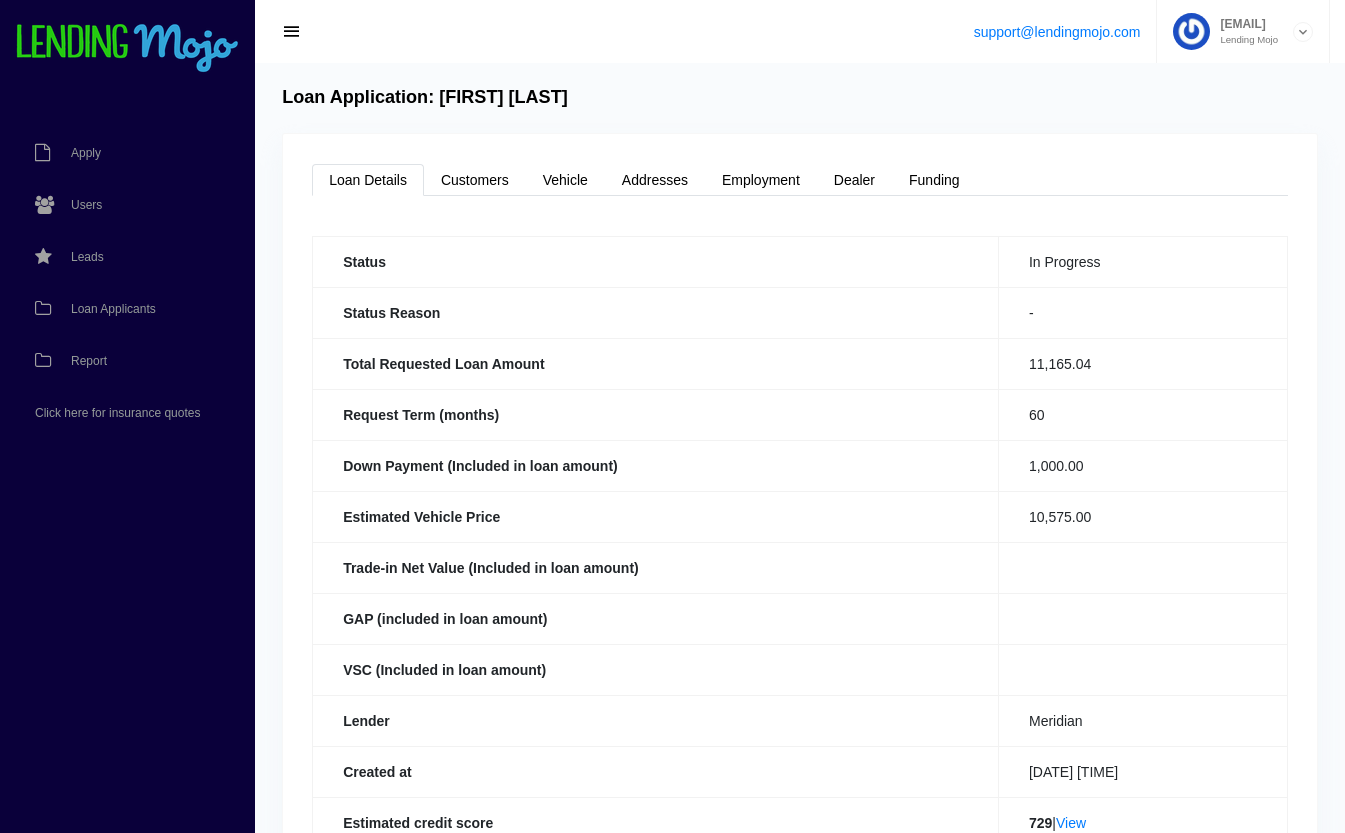 scroll, scrollTop: 0, scrollLeft: 0, axis: both 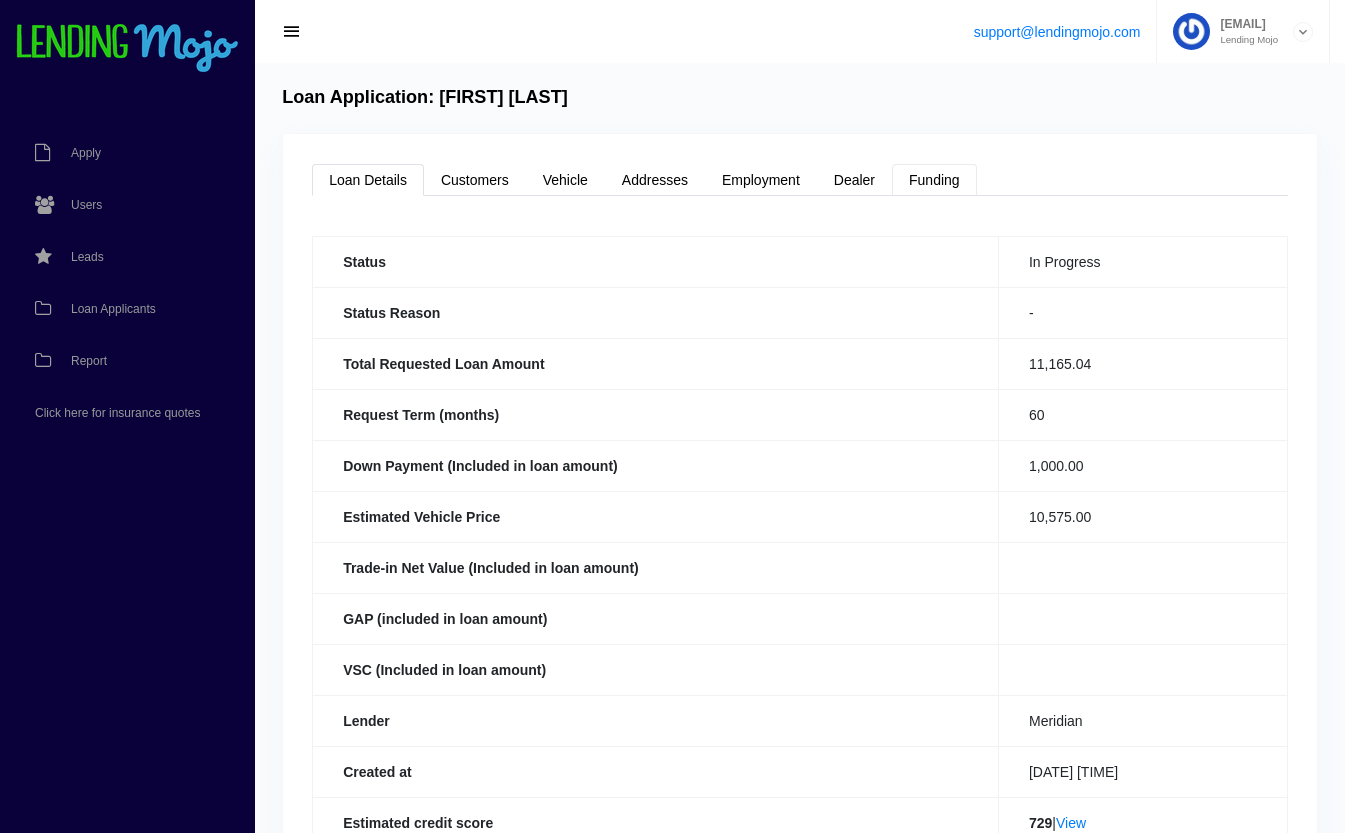 click on "Funding" at bounding box center [934, 180] 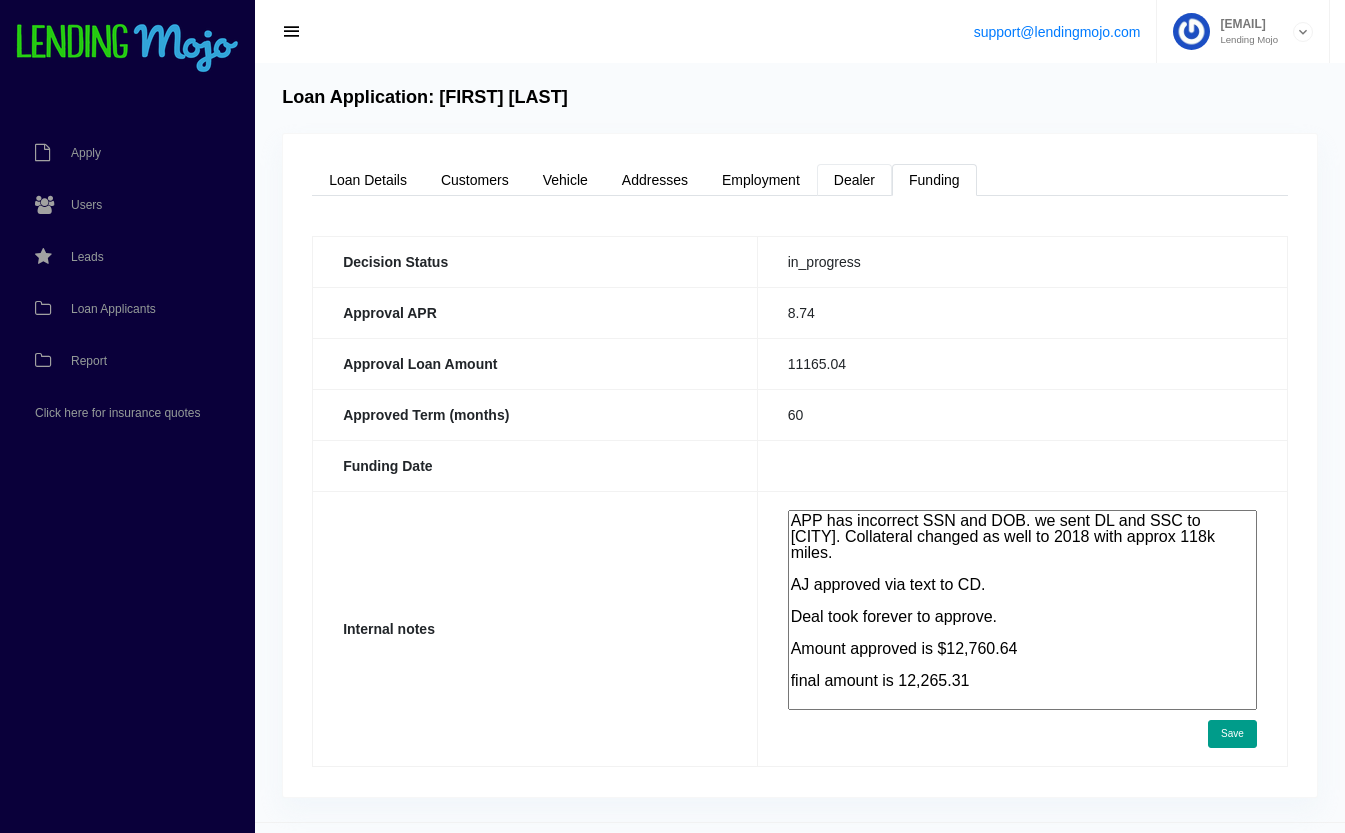 click on "Dealer" at bounding box center (854, 180) 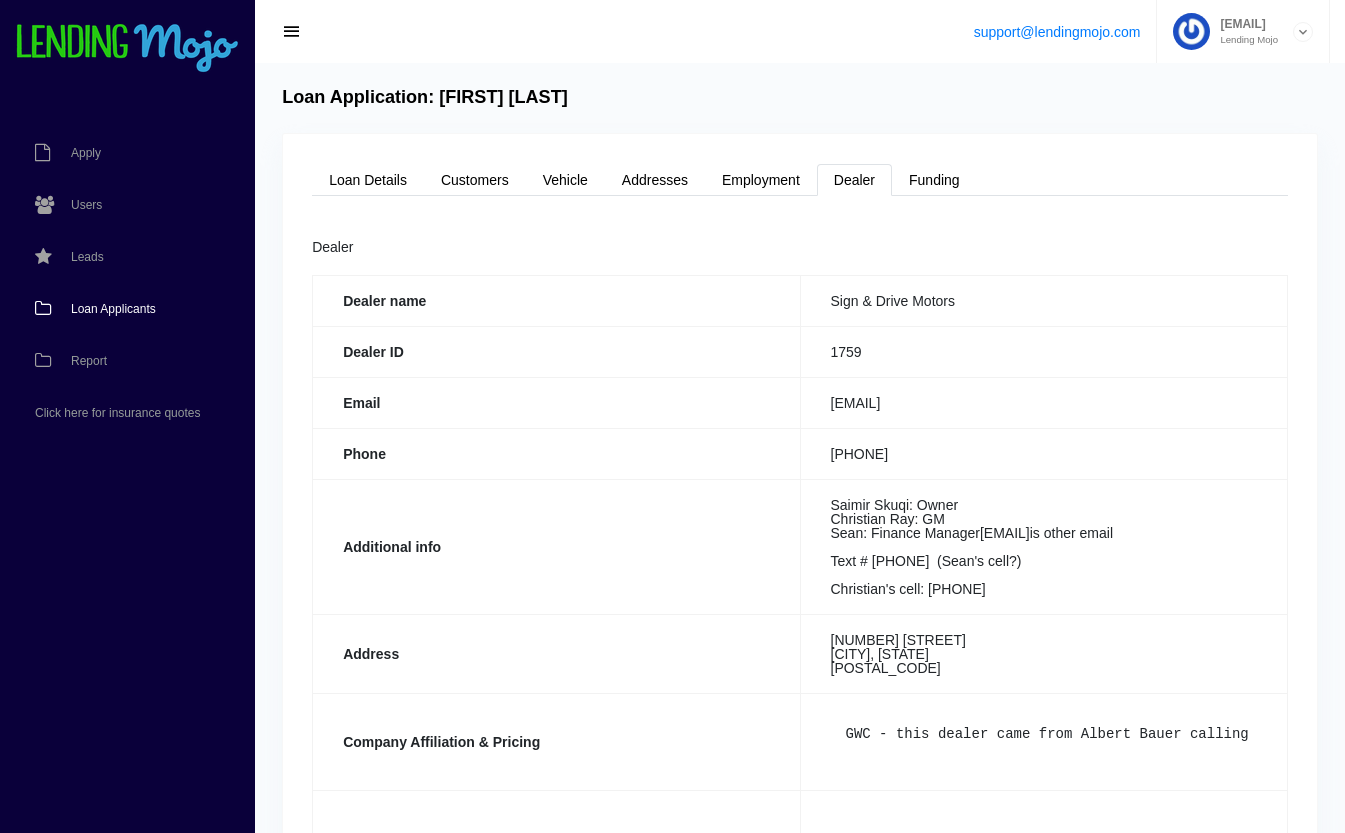 click on "Loan Applicants" at bounding box center [113, 309] 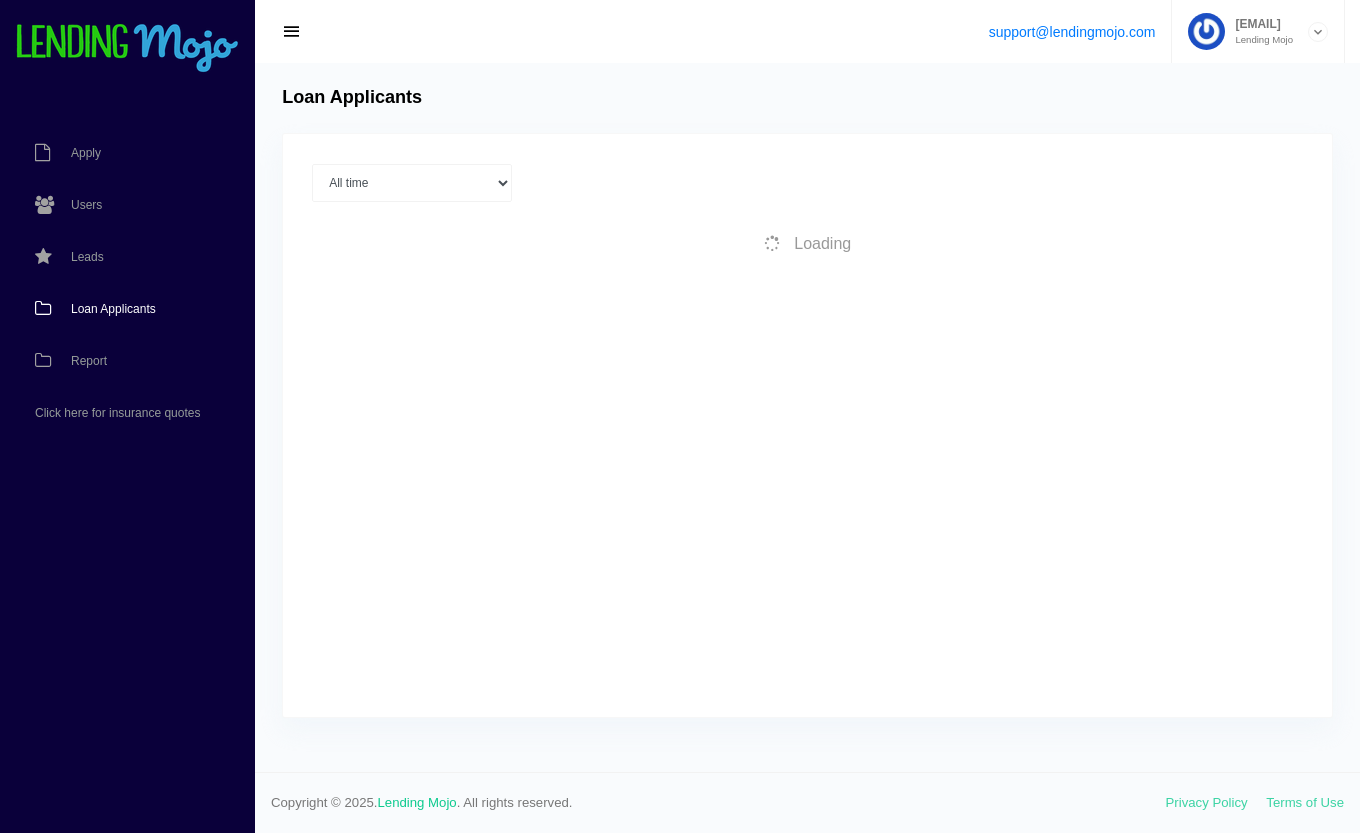scroll, scrollTop: 0, scrollLeft: 0, axis: both 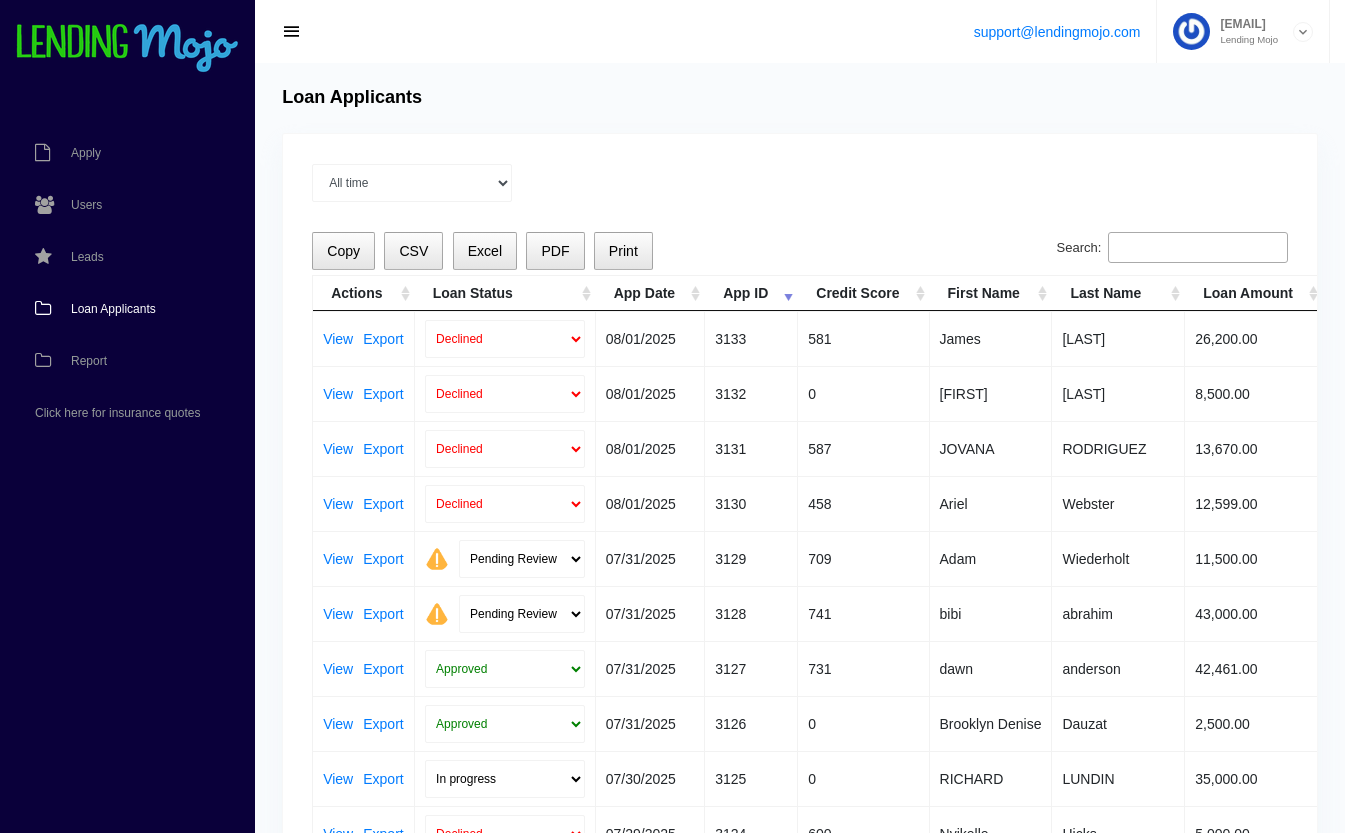click on "Search:" at bounding box center (1198, 248) 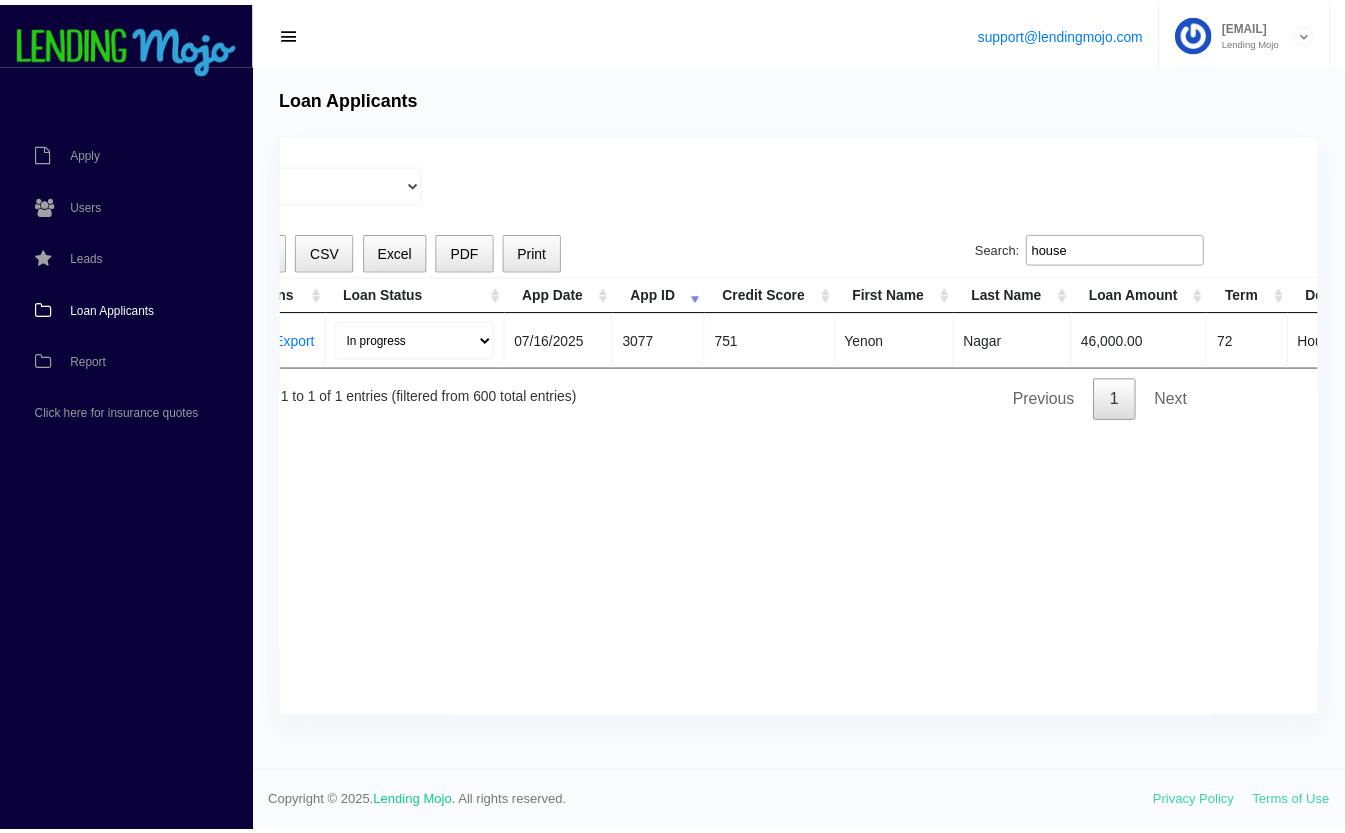 scroll, scrollTop: 0, scrollLeft: 78, axis: horizontal 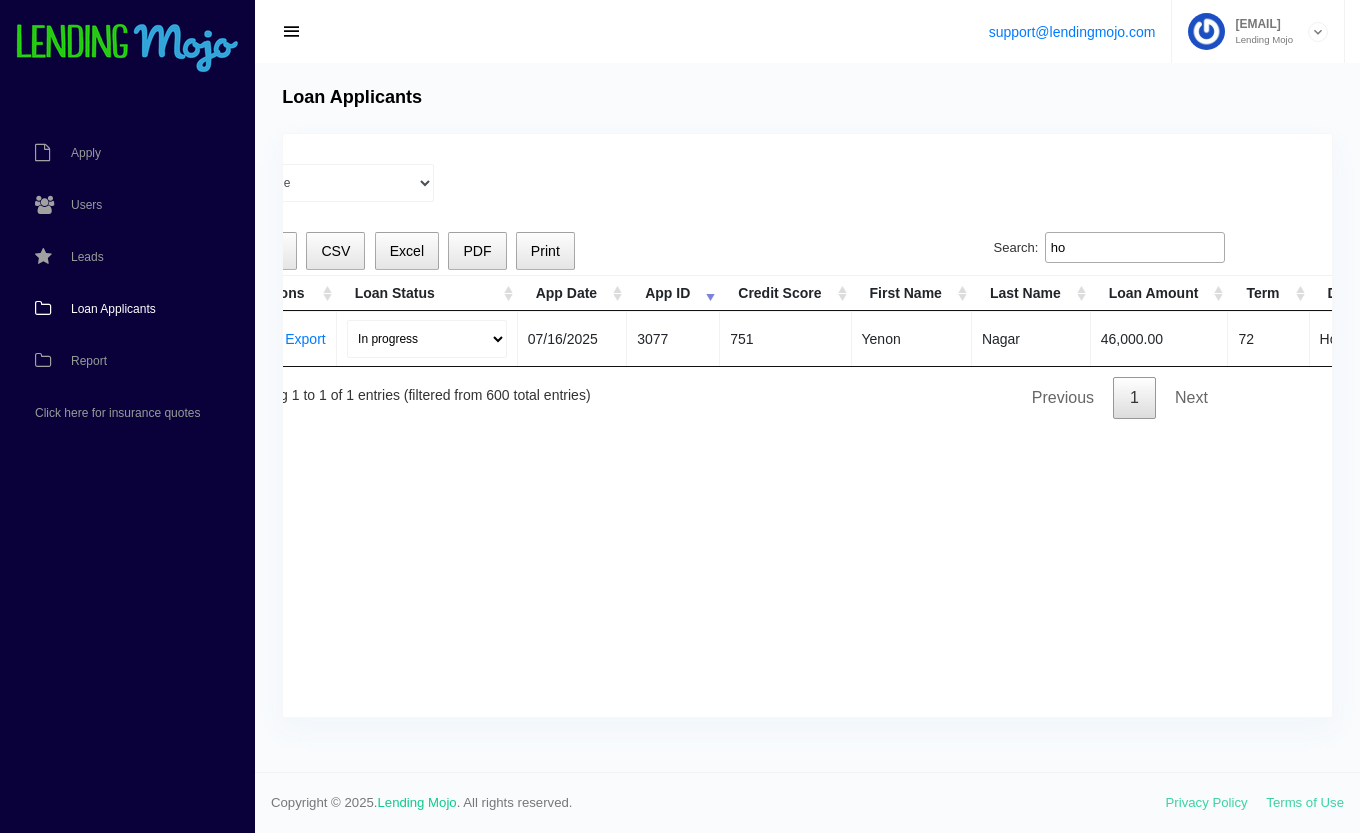 type on "h" 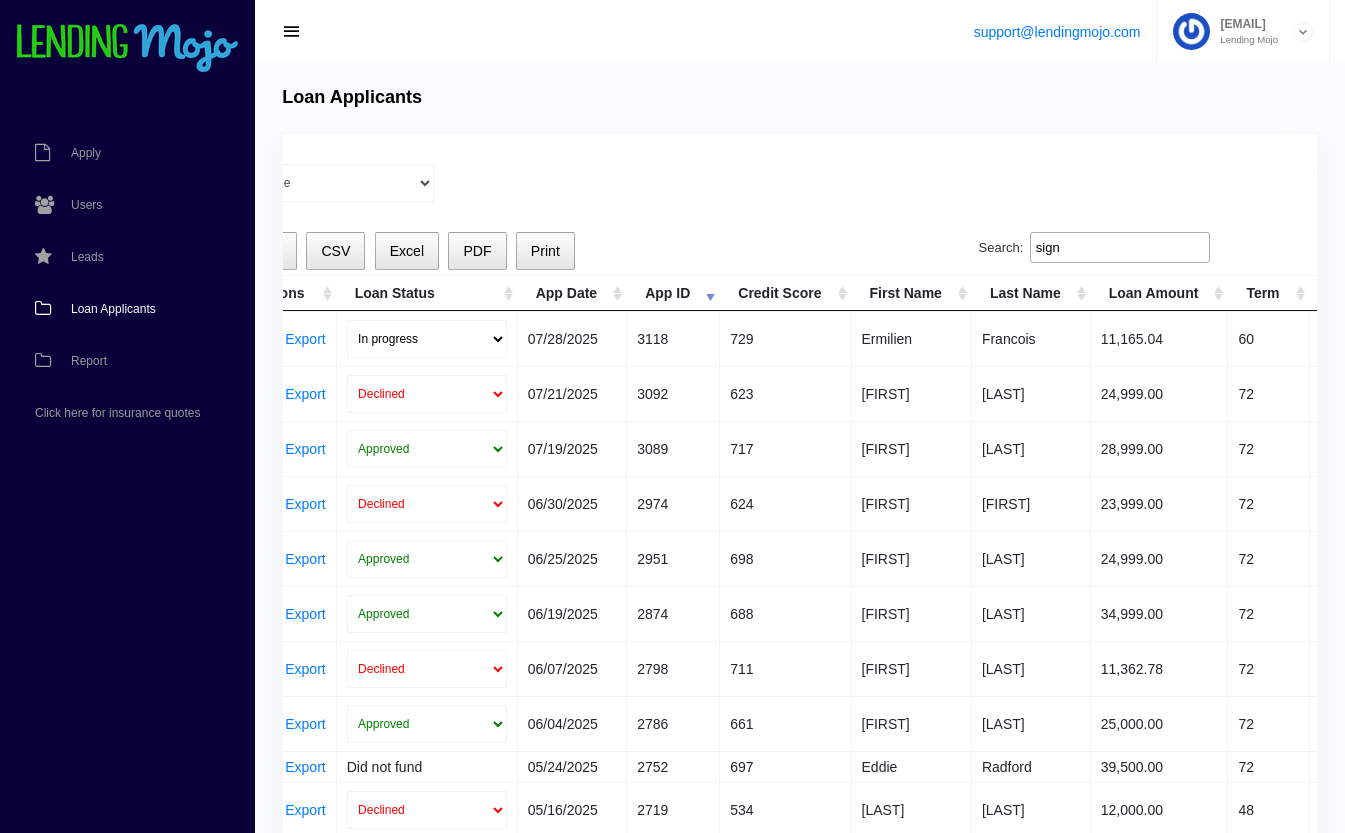 type on "sign" 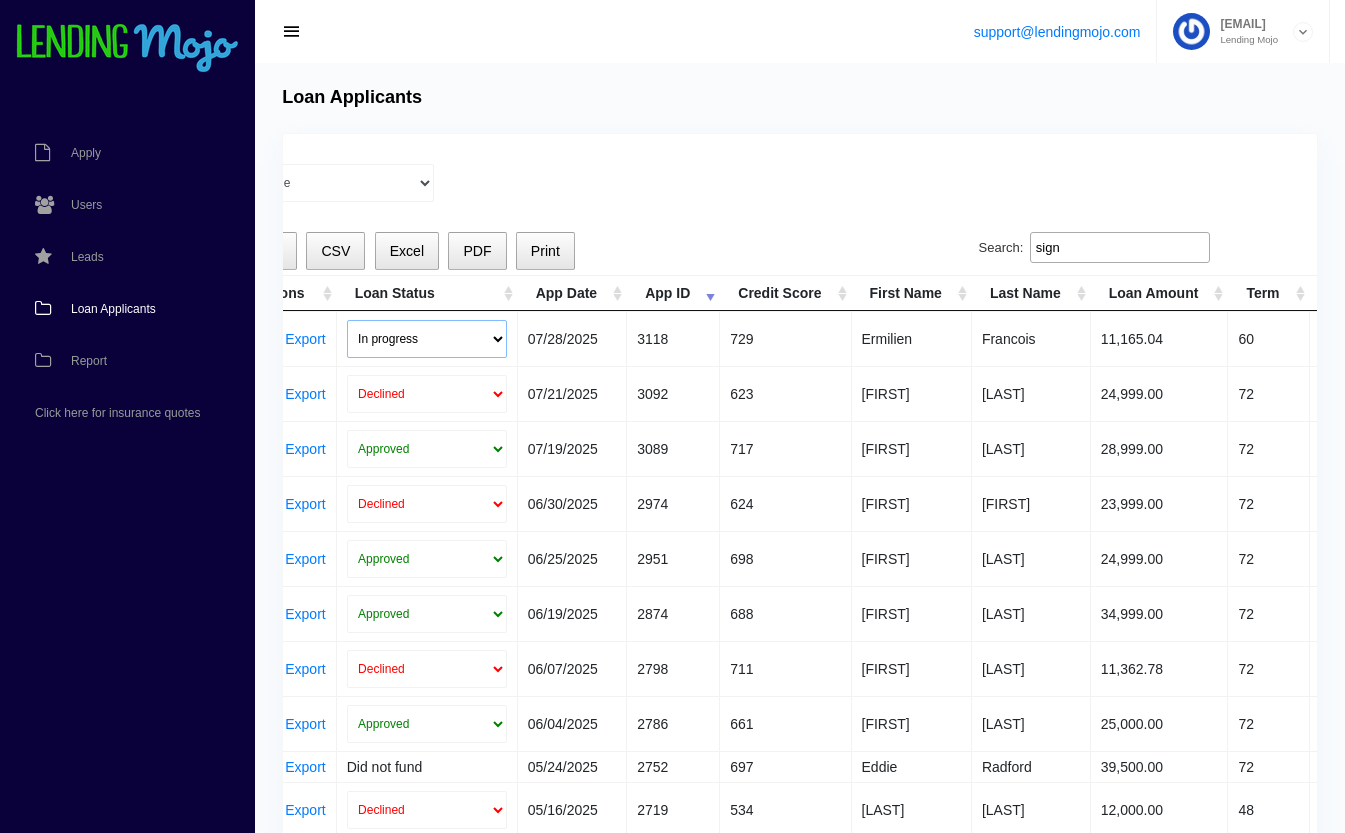 click on "In progress Funded Did not fund" at bounding box center (427, 339) 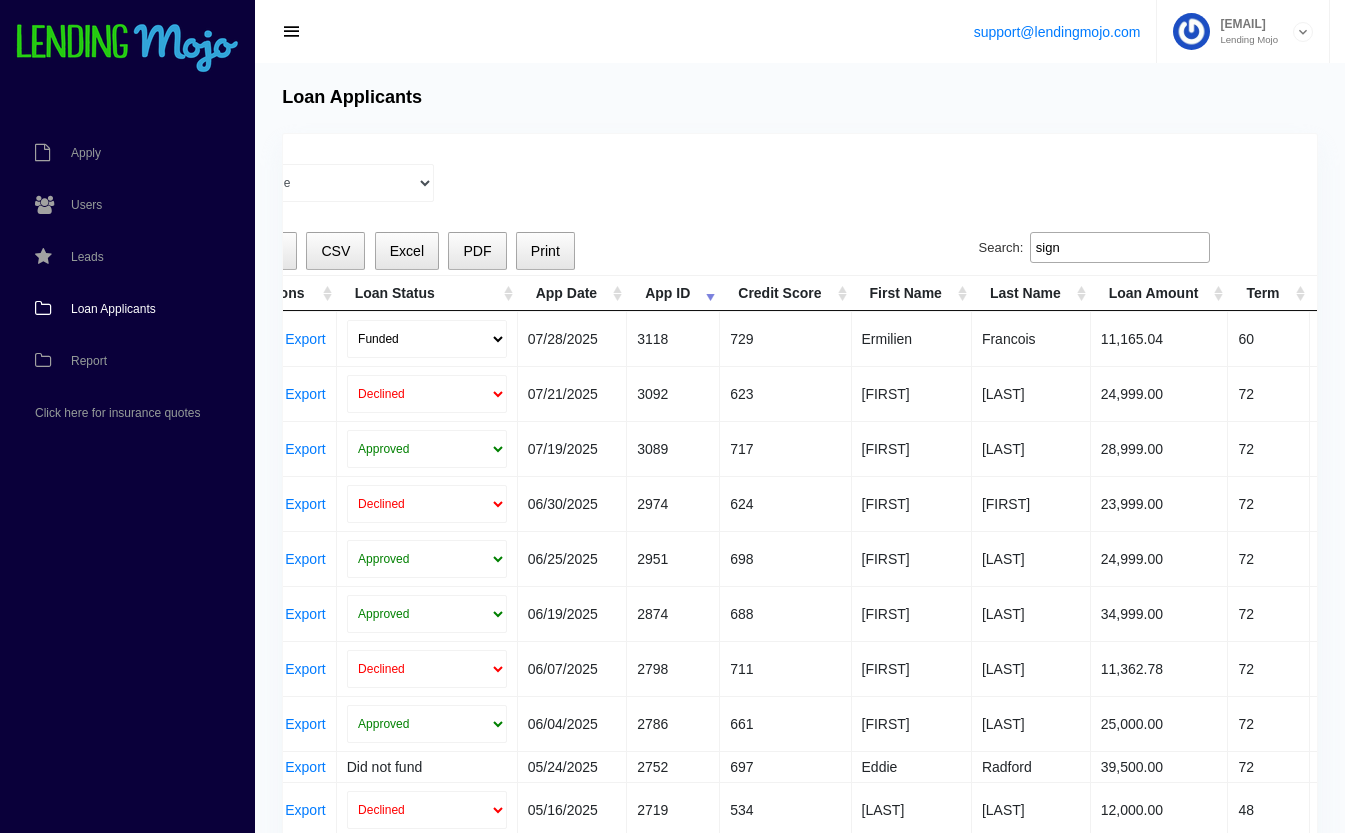 click on "In progress Funded Did not fund" at bounding box center [427, 339] 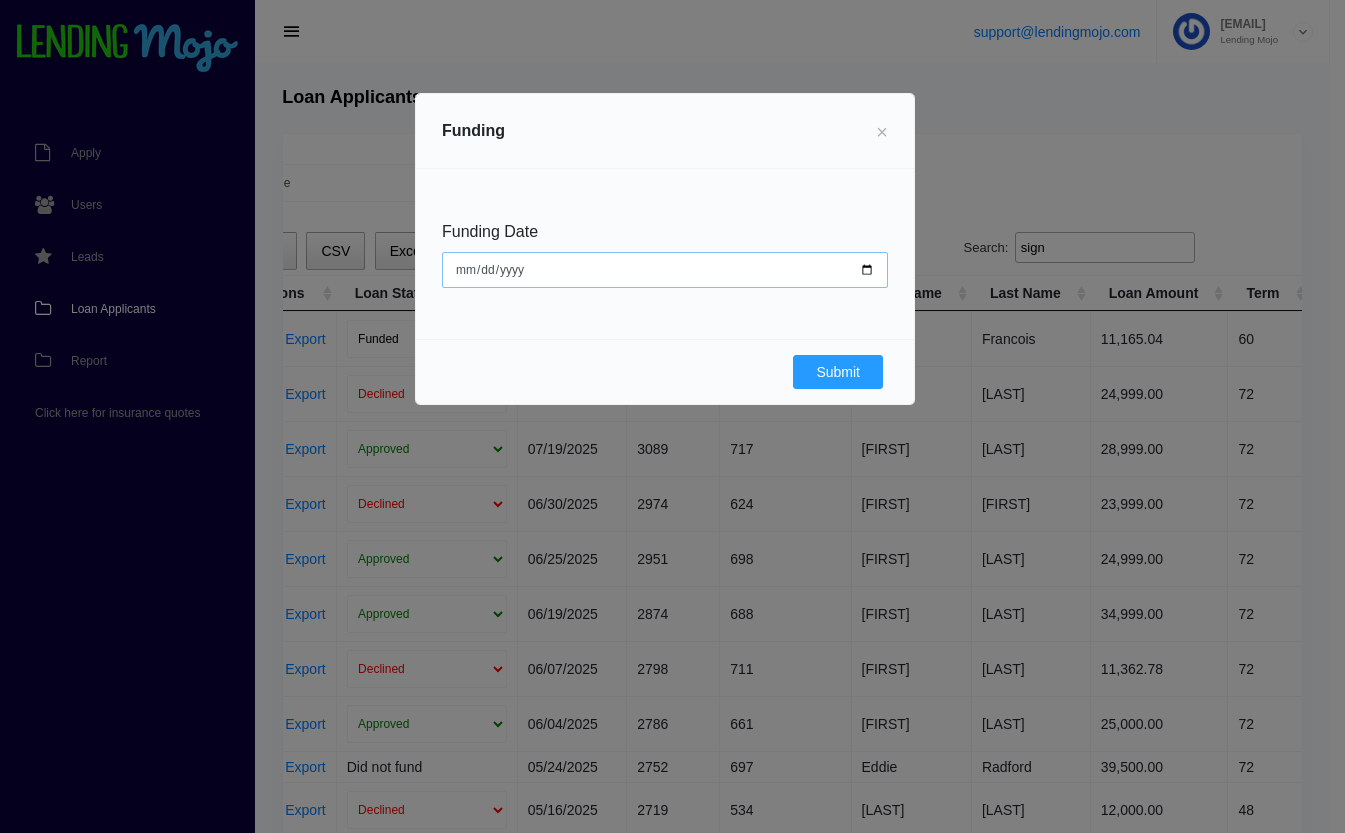 type on "[DATE]" 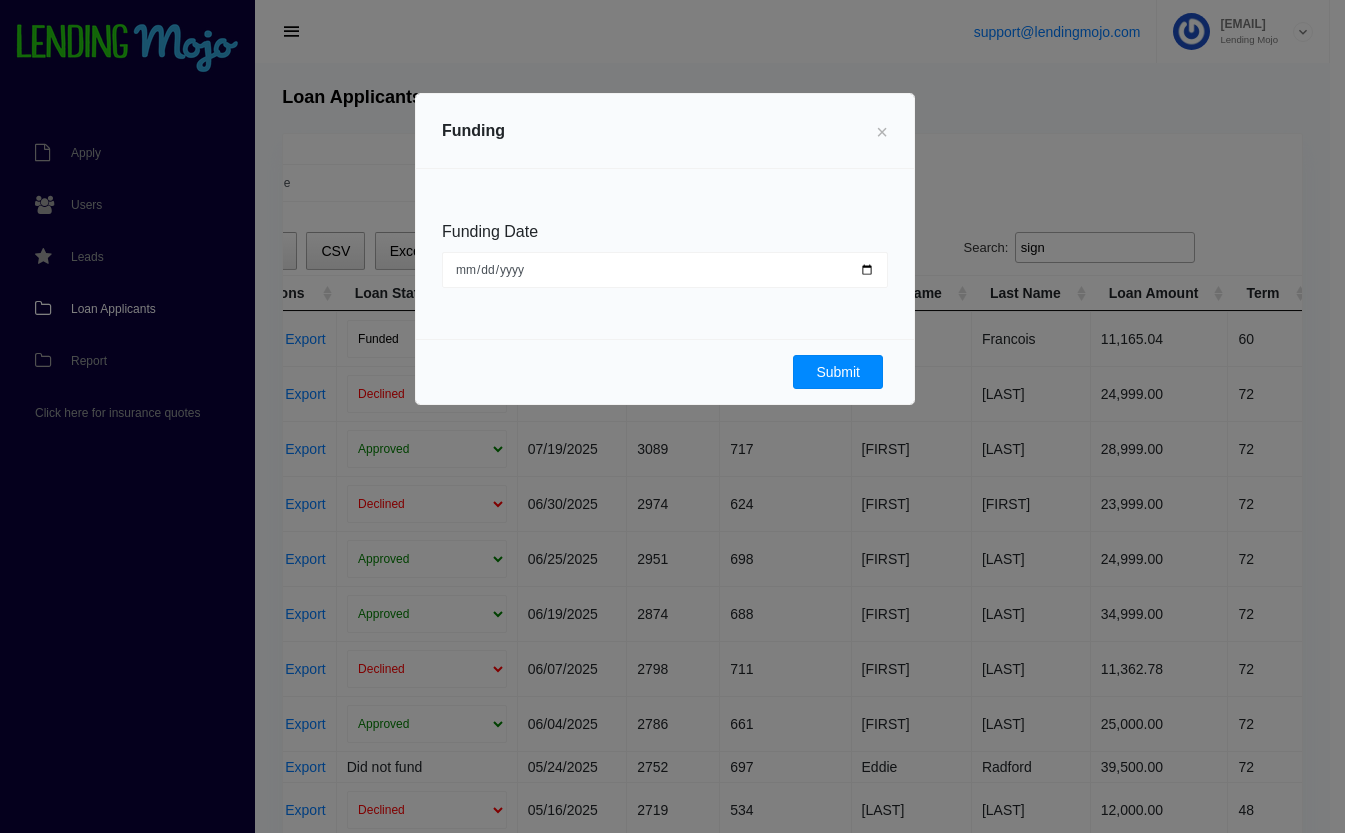 click on "Submit" at bounding box center [838, 372] 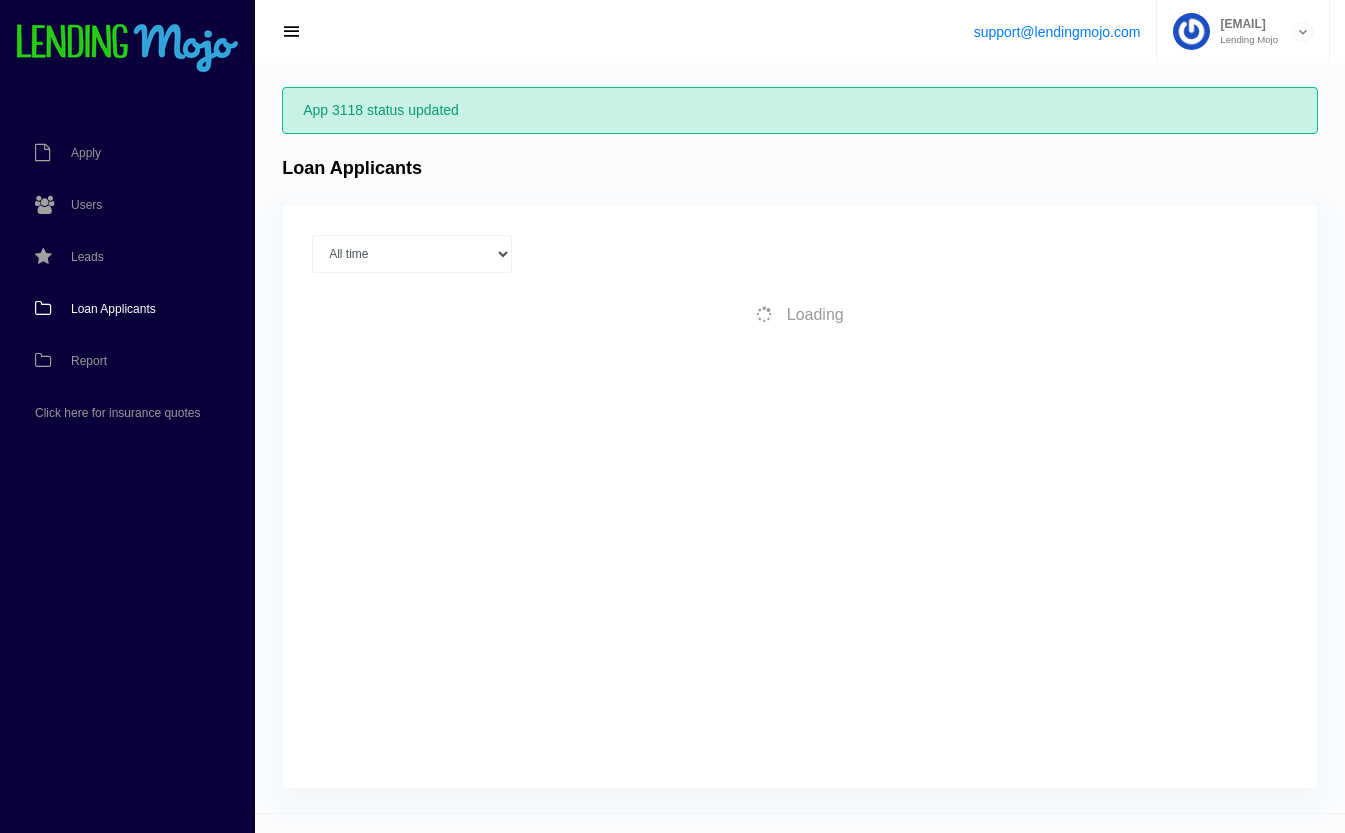 scroll, scrollTop: 0, scrollLeft: 0, axis: both 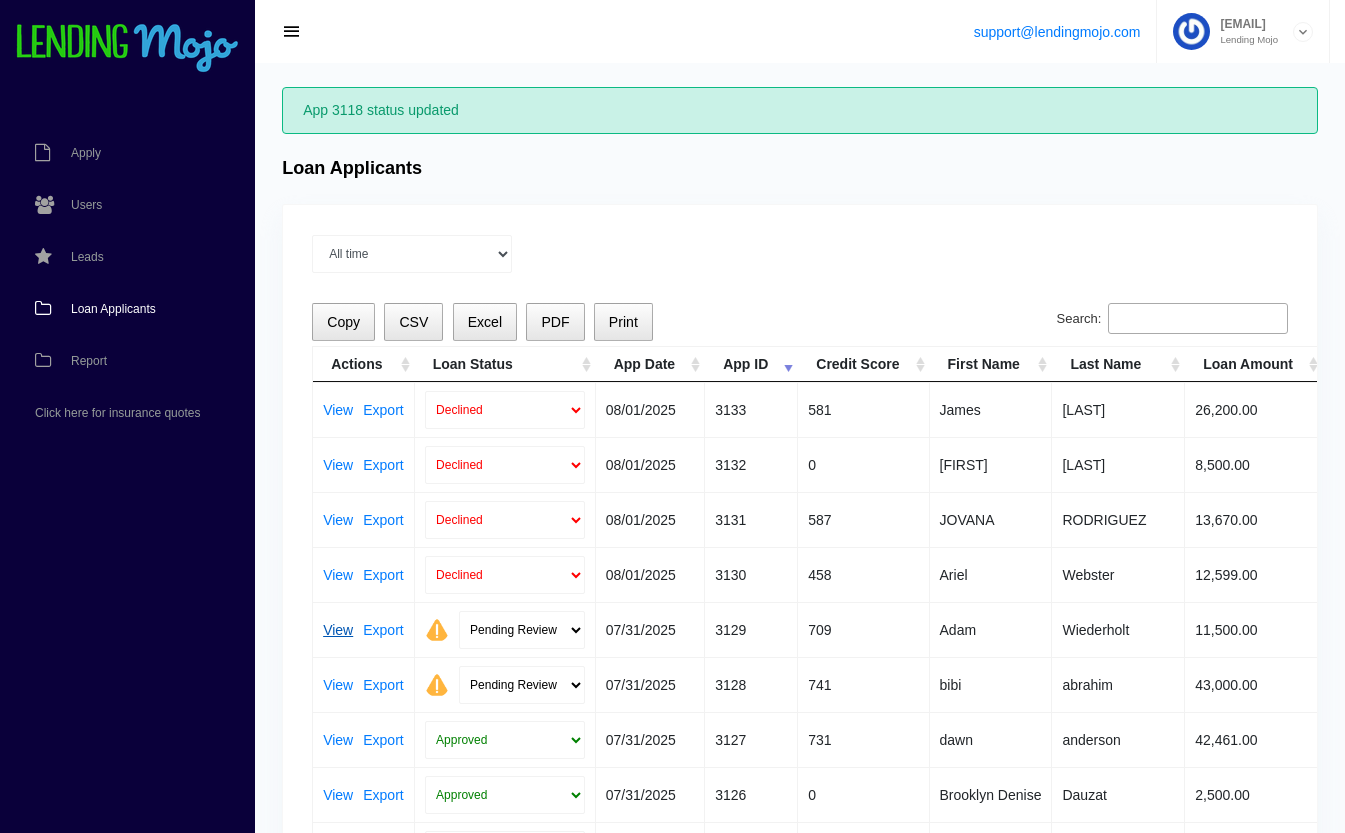 click on "View" at bounding box center [338, 630] 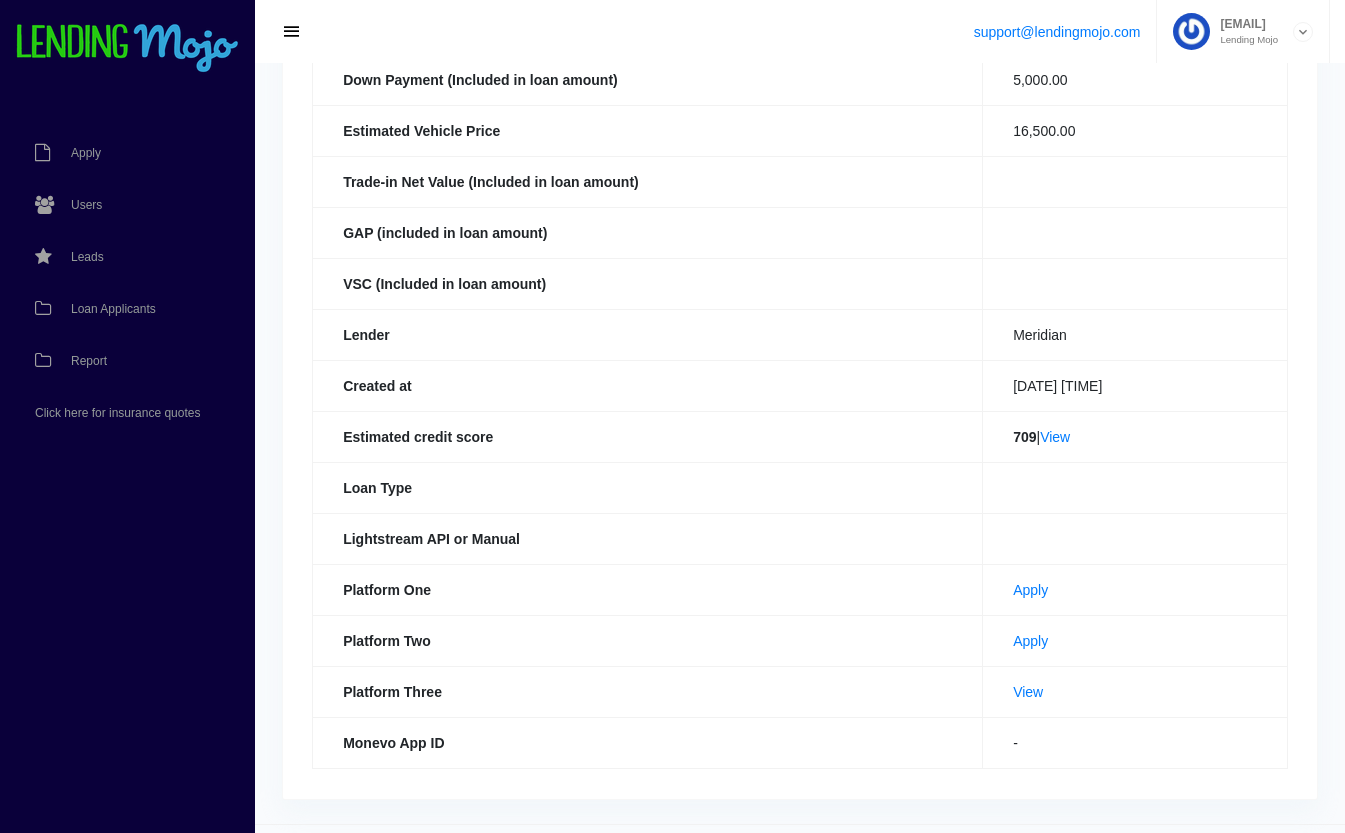 scroll, scrollTop: 388, scrollLeft: 0, axis: vertical 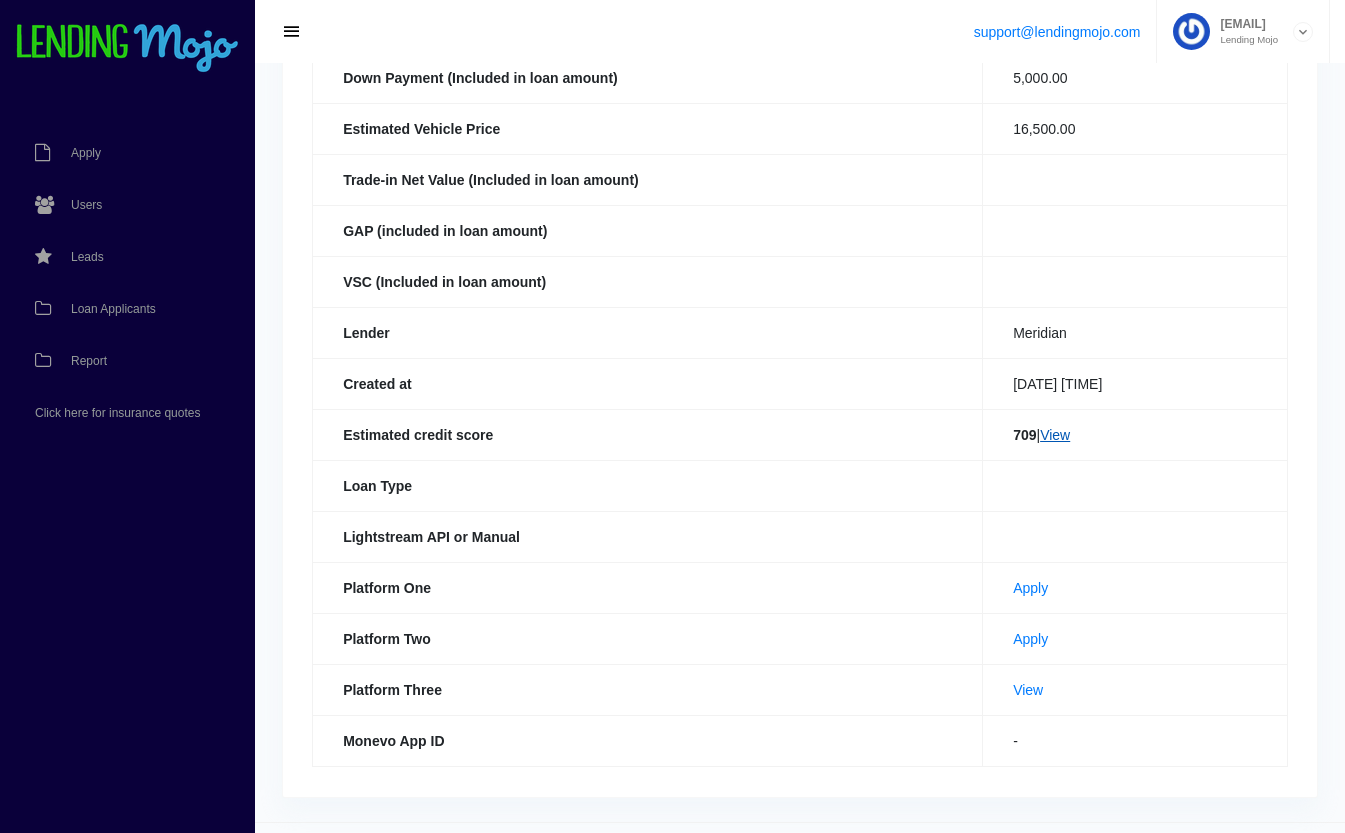 click on "View" at bounding box center [1055, 435] 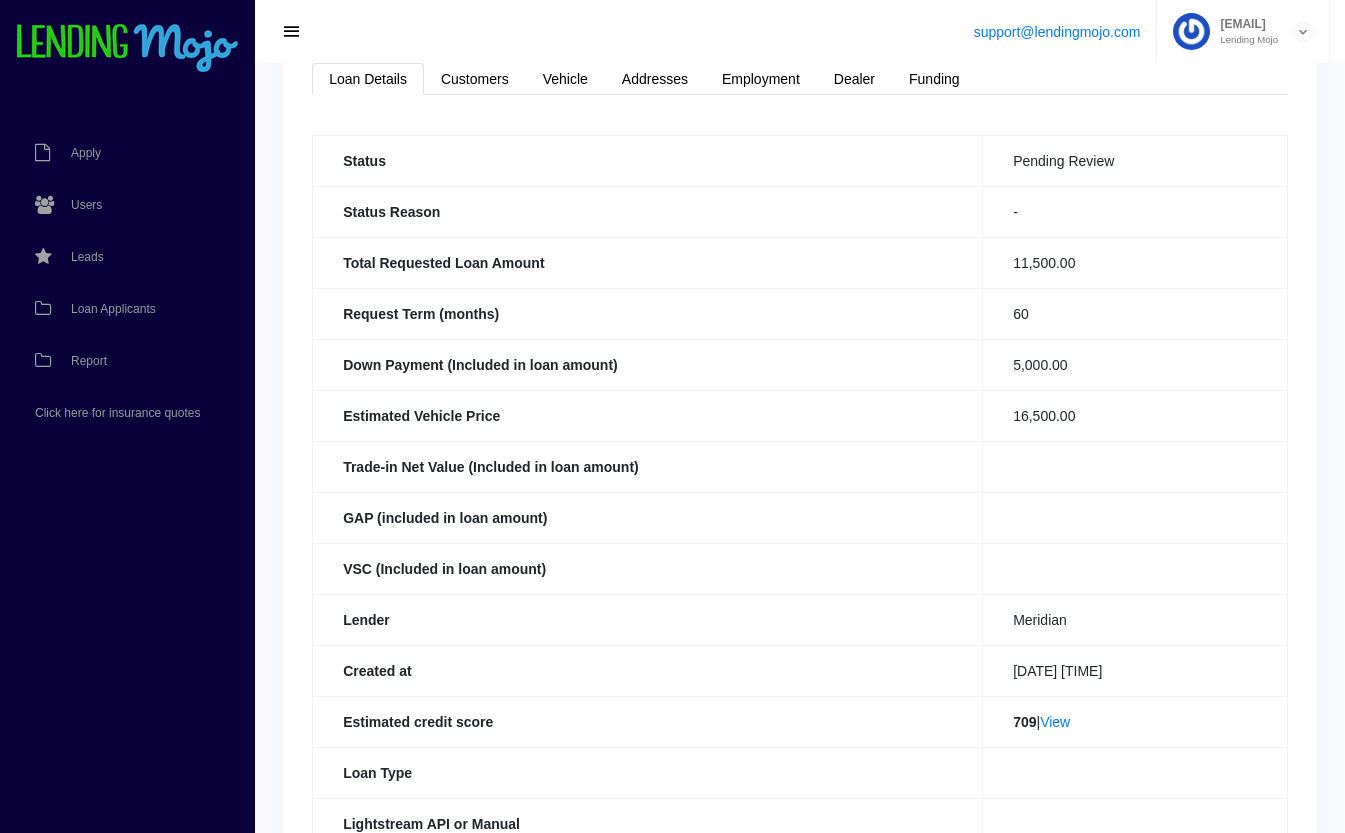 scroll, scrollTop: 150, scrollLeft: 0, axis: vertical 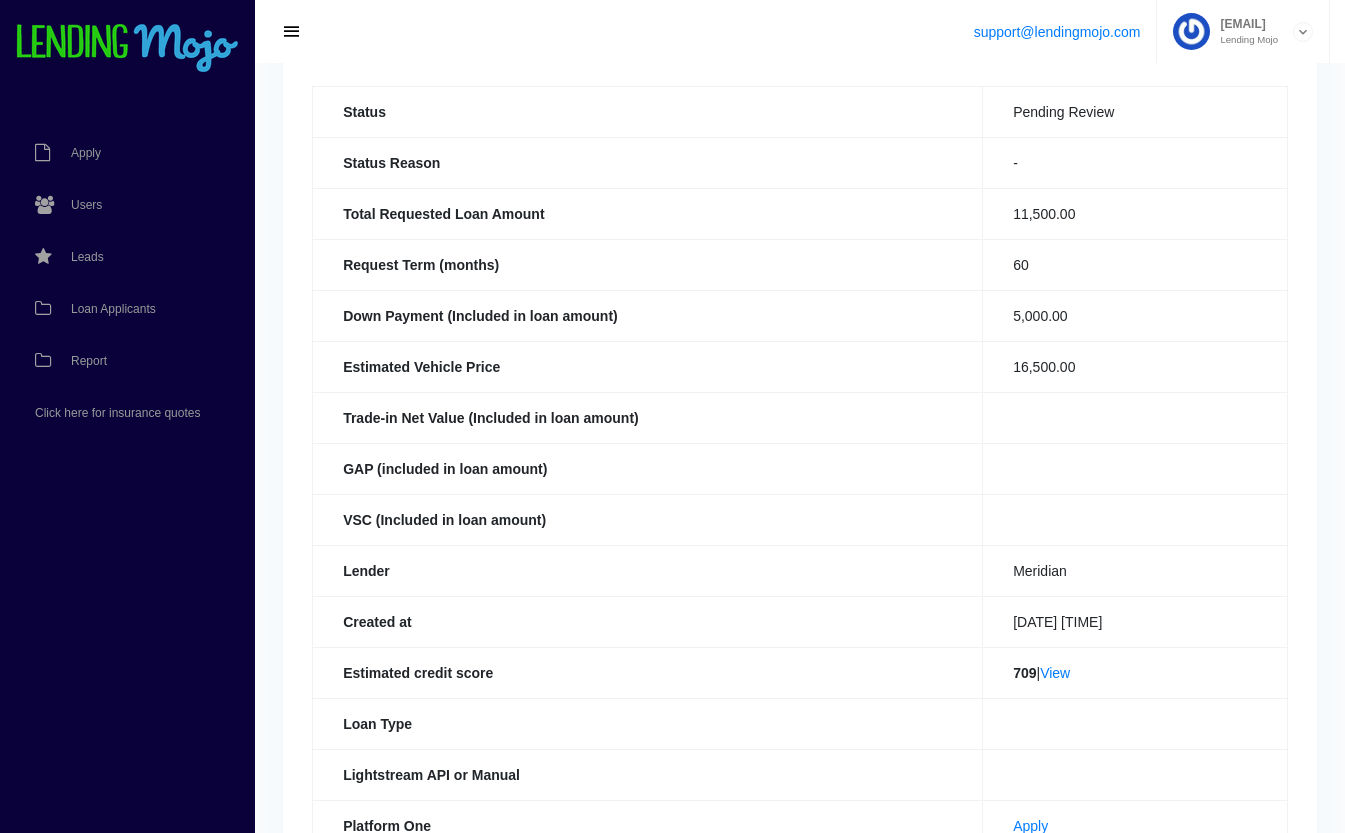 click on "View" at bounding box center (1055, 673) 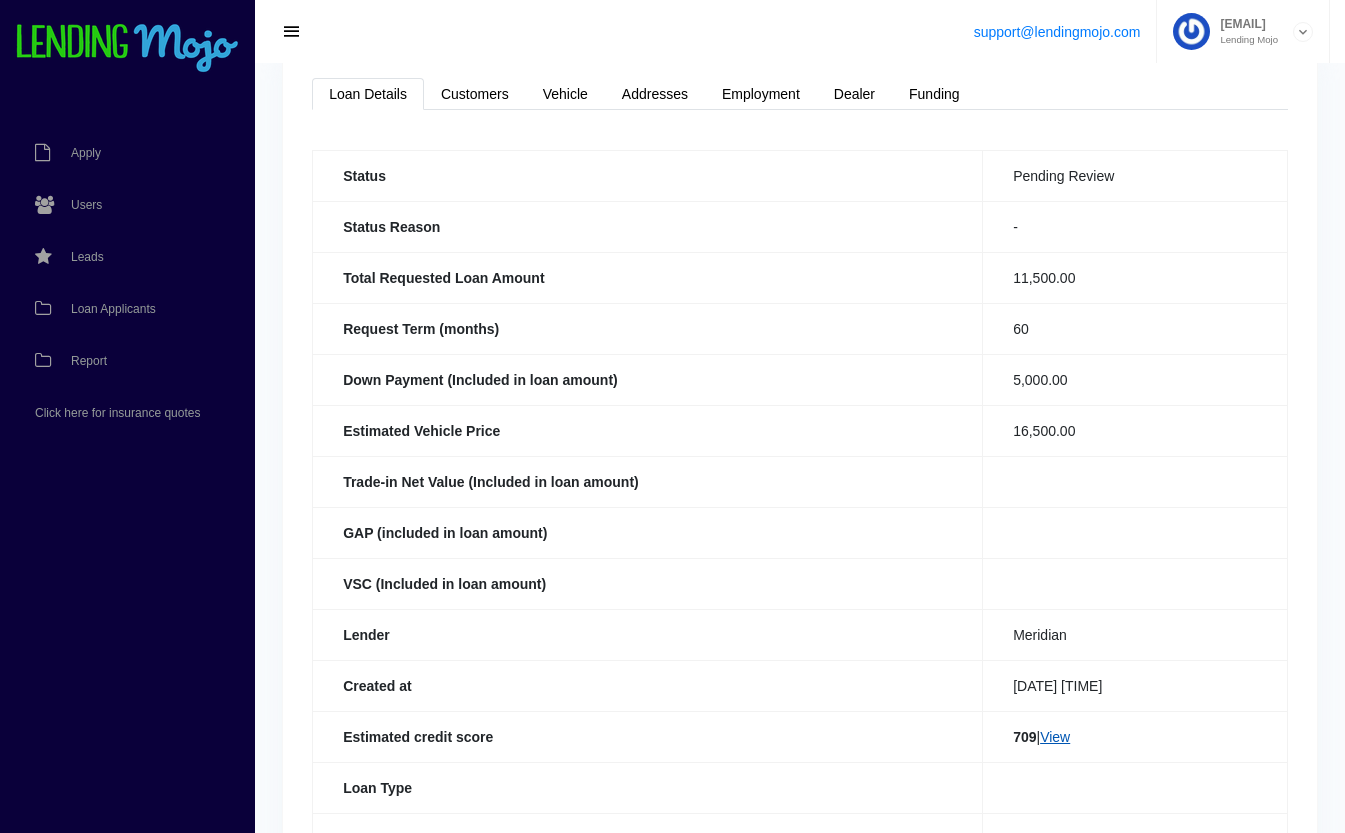 scroll, scrollTop: 0, scrollLeft: 0, axis: both 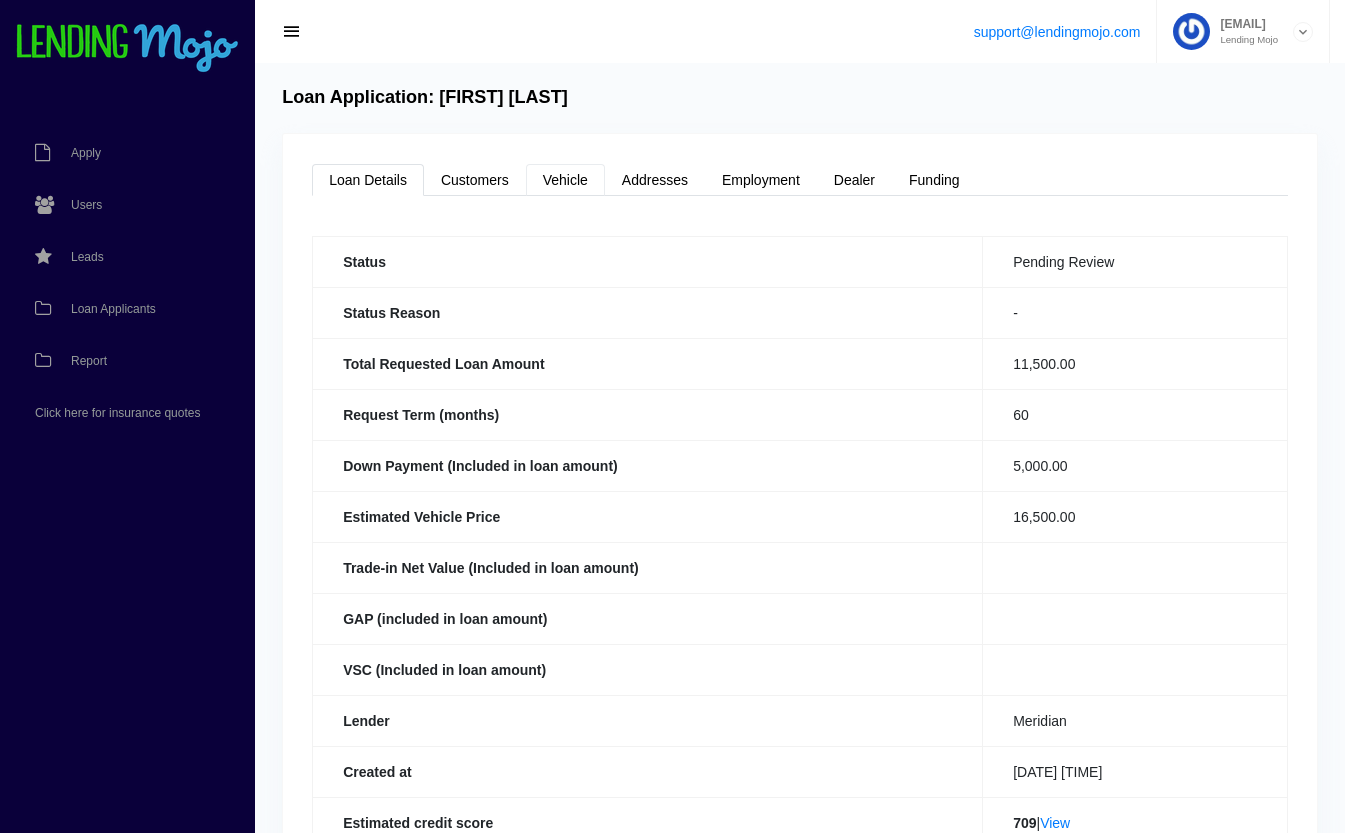click on "Vehicle" at bounding box center (565, 180) 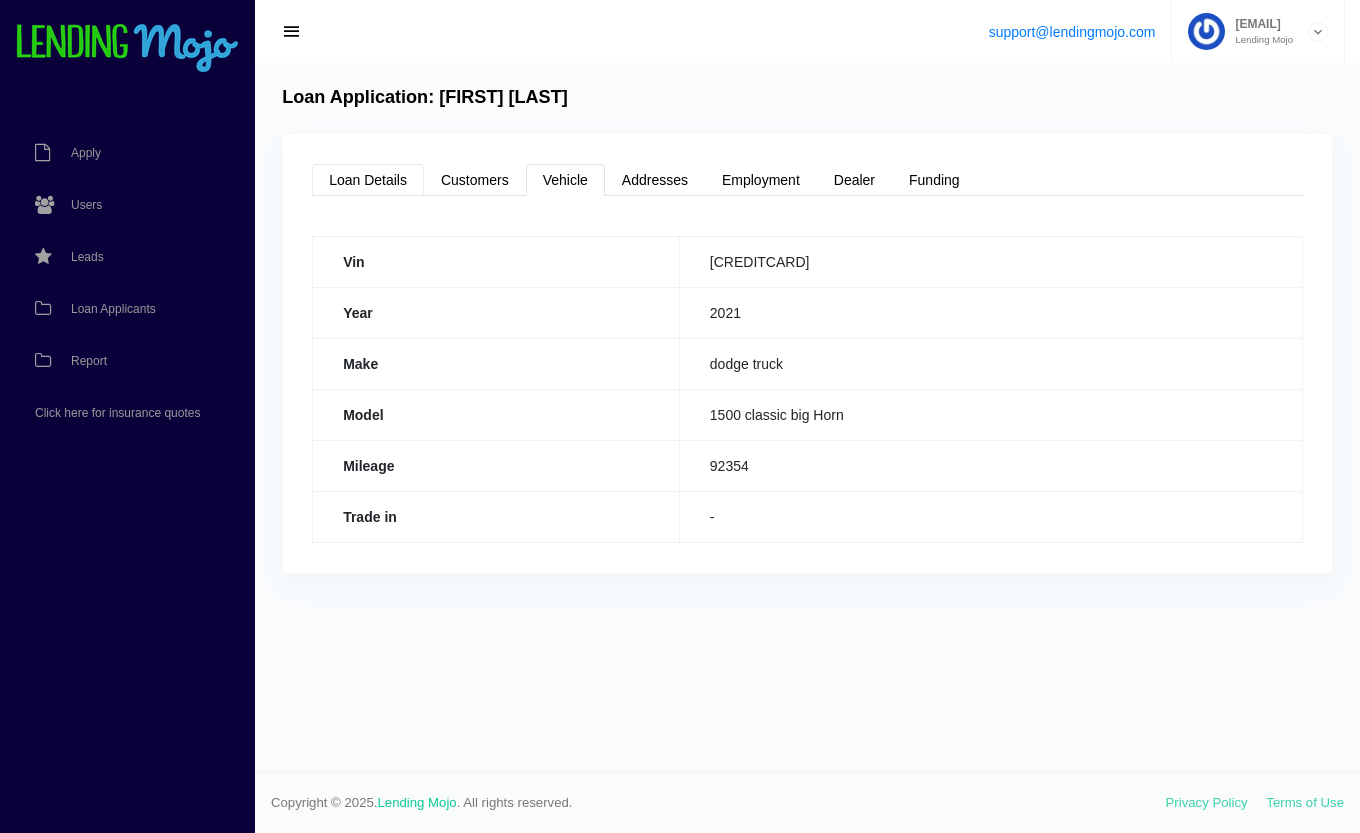click on "Loan Details" at bounding box center (368, 180) 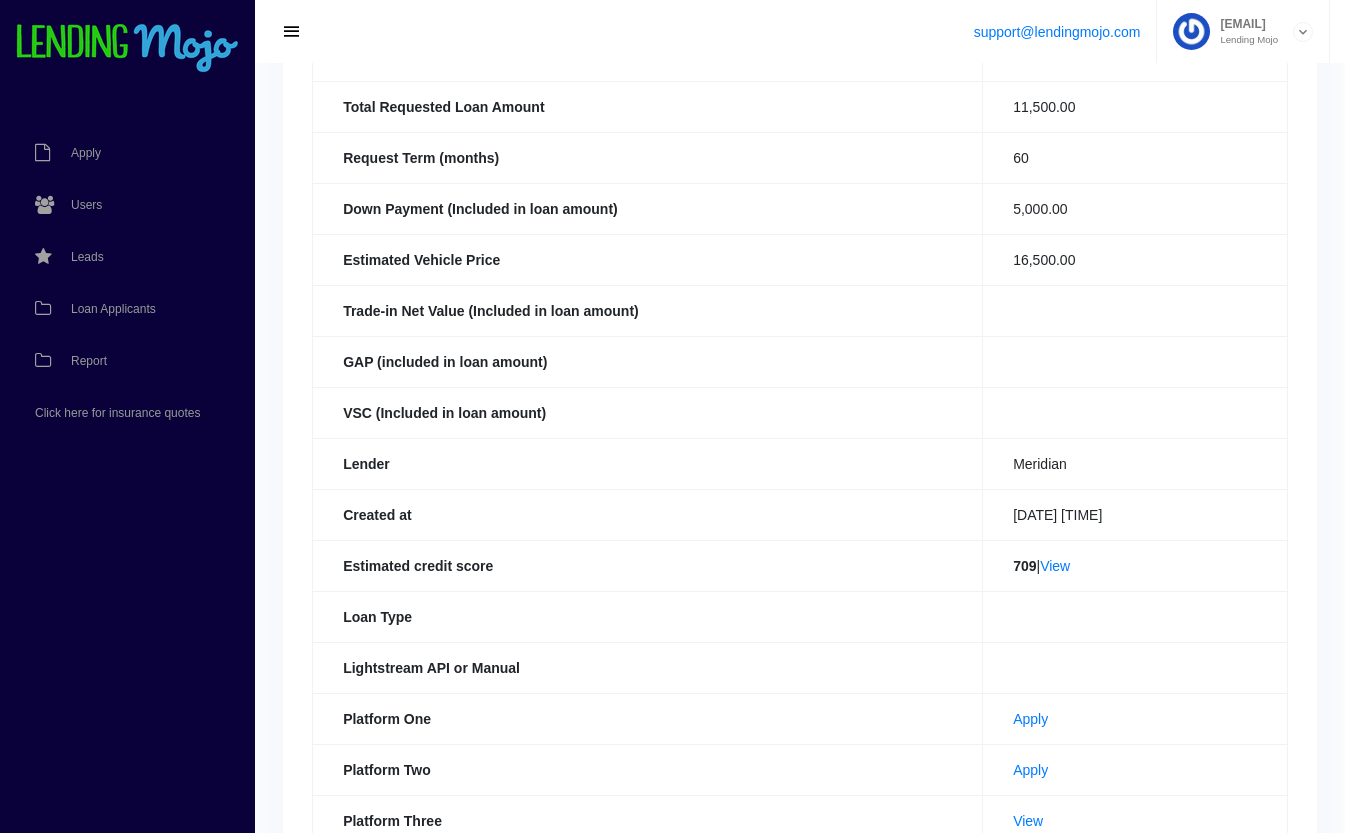 scroll, scrollTop: 256, scrollLeft: 0, axis: vertical 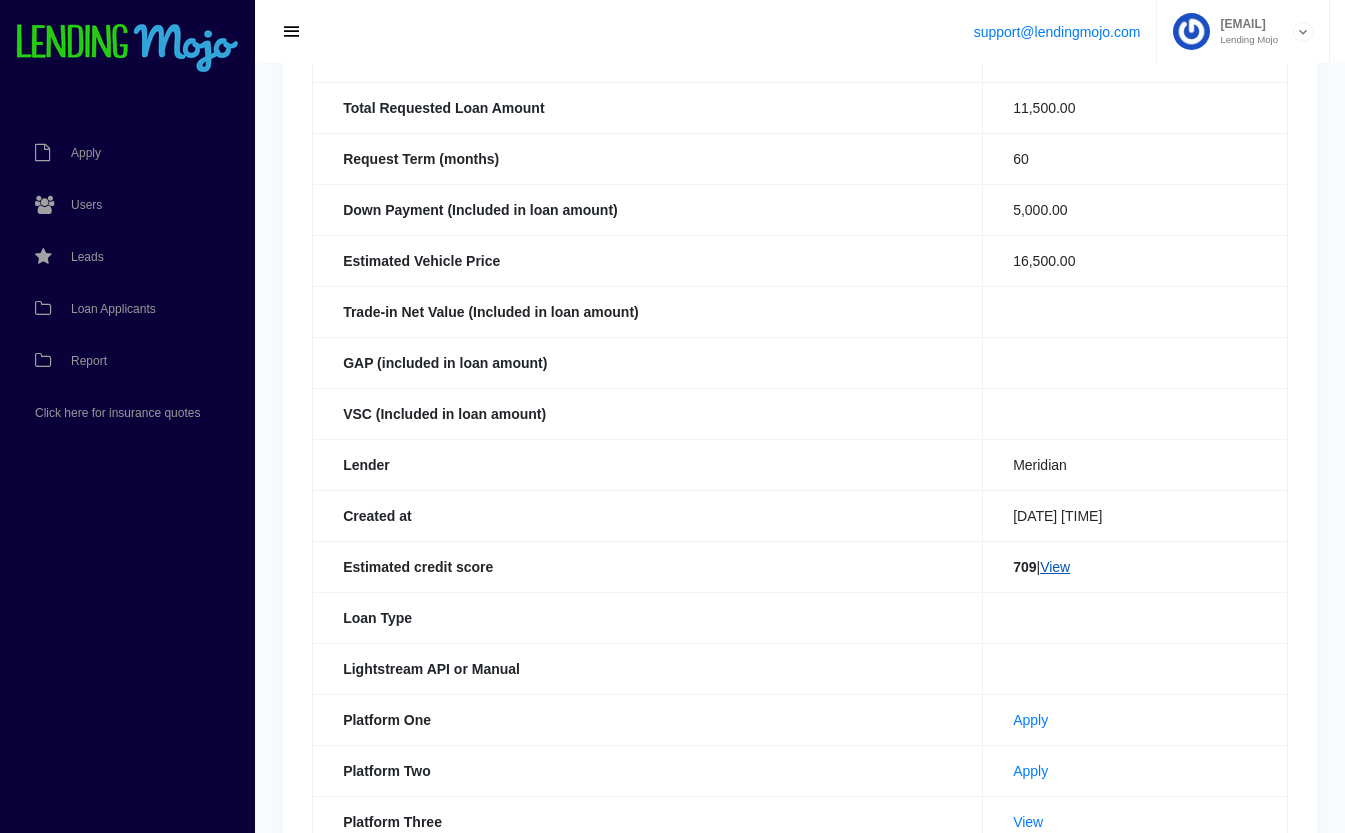 click on "View" at bounding box center [1055, 567] 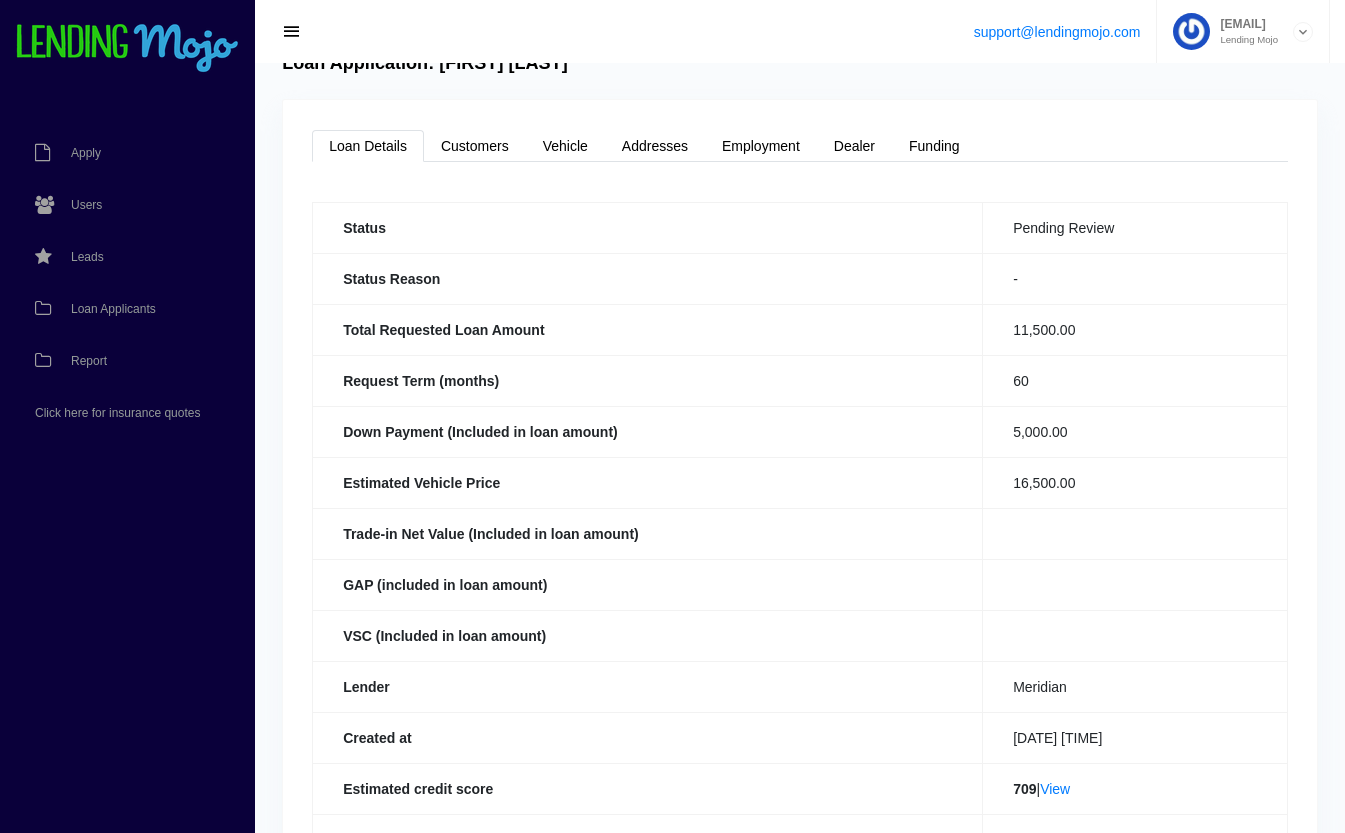 scroll, scrollTop: 0, scrollLeft: 0, axis: both 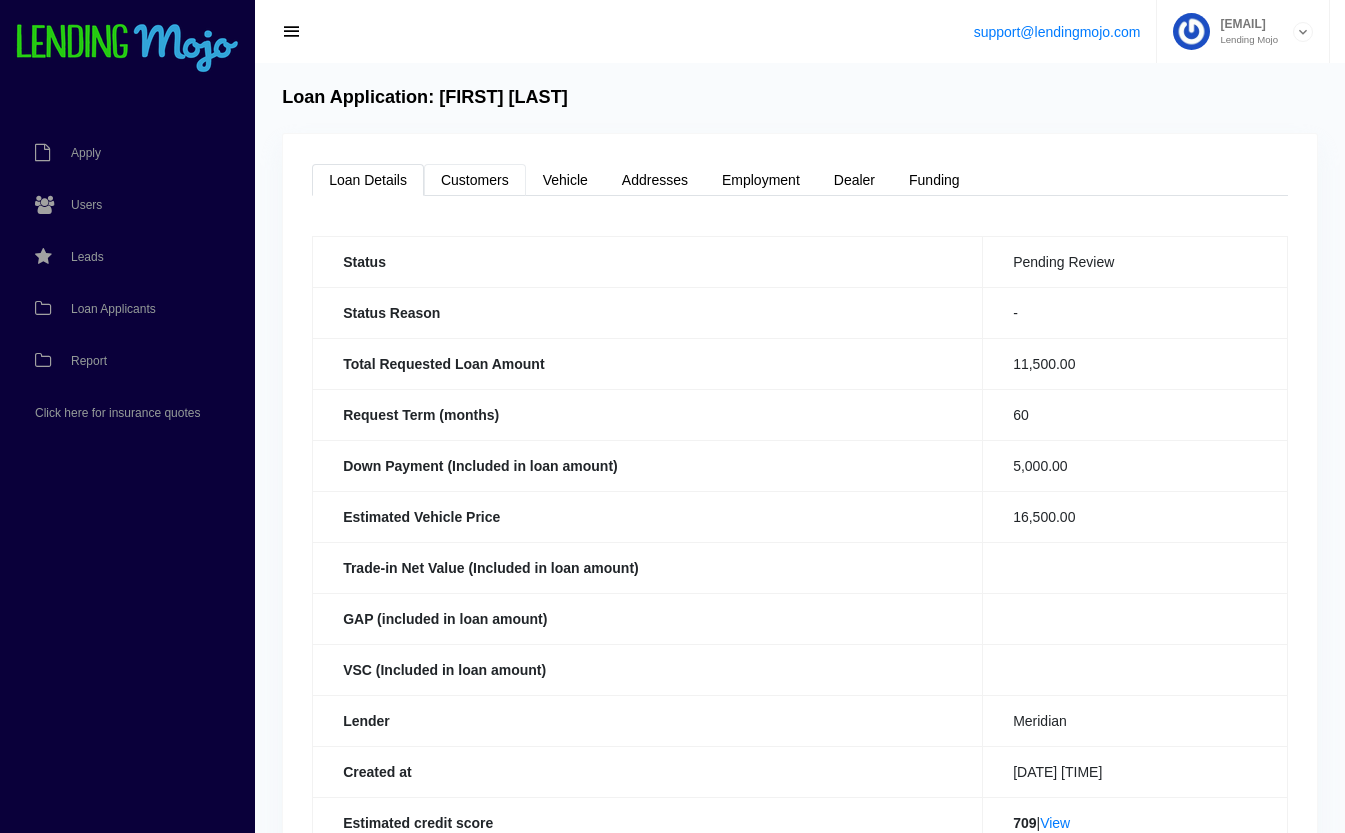click on "Customers" at bounding box center [475, 180] 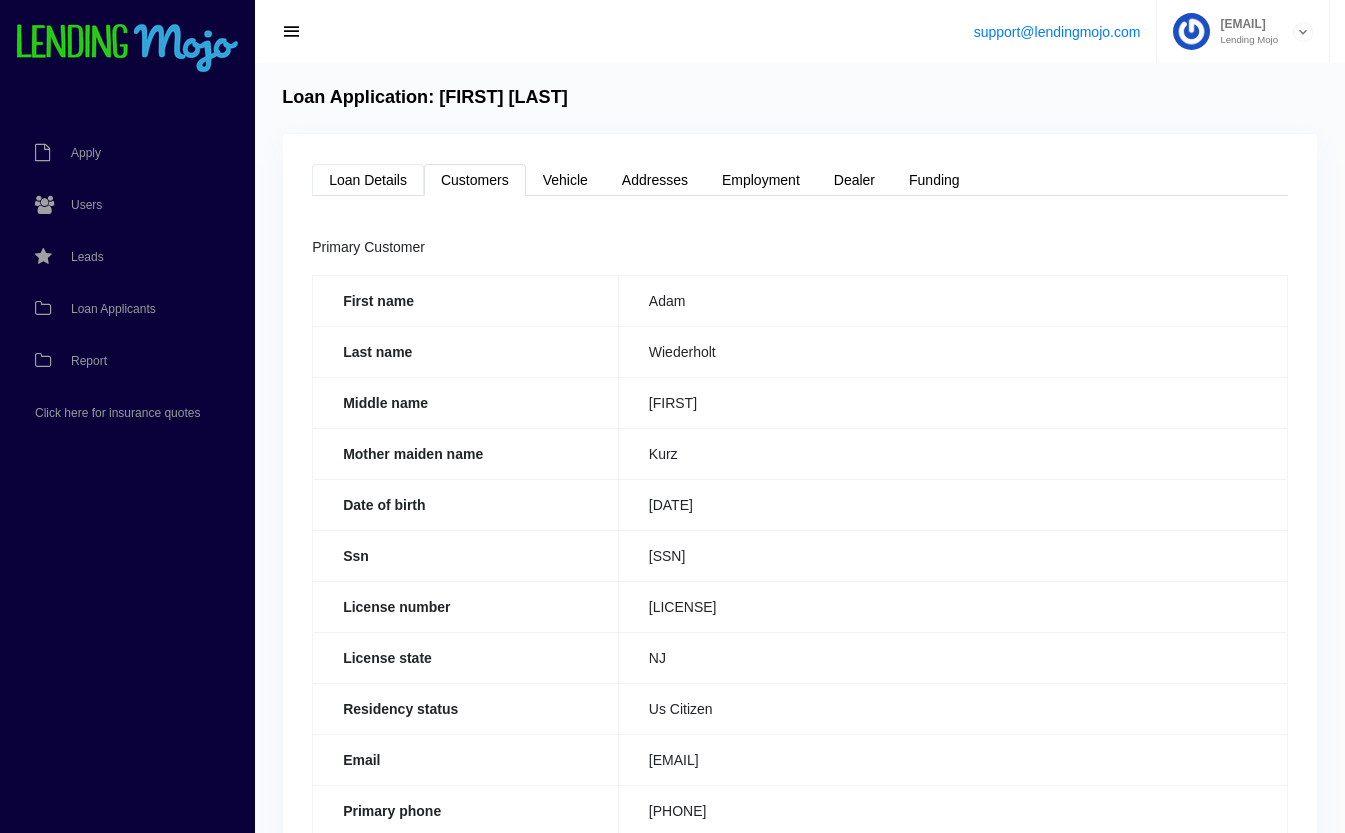 click on "Loan Details" at bounding box center [368, 180] 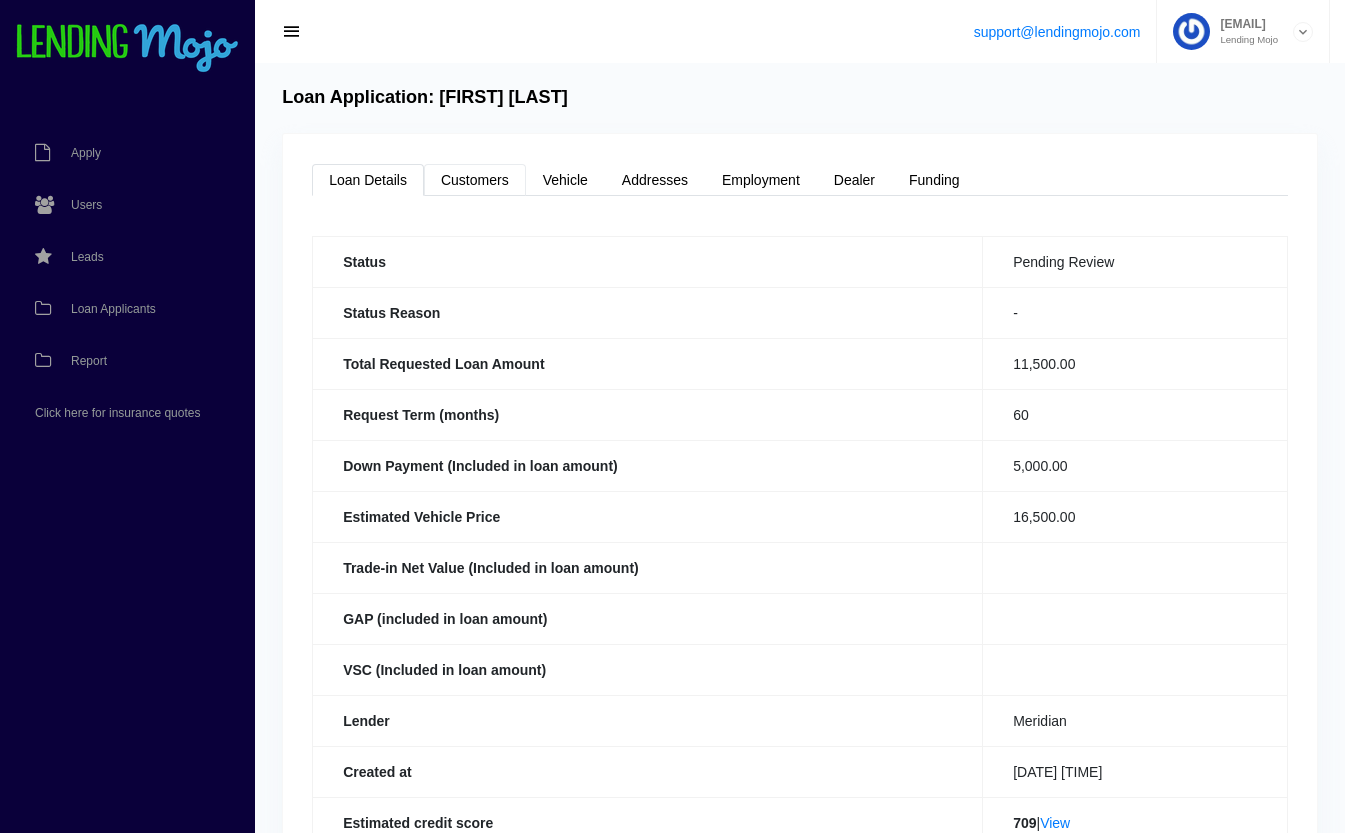 click on "Customers" at bounding box center (475, 180) 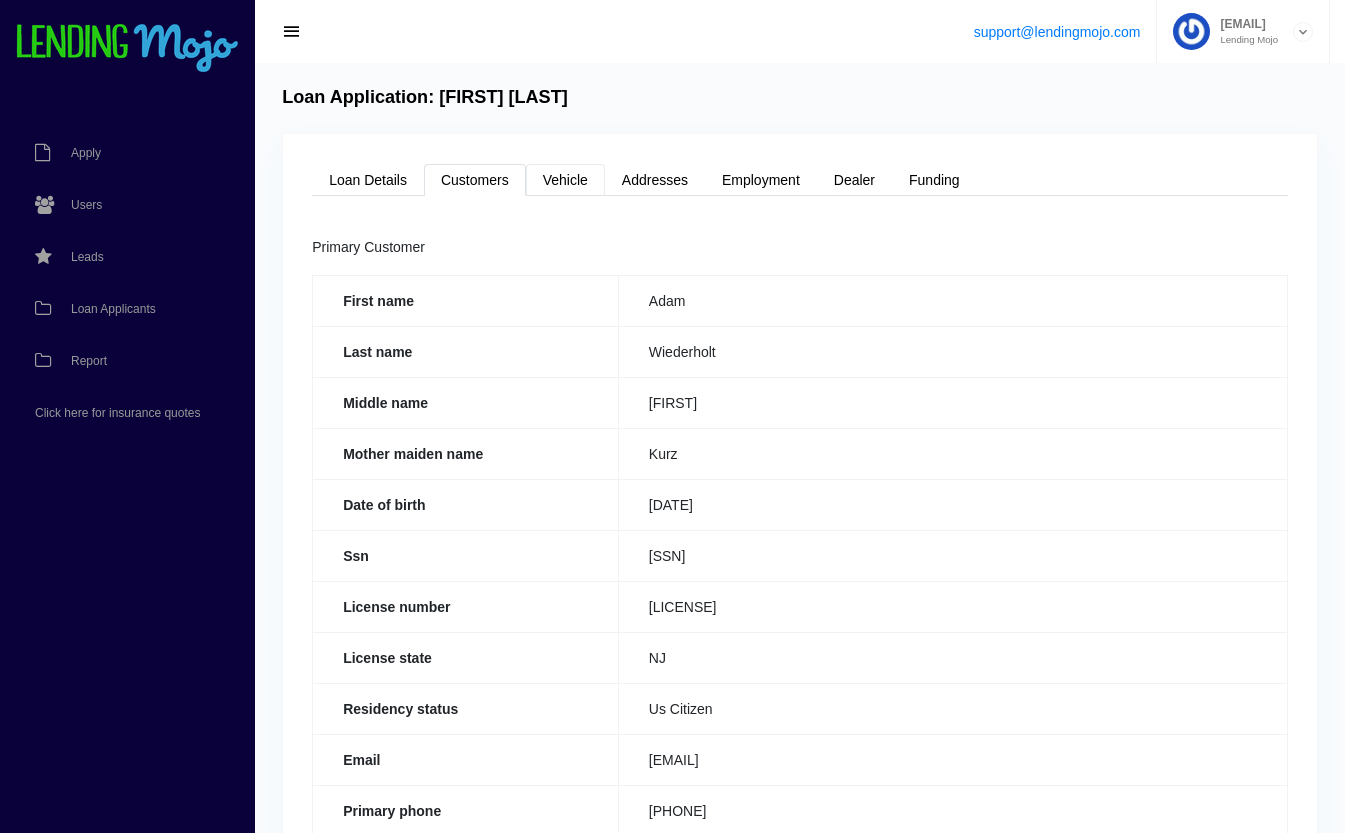 click on "Vehicle" at bounding box center [565, 180] 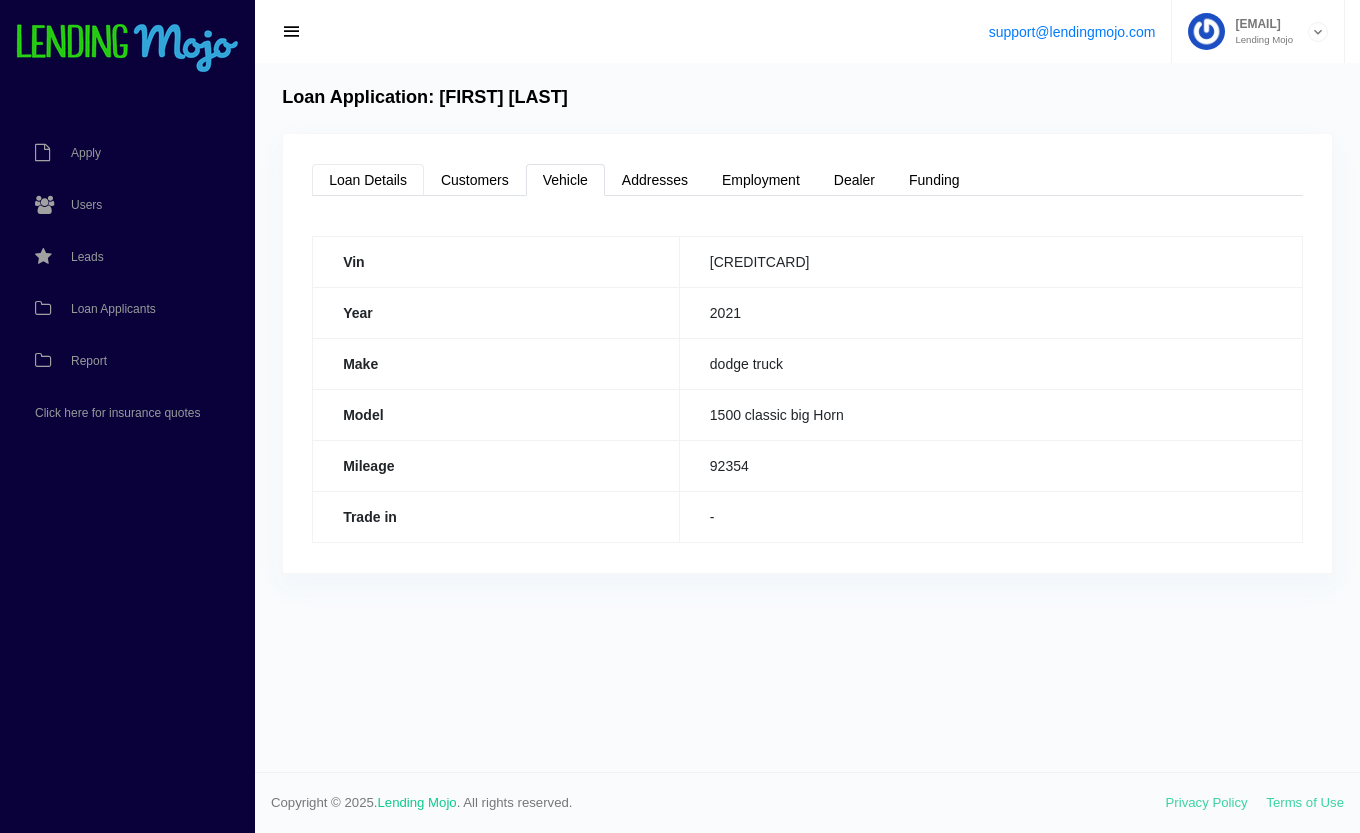 click on "Loan Details" at bounding box center (368, 180) 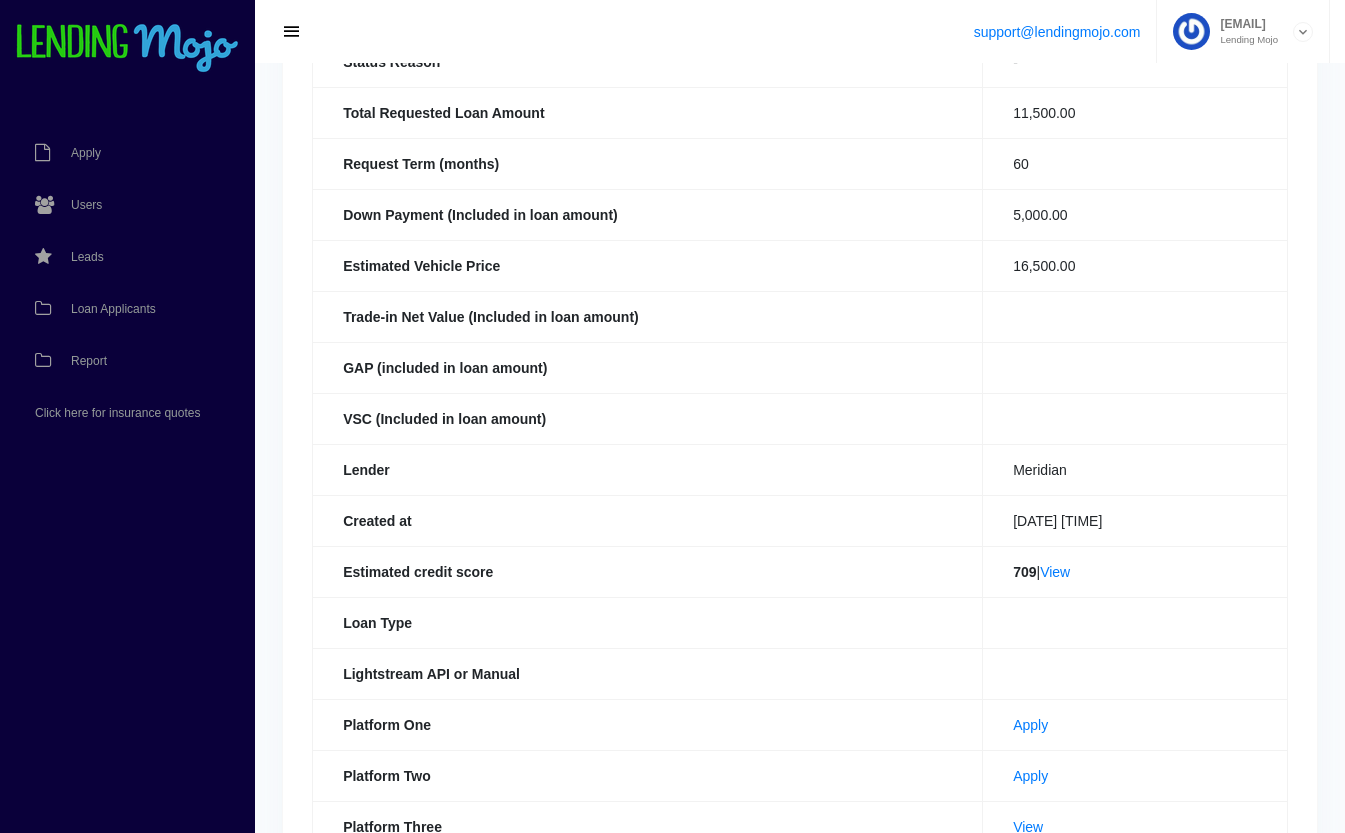 scroll, scrollTop: 252, scrollLeft: 0, axis: vertical 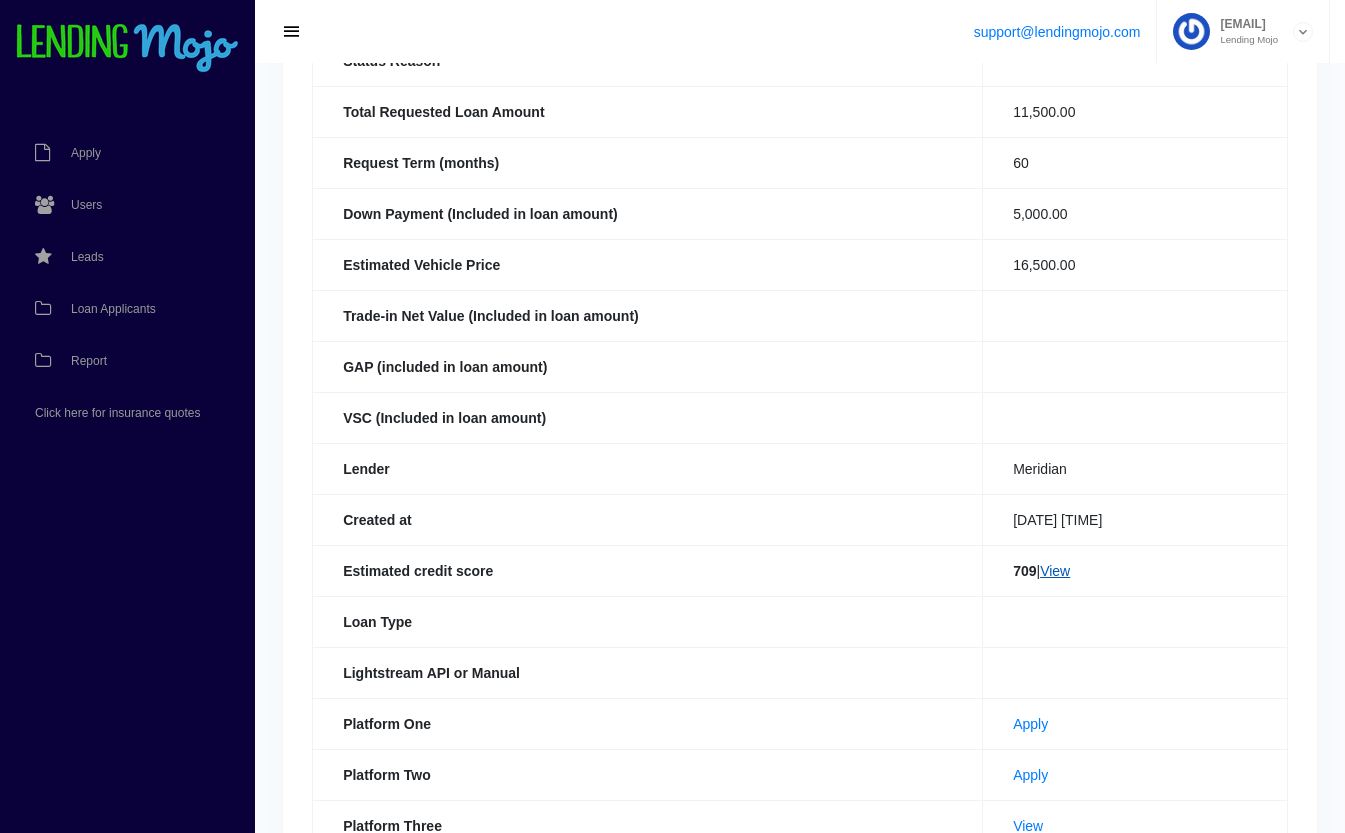 click on "View" at bounding box center (1055, 571) 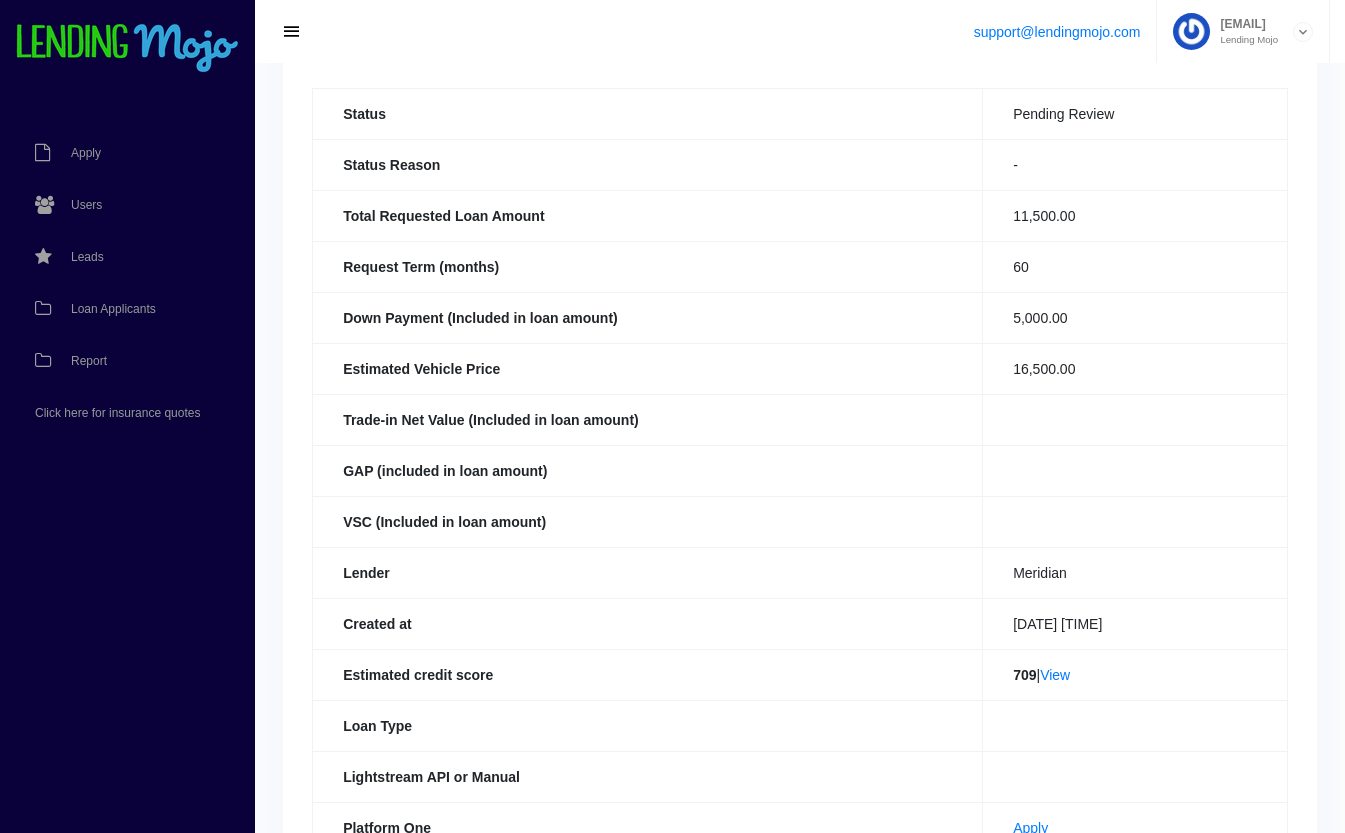 scroll, scrollTop: 0, scrollLeft: 0, axis: both 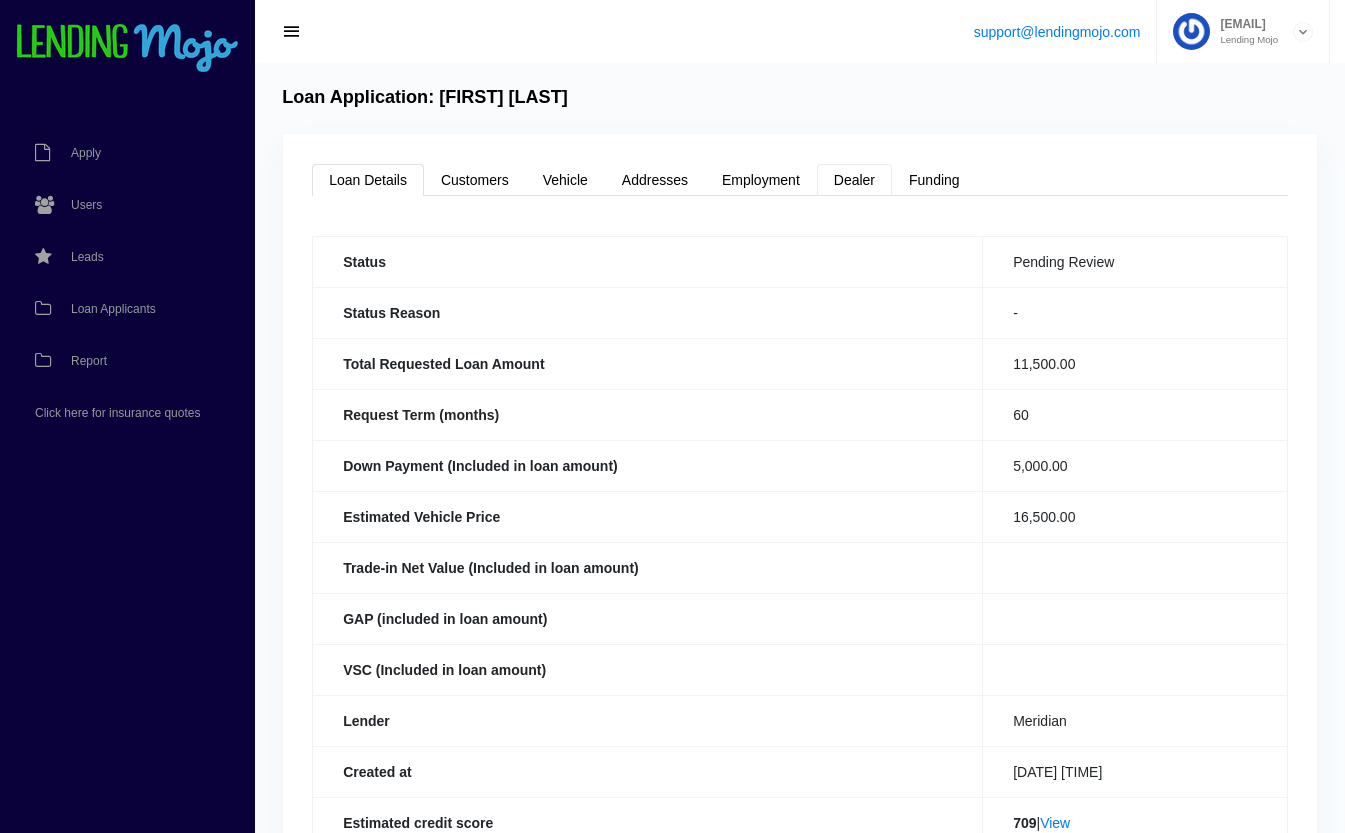 click on "Dealer" at bounding box center (854, 180) 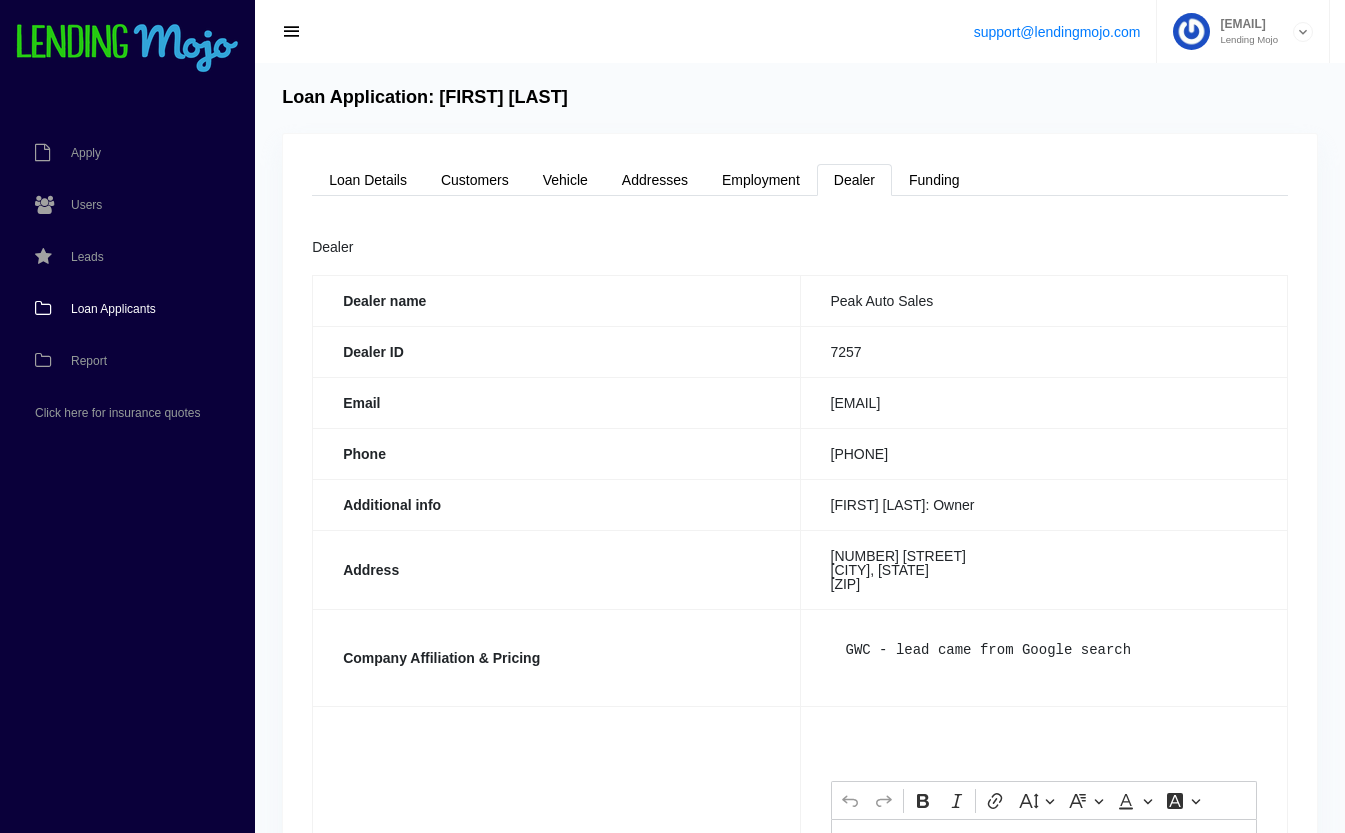 click on "Loan Applicants" at bounding box center (113, 309) 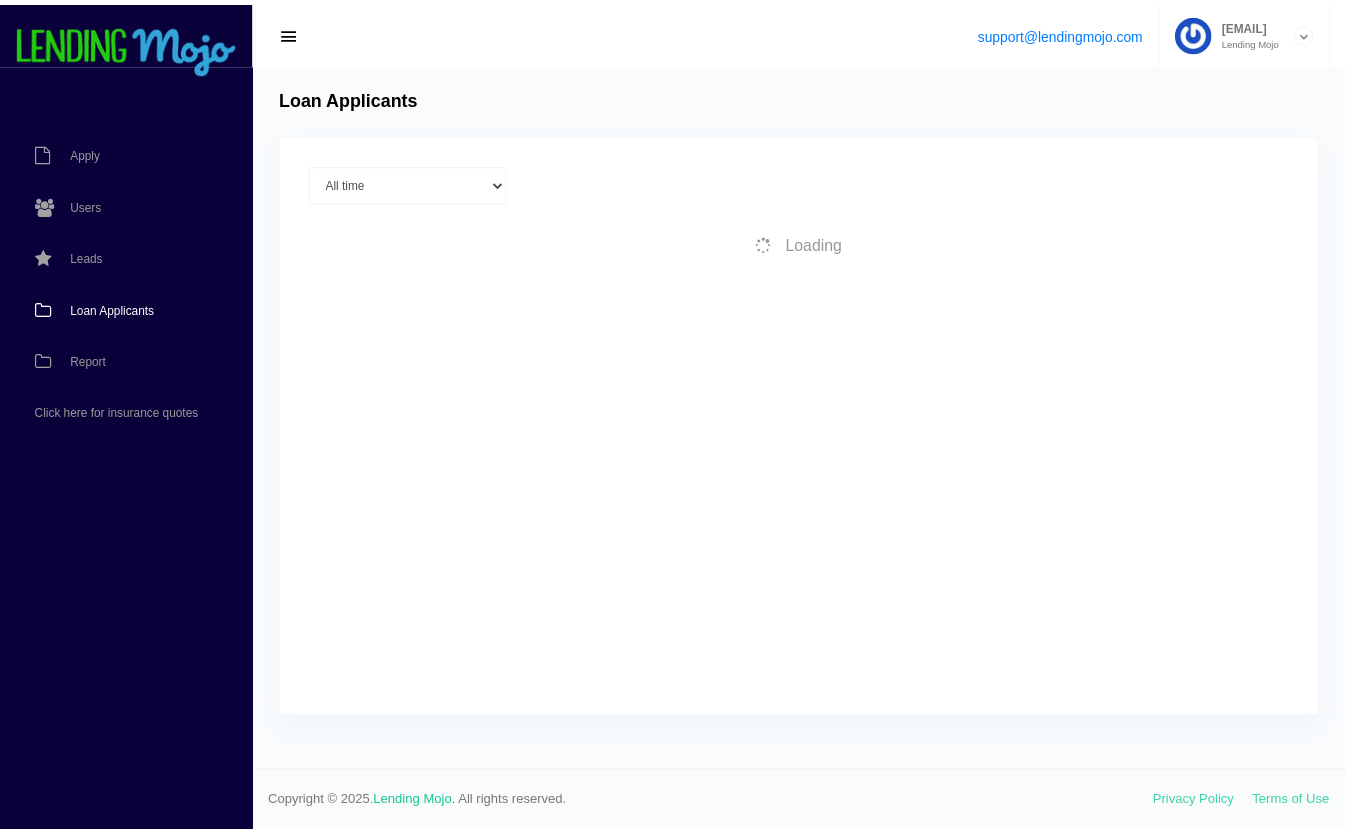 scroll, scrollTop: 0, scrollLeft: 0, axis: both 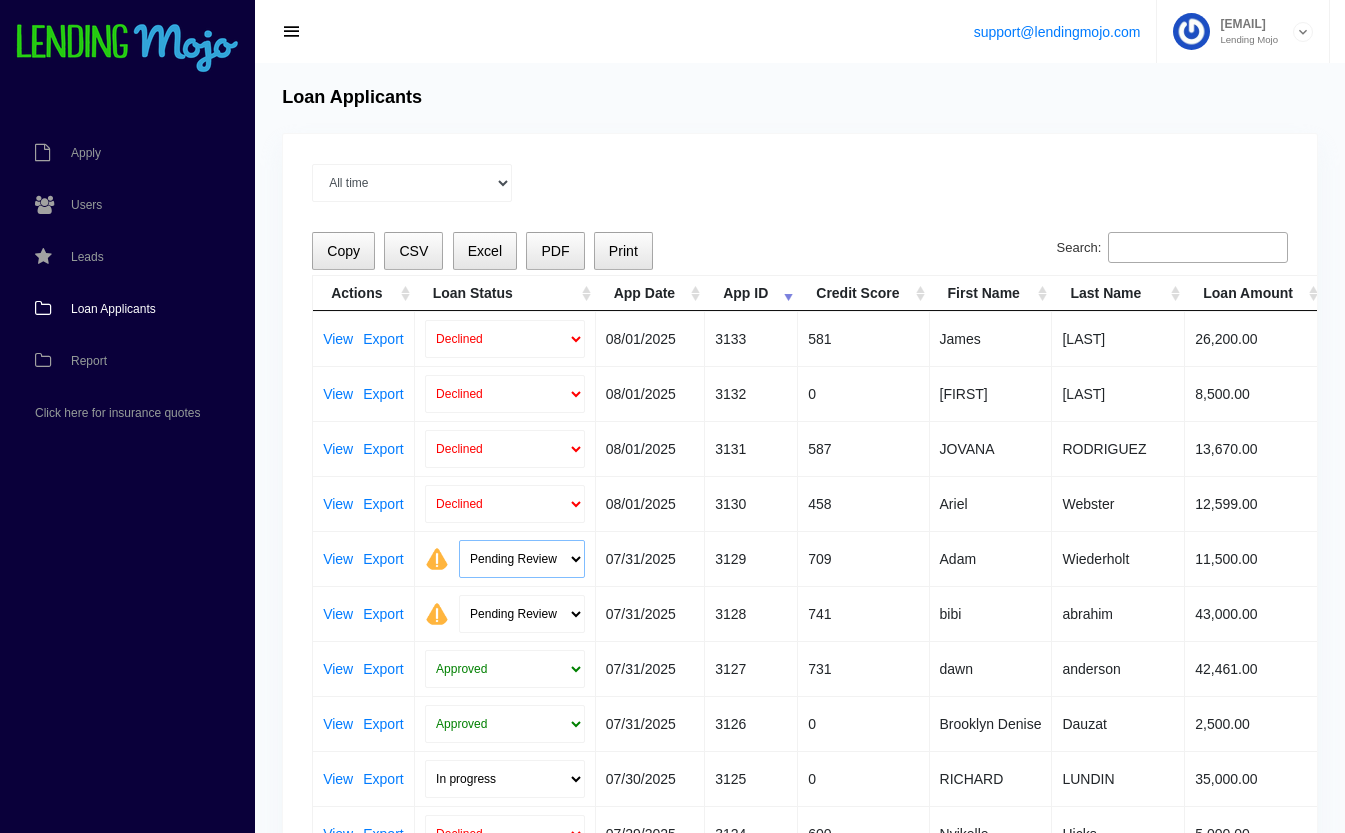 click on "Pending Review Approve Decline Unqualified" at bounding box center (522, 559) 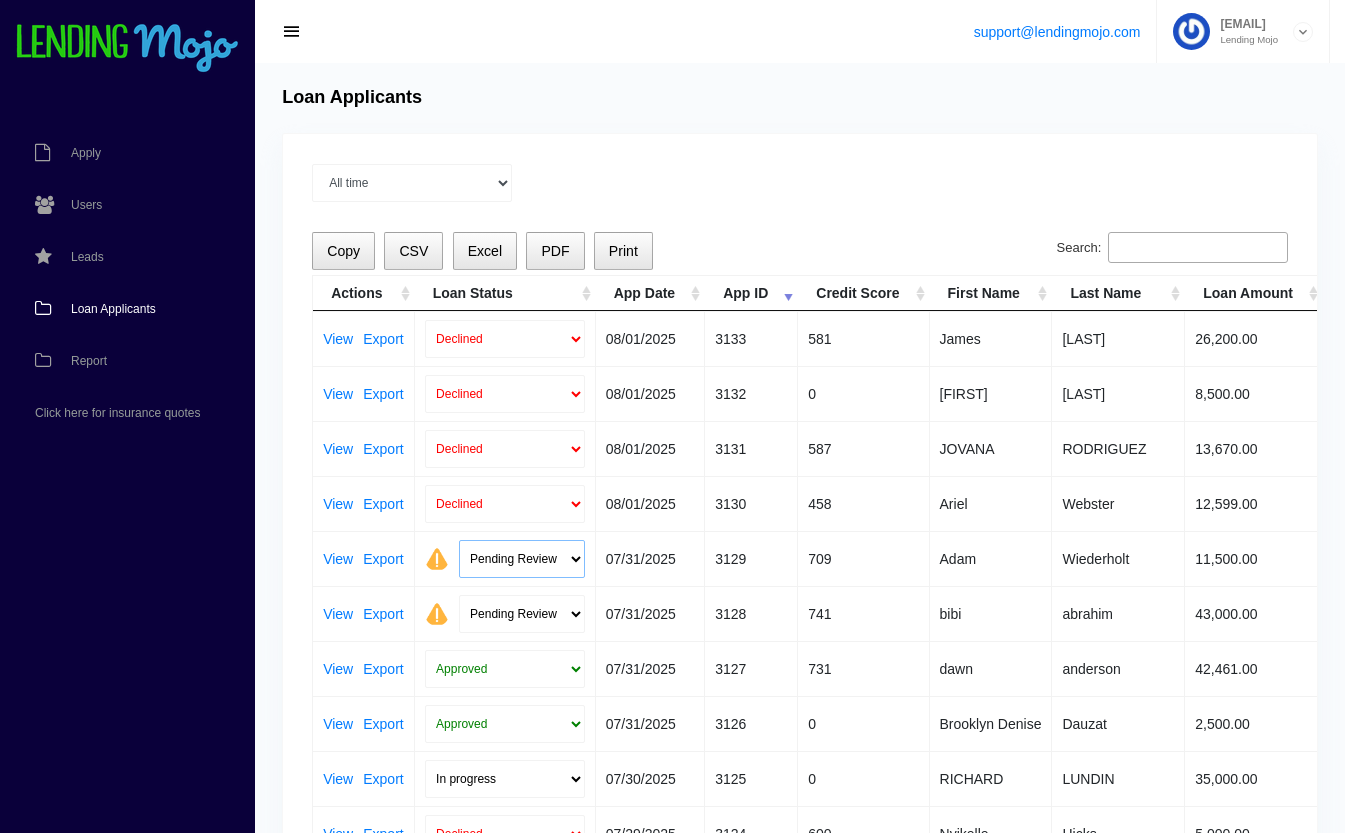 select on "approved" 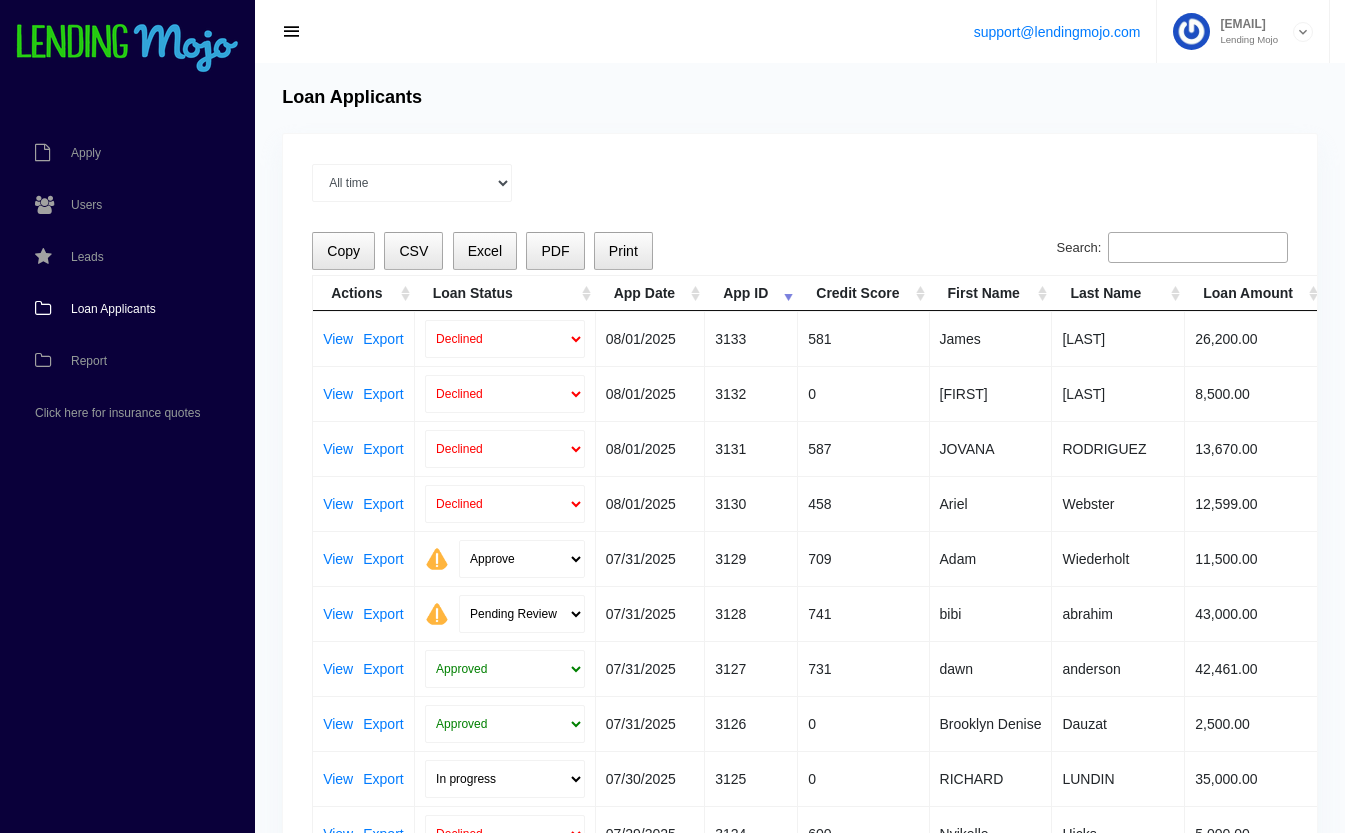 click on "Pending Review Approve Decline Unqualified" at bounding box center [522, 559] 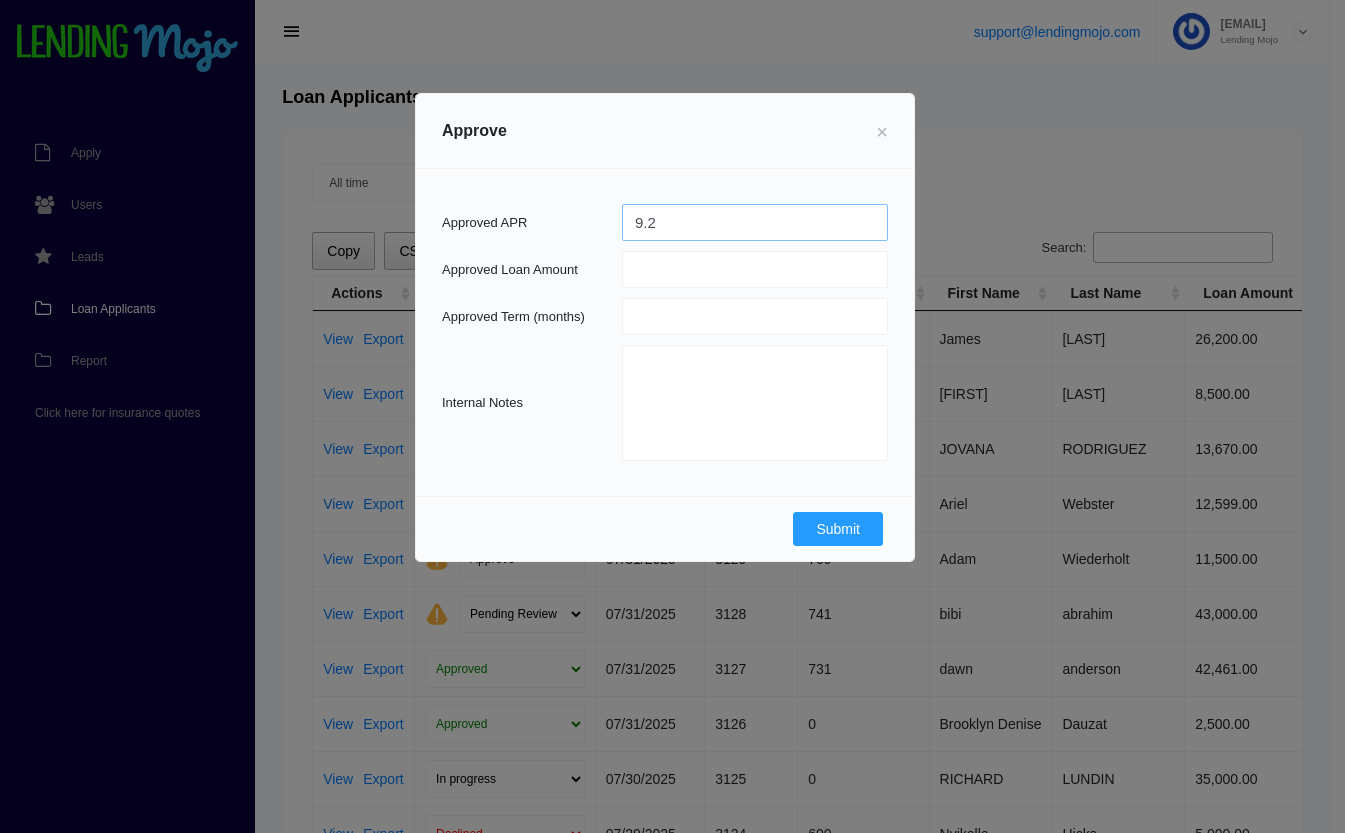 type on "9.2" 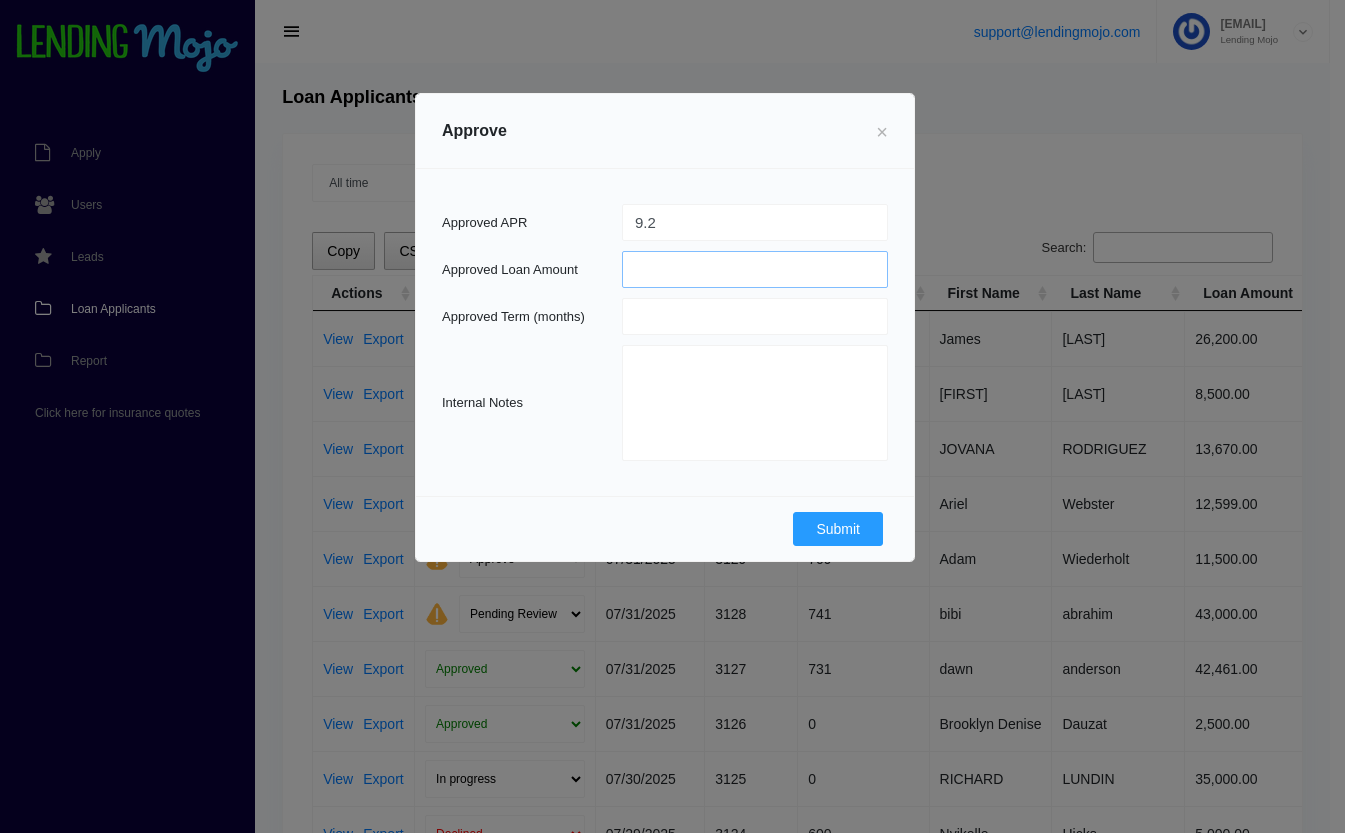 click at bounding box center [755, 269] 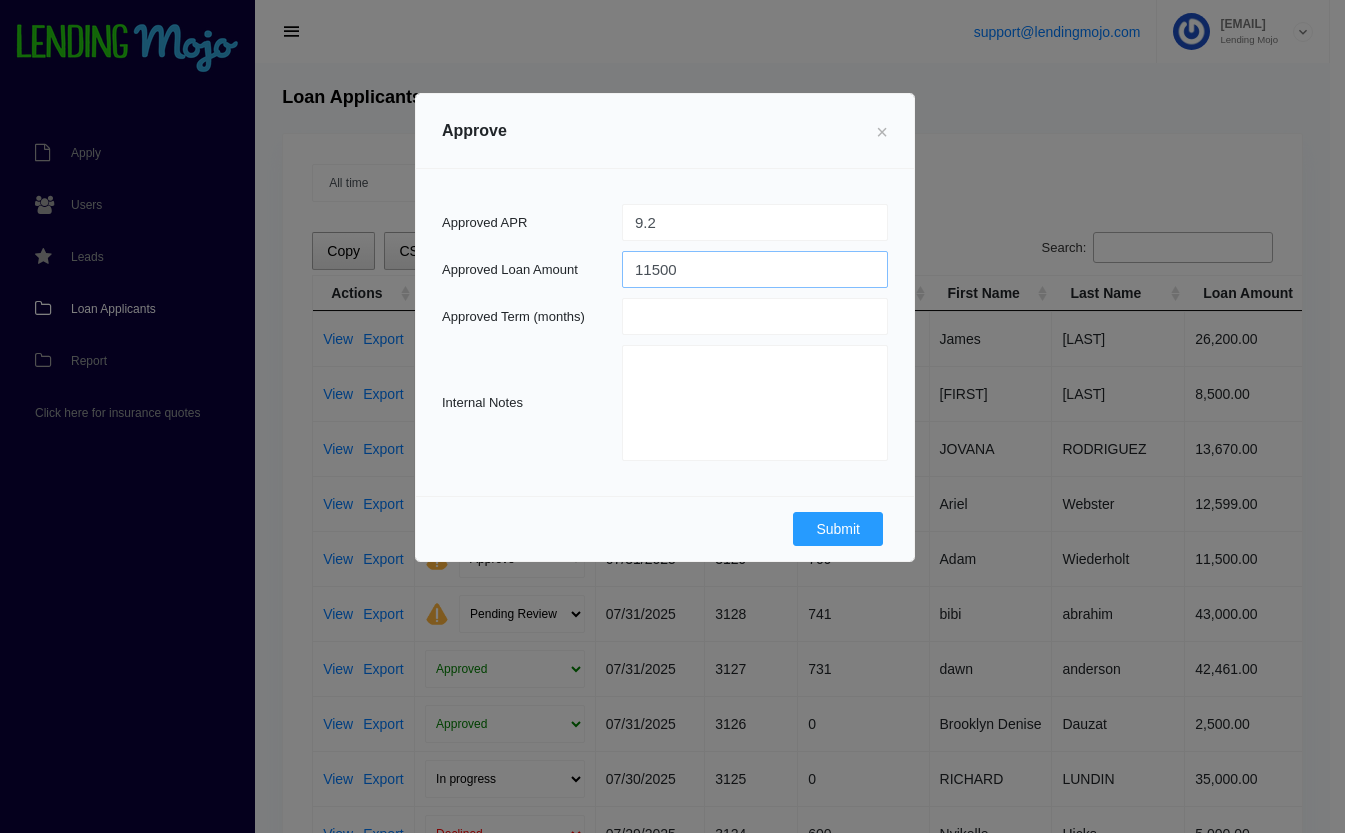 type on "11500" 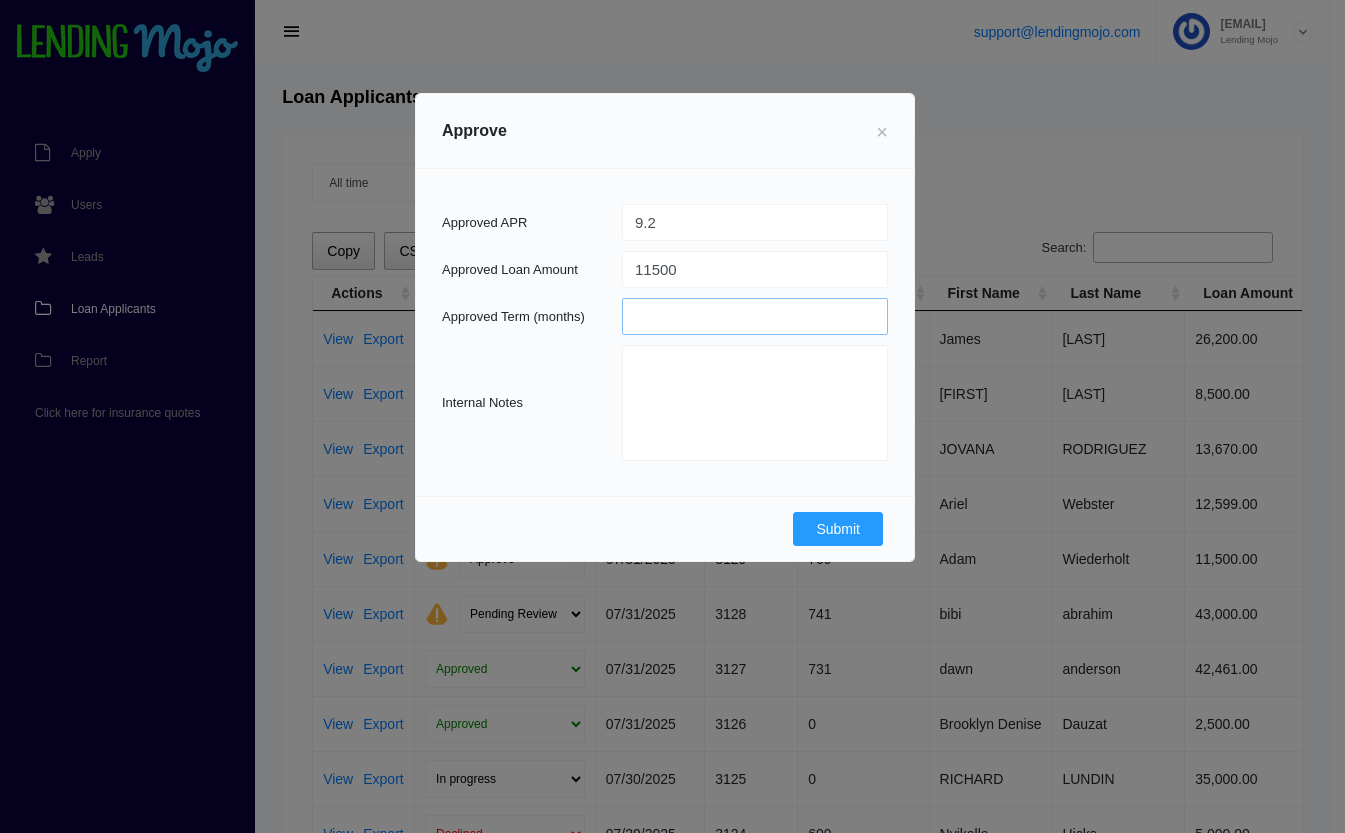 click at bounding box center [755, 316] 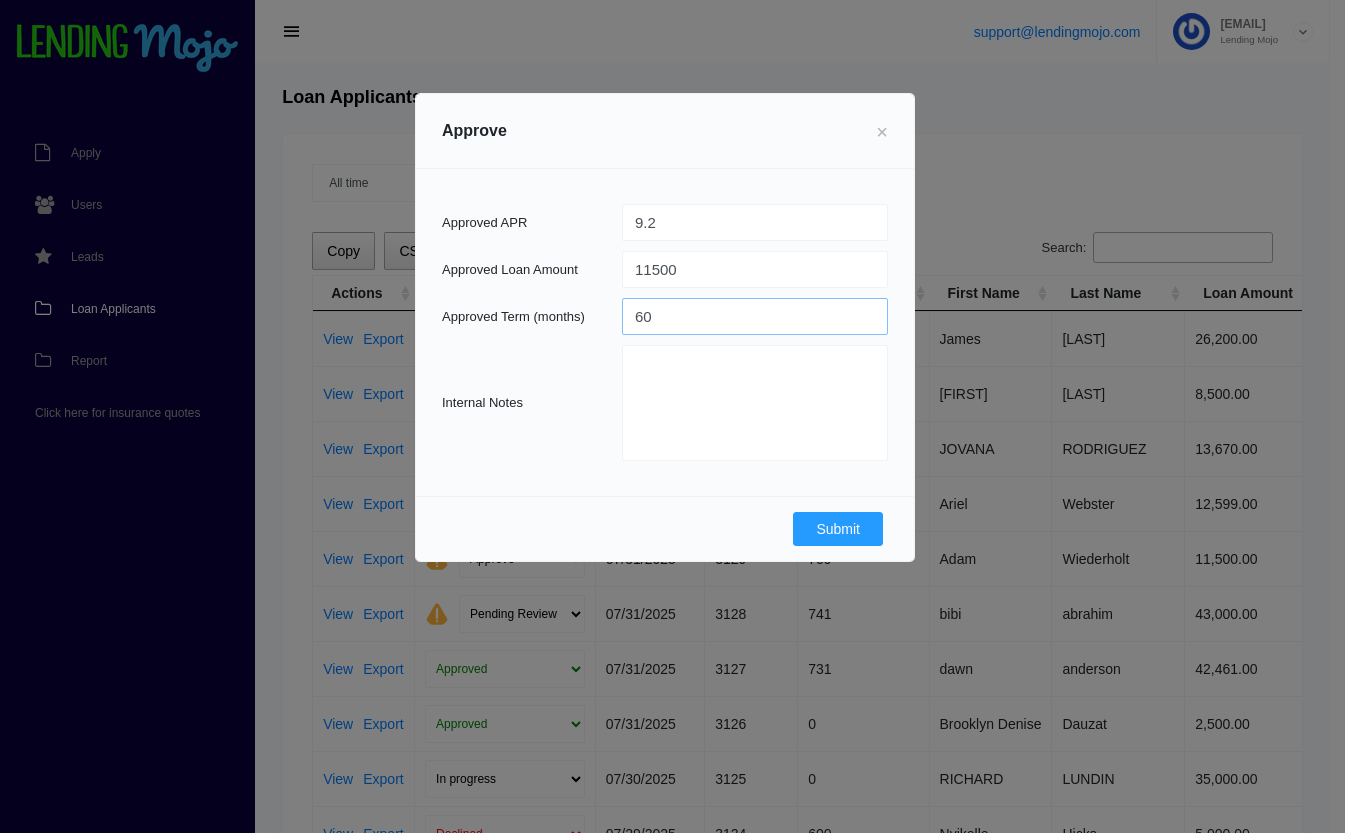 type on "60" 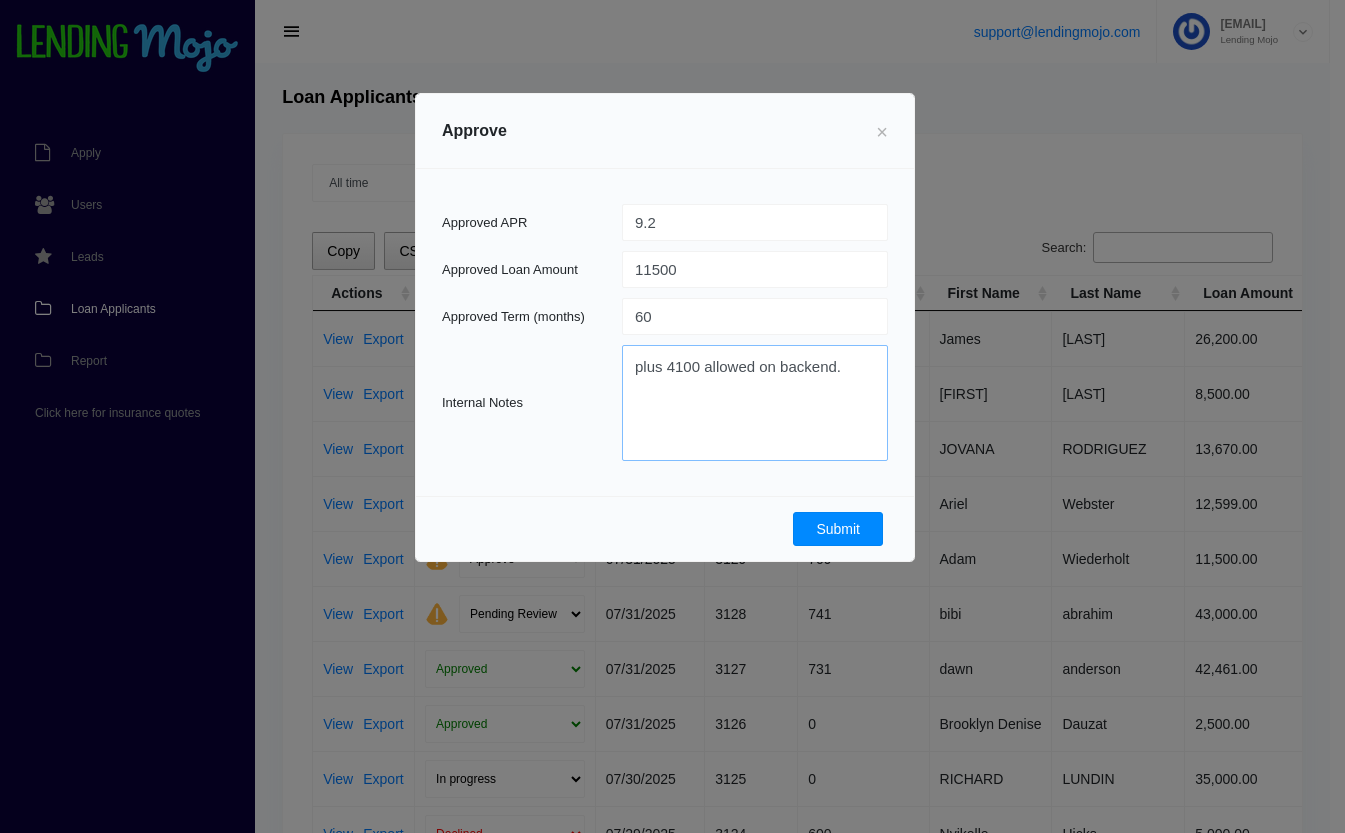 type on "plus 4100 allowed on backend." 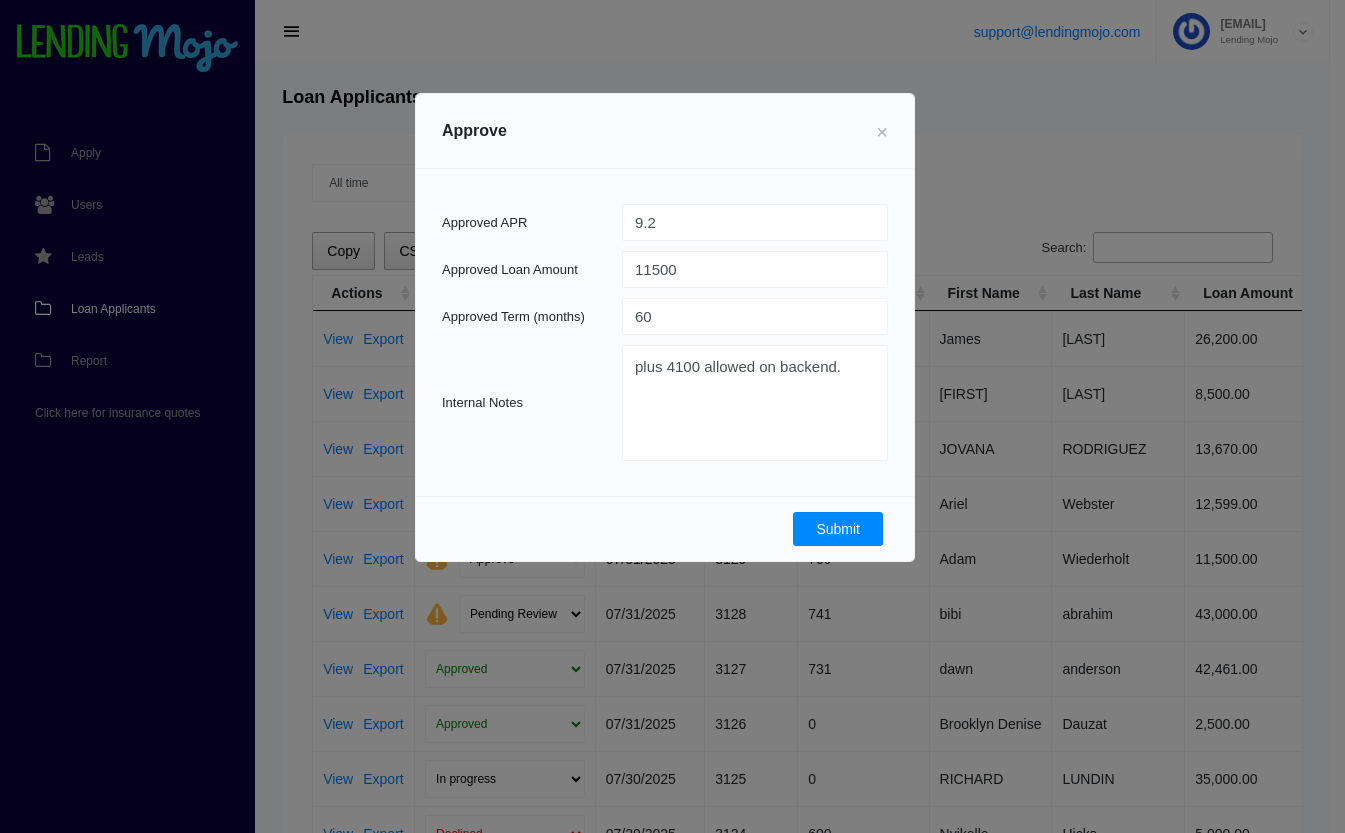 click on "Submit" at bounding box center (838, 529) 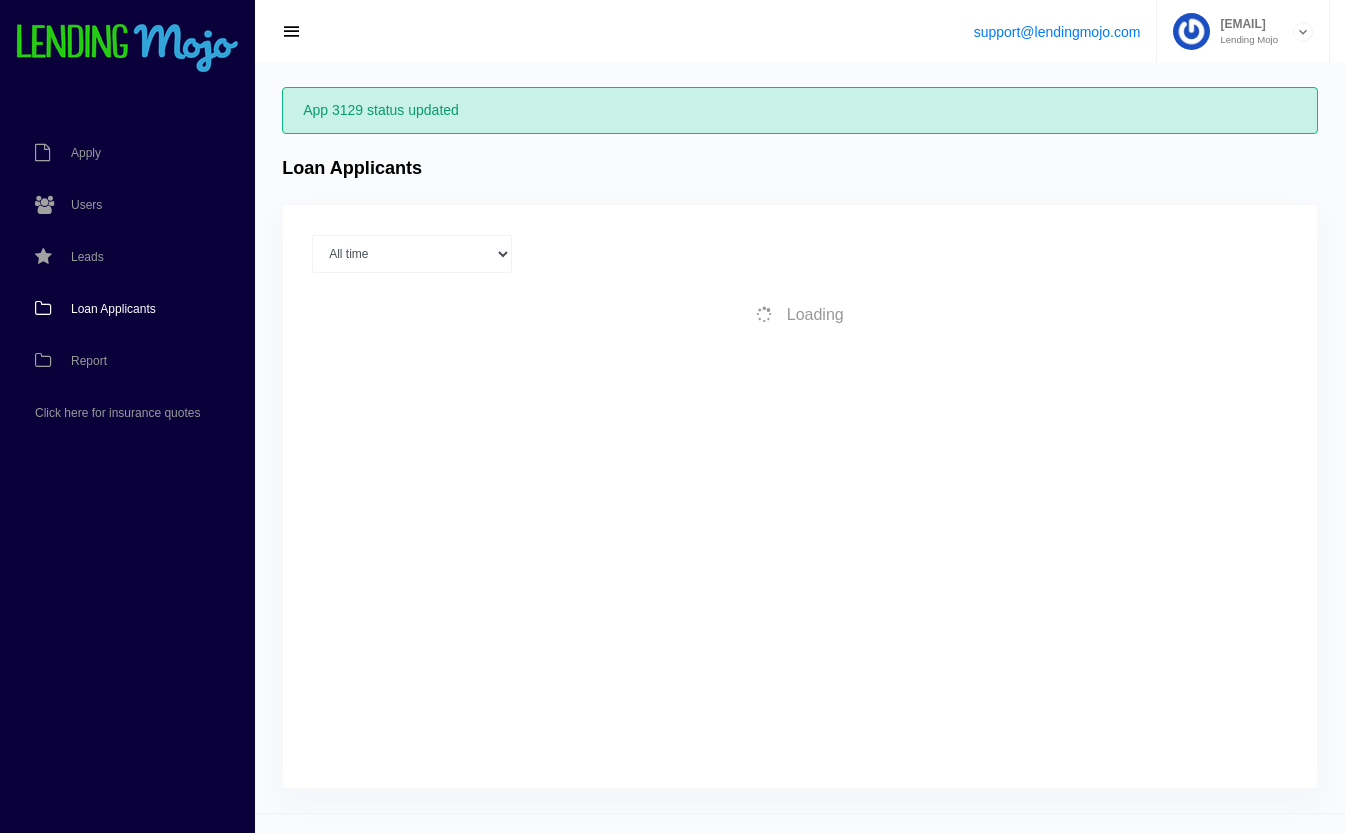 scroll, scrollTop: 0, scrollLeft: 0, axis: both 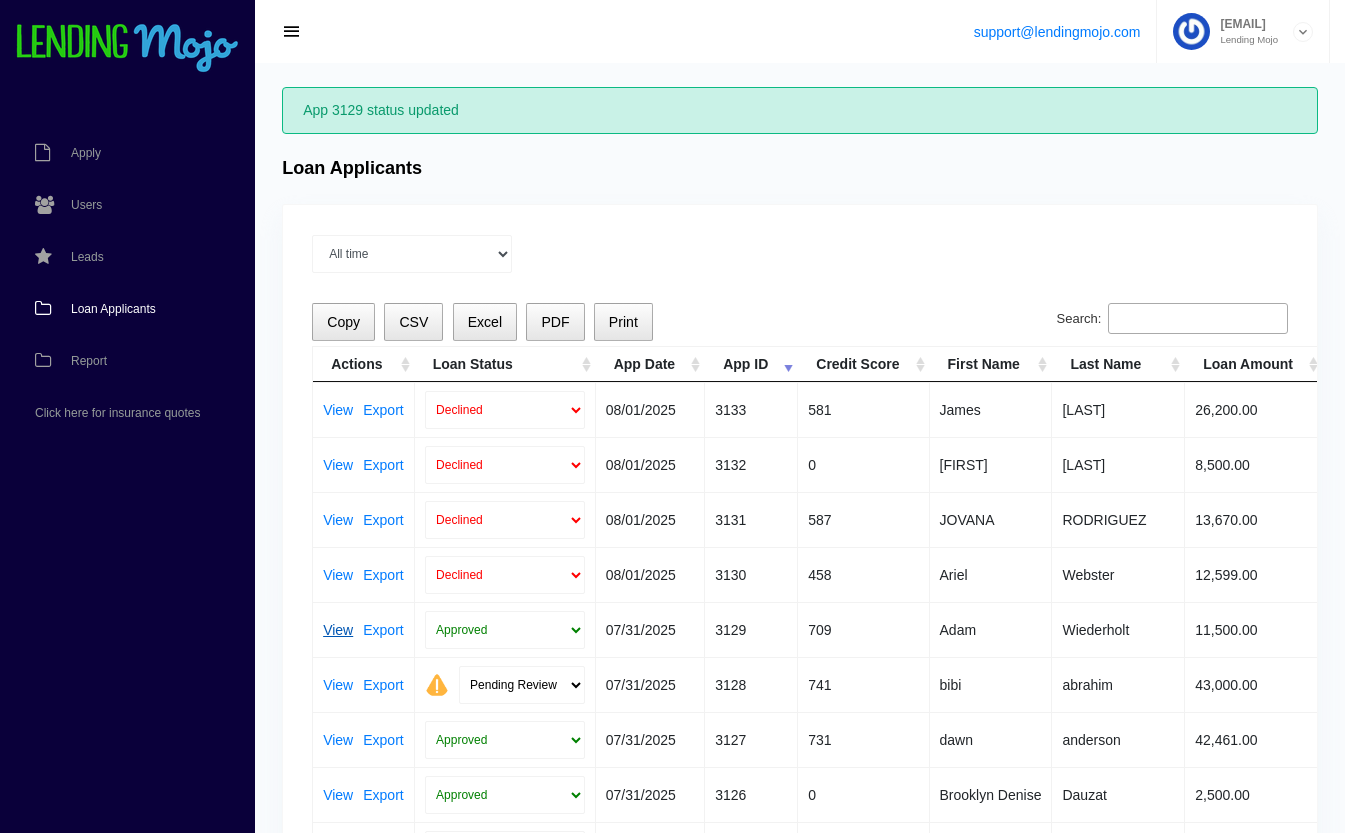 click on "View" at bounding box center (338, 630) 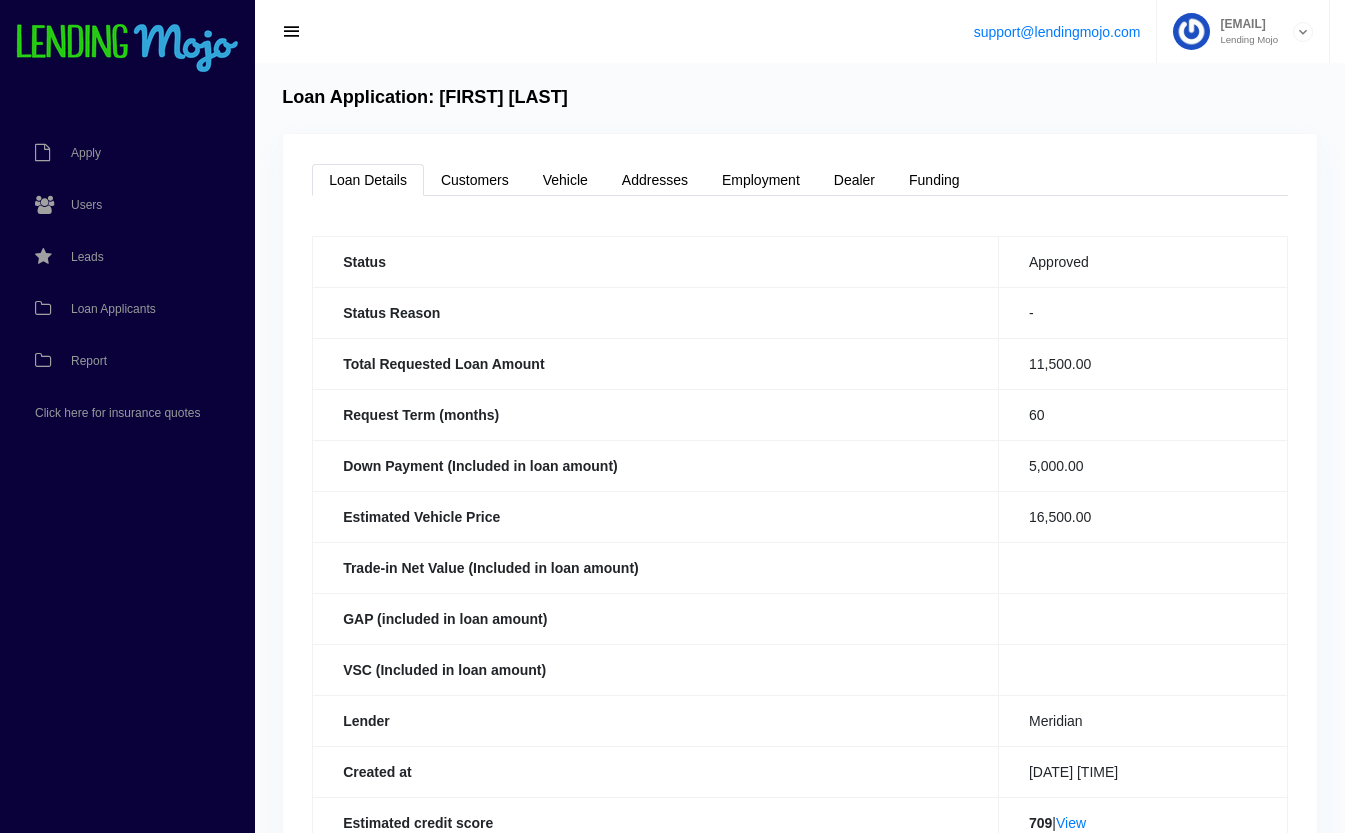 scroll, scrollTop: 0, scrollLeft: 0, axis: both 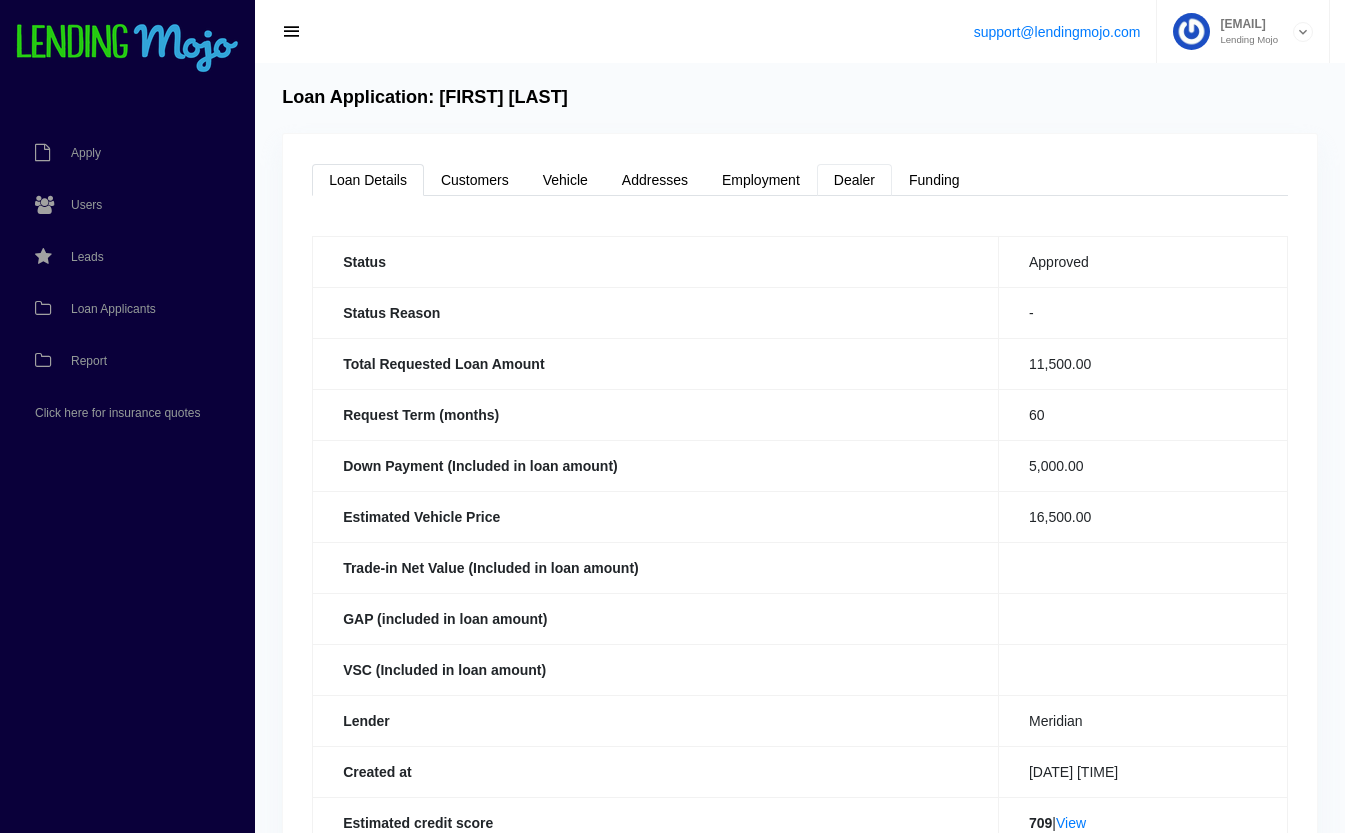 click on "Dealer" at bounding box center [854, 180] 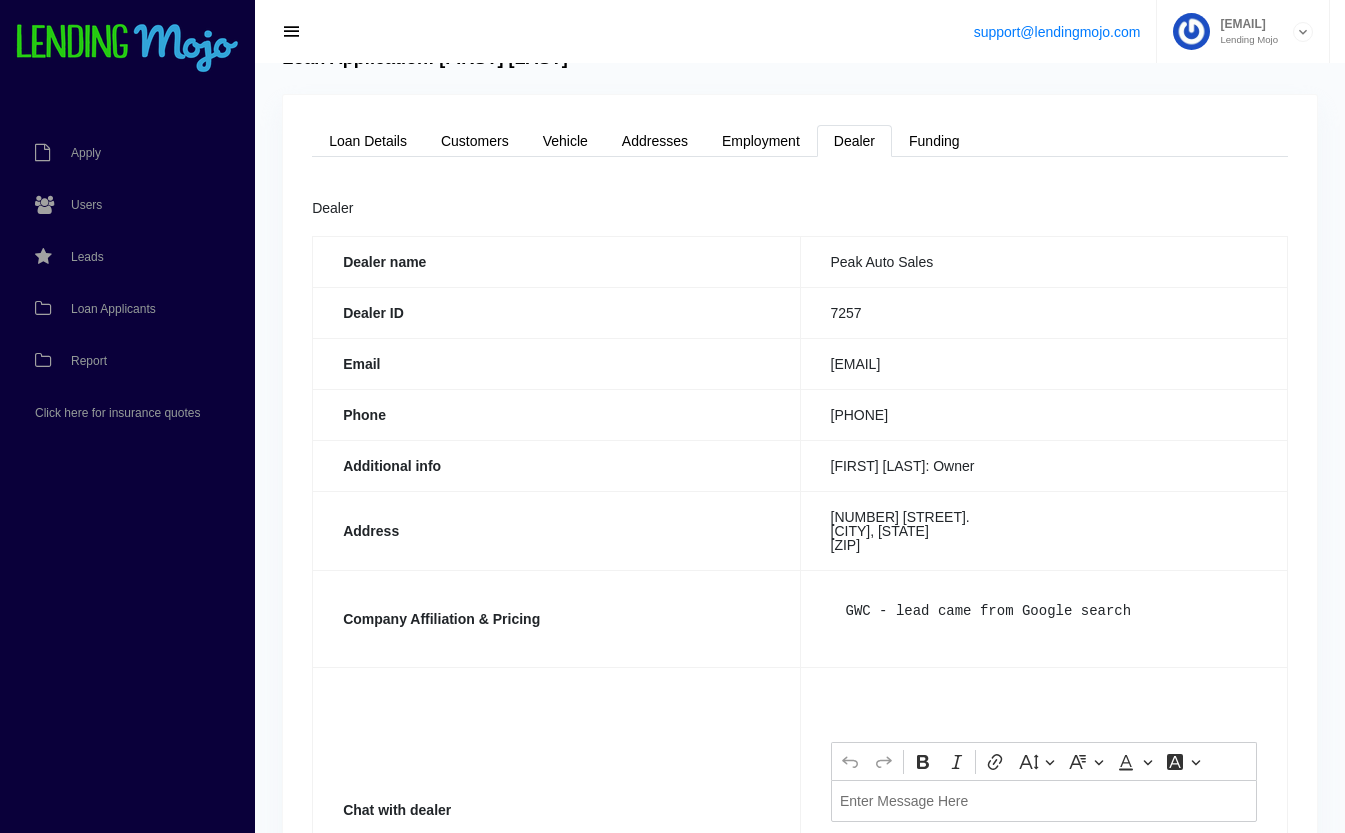 scroll, scrollTop: 60, scrollLeft: 0, axis: vertical 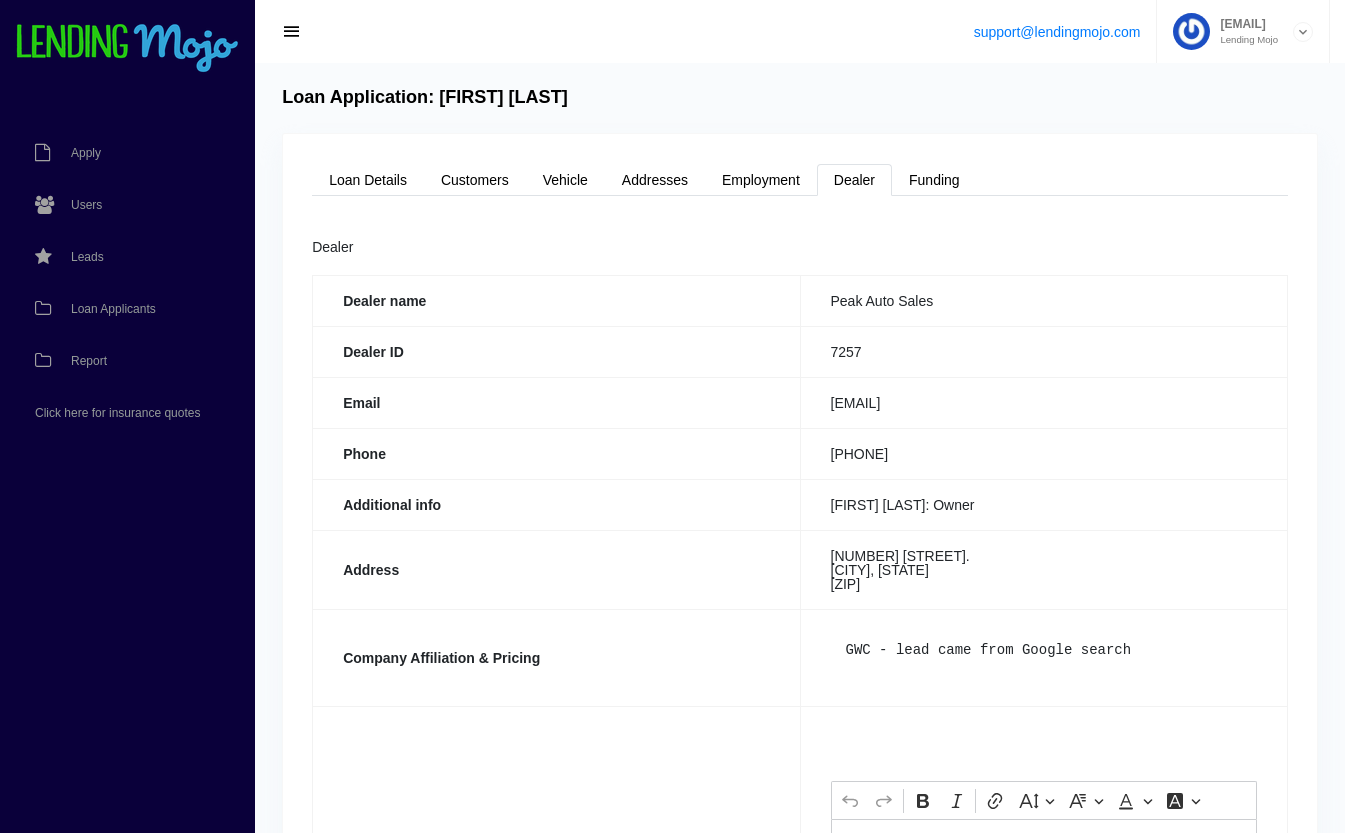 drag, startPoint x: 606, startPoint y: 98, endPoint x: 442, endPoint y: 107, distance: 164.24677 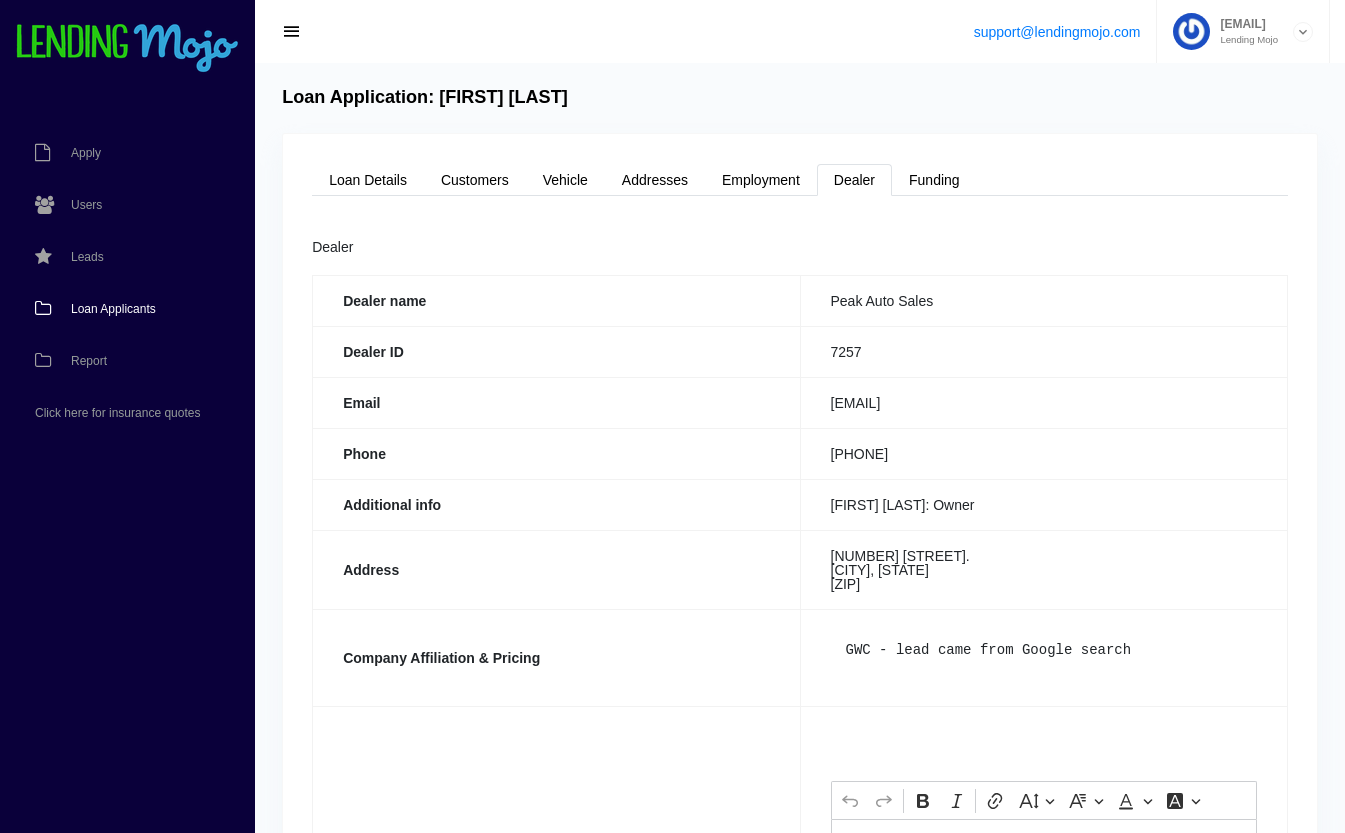 click on "Loan Applicants" at bounding box center [117, 309] 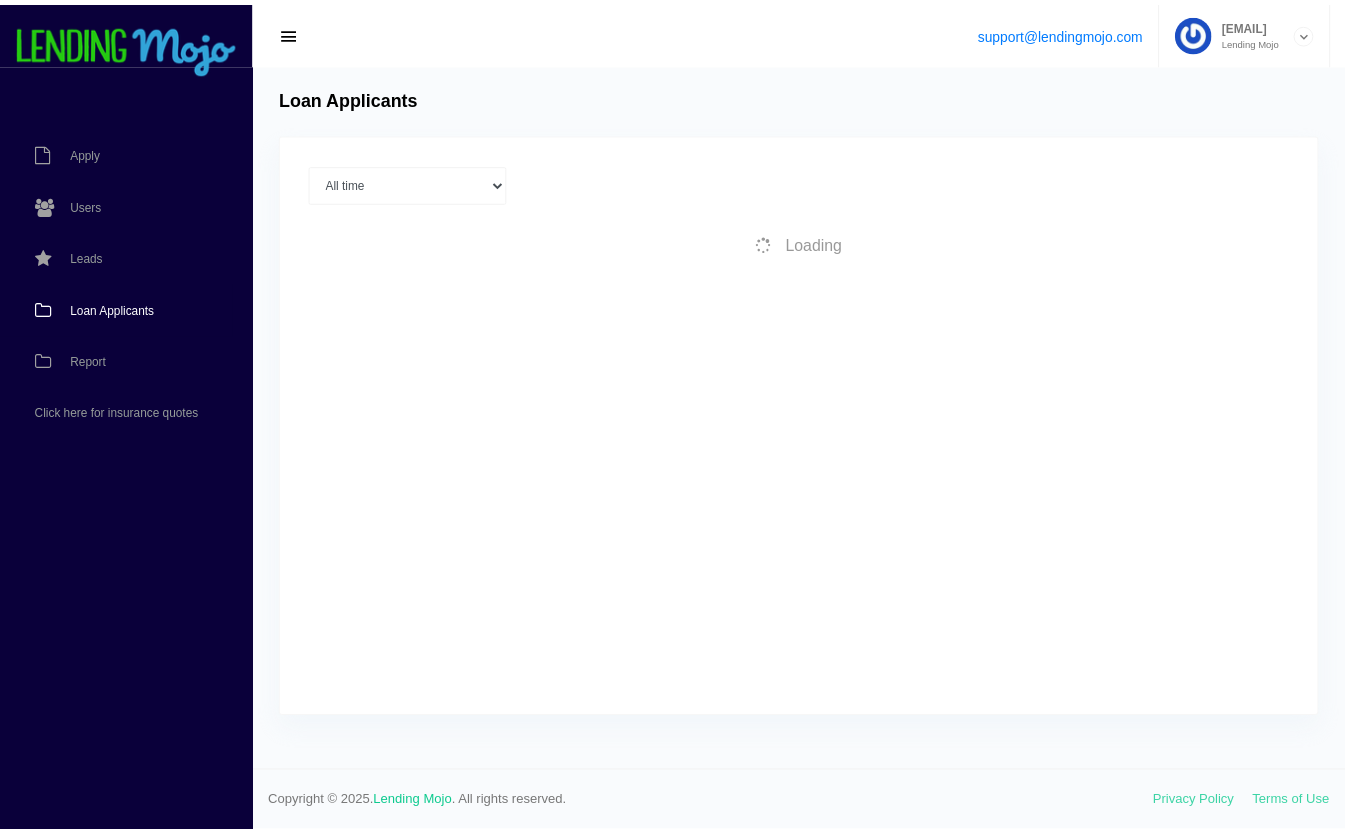 scroll, scrollTop: 0, scrollLeft: 0, axis: both 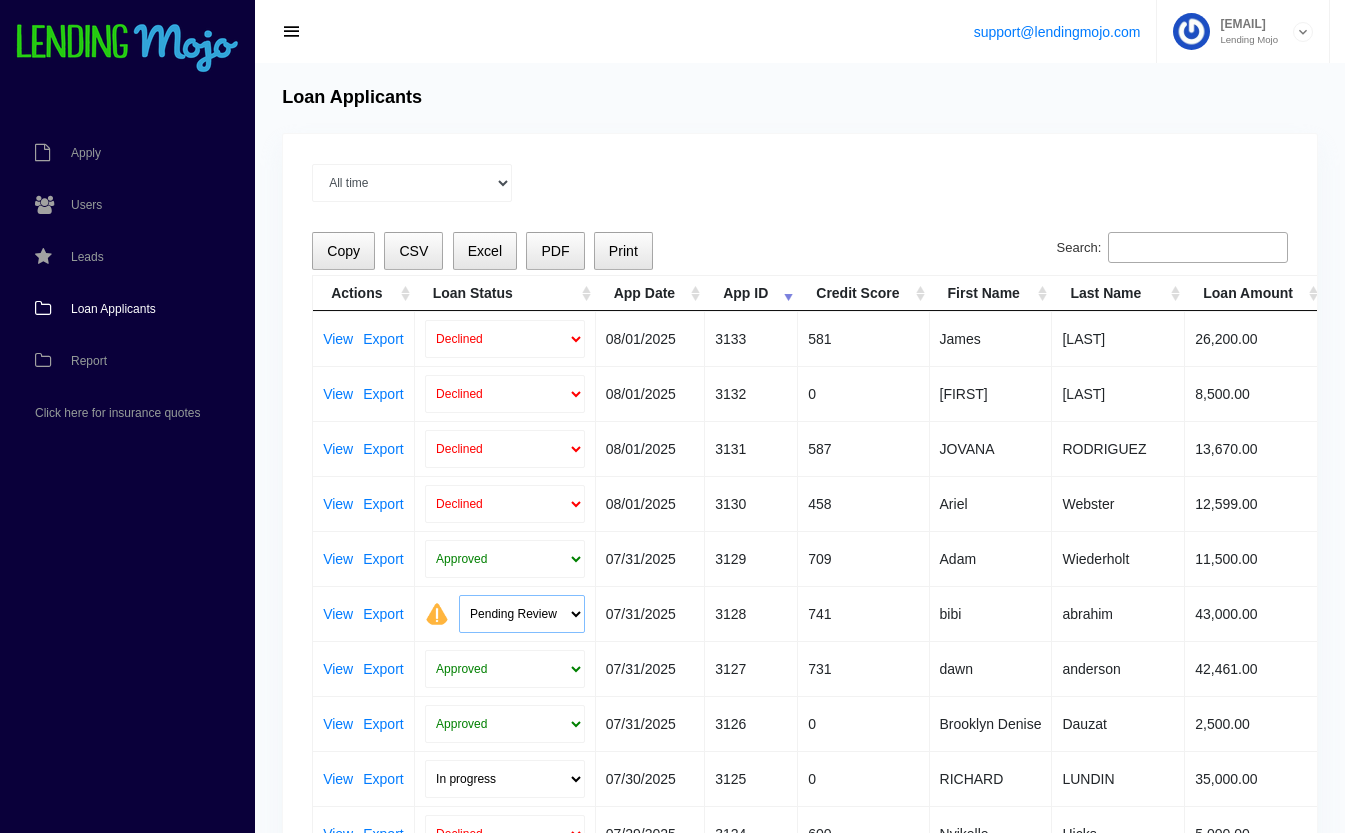 click on "Pending Review Approve Decline Unqualified" at bounding box center [522, 614] 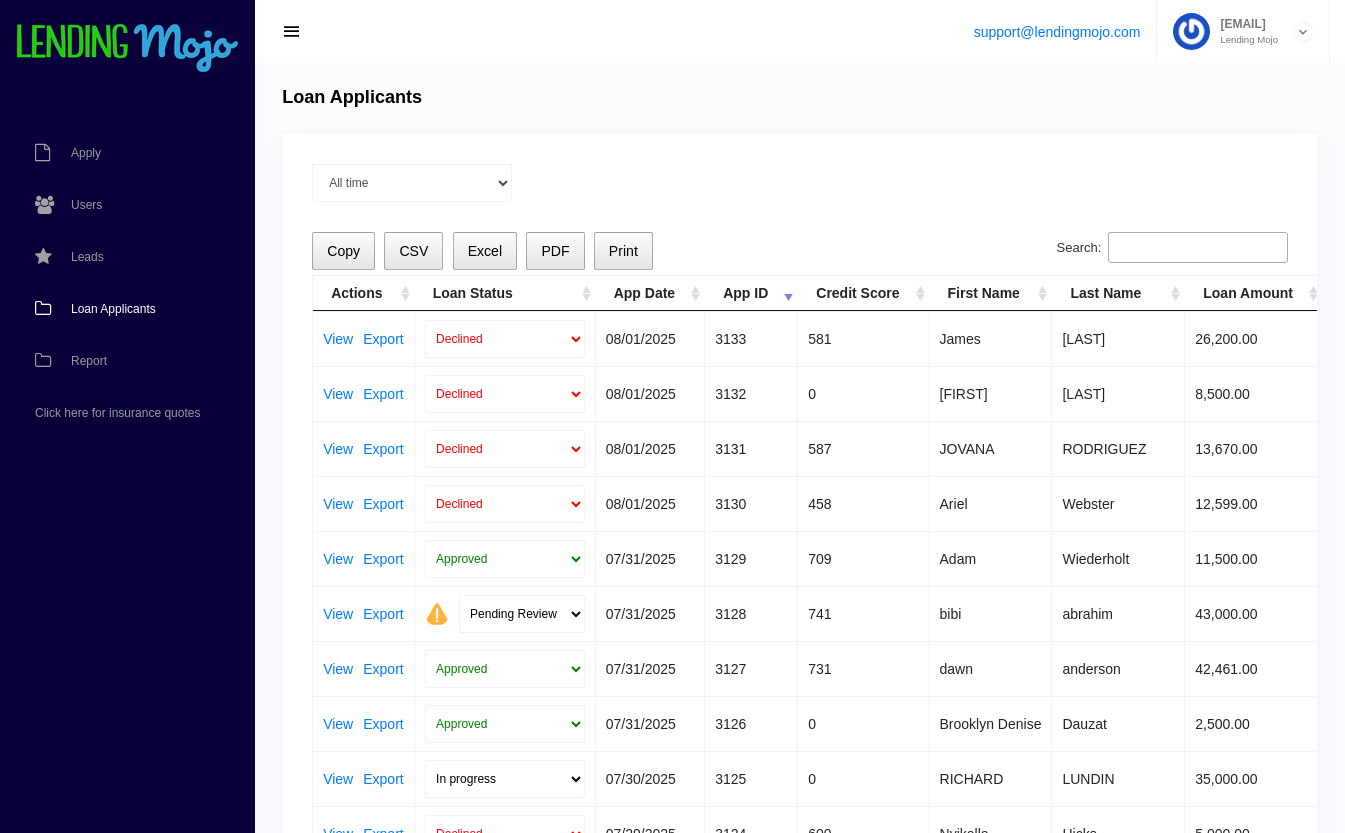 click on "07/31/2025" at bounding box center (650, 558) 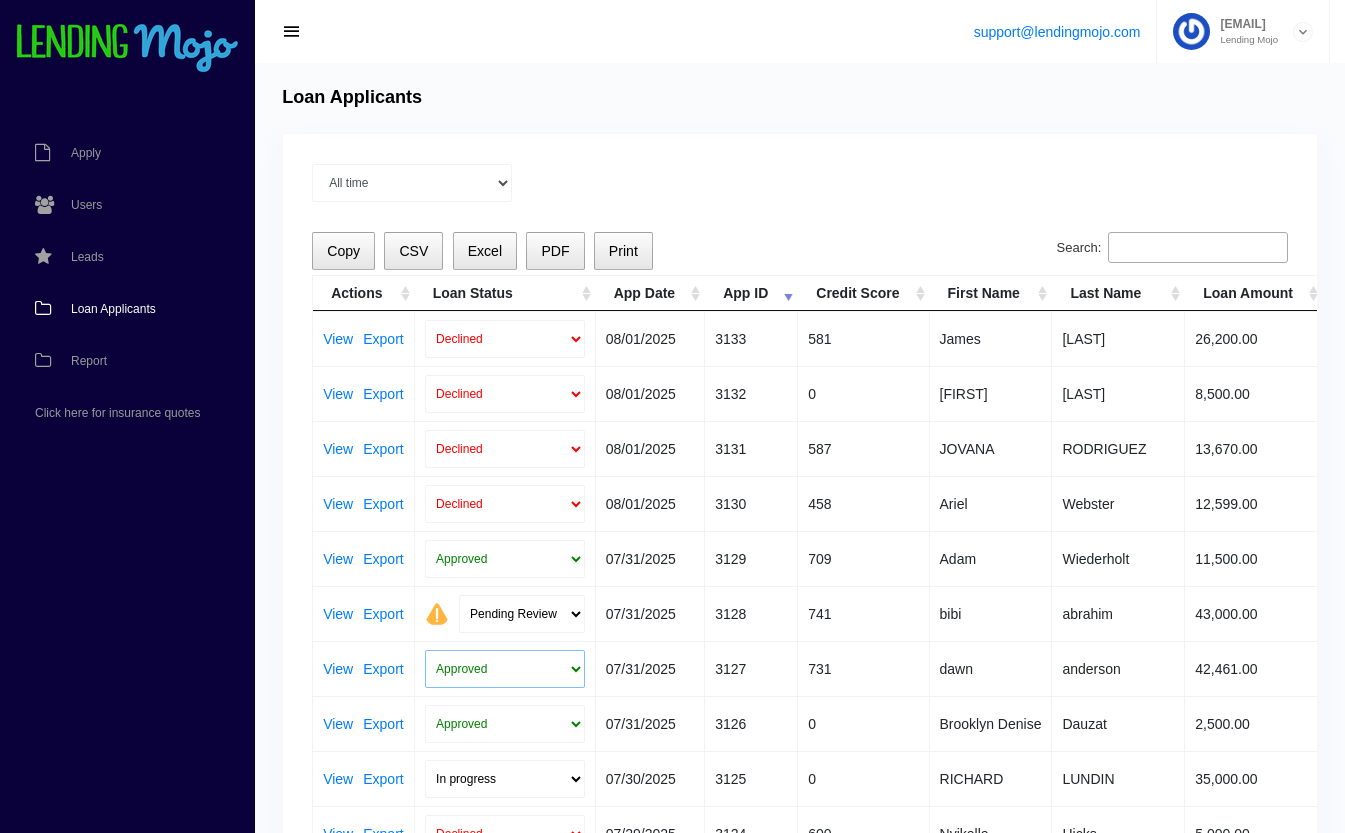 click on "Approved In Progress Funded Did not fund Declined" at bounding box center [505, 669] 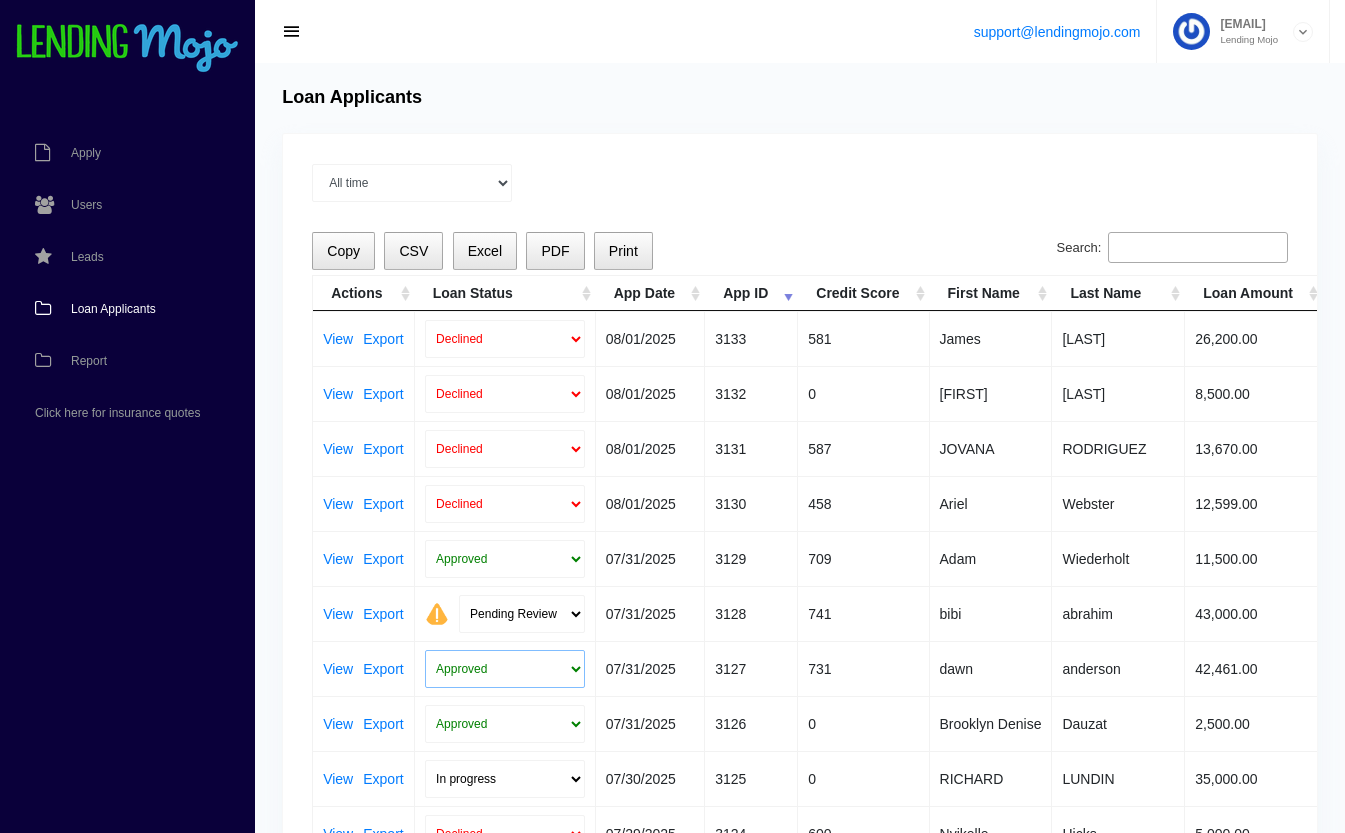 select on "in_progress" 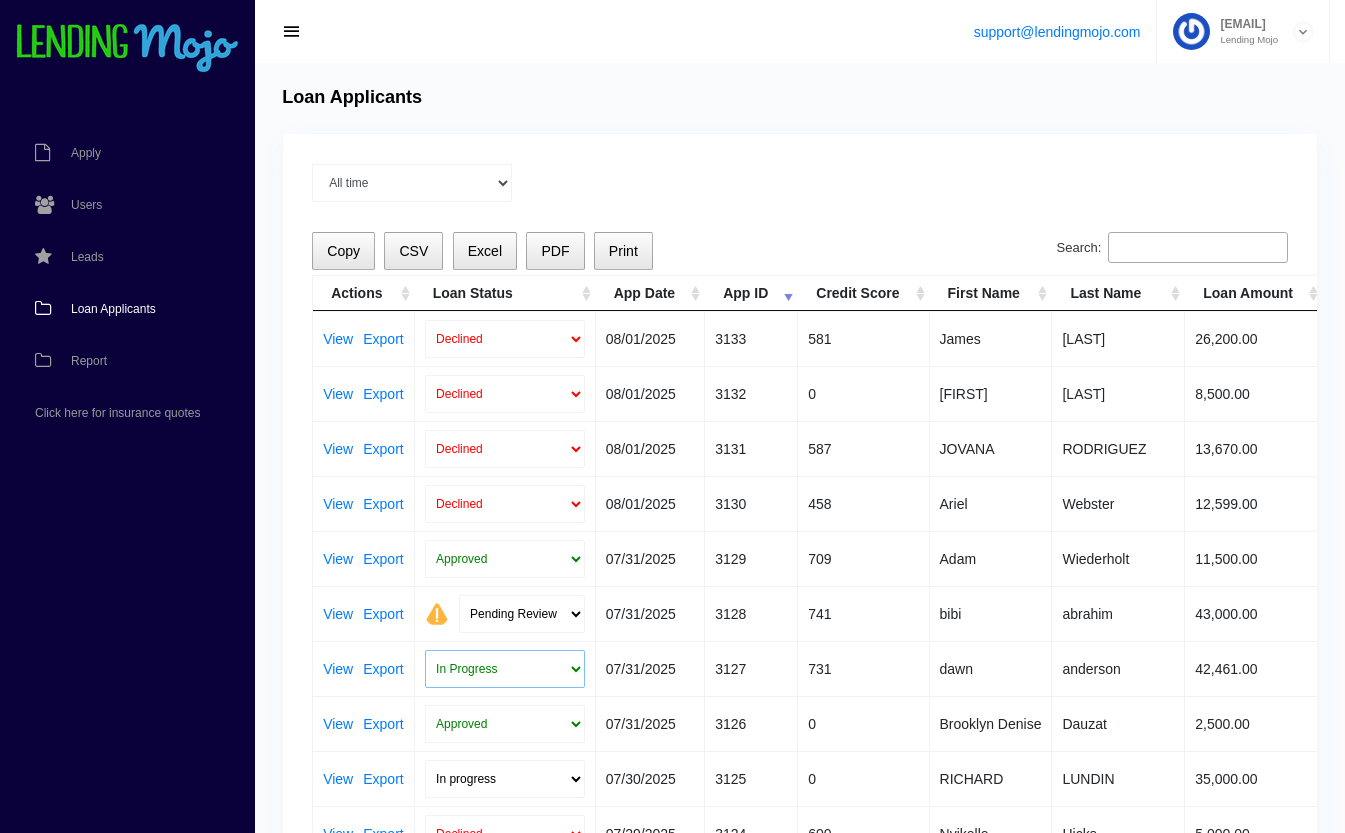 click on "Approved In Progress Funded Did not fund Declined" at bounding box center (505, 669) 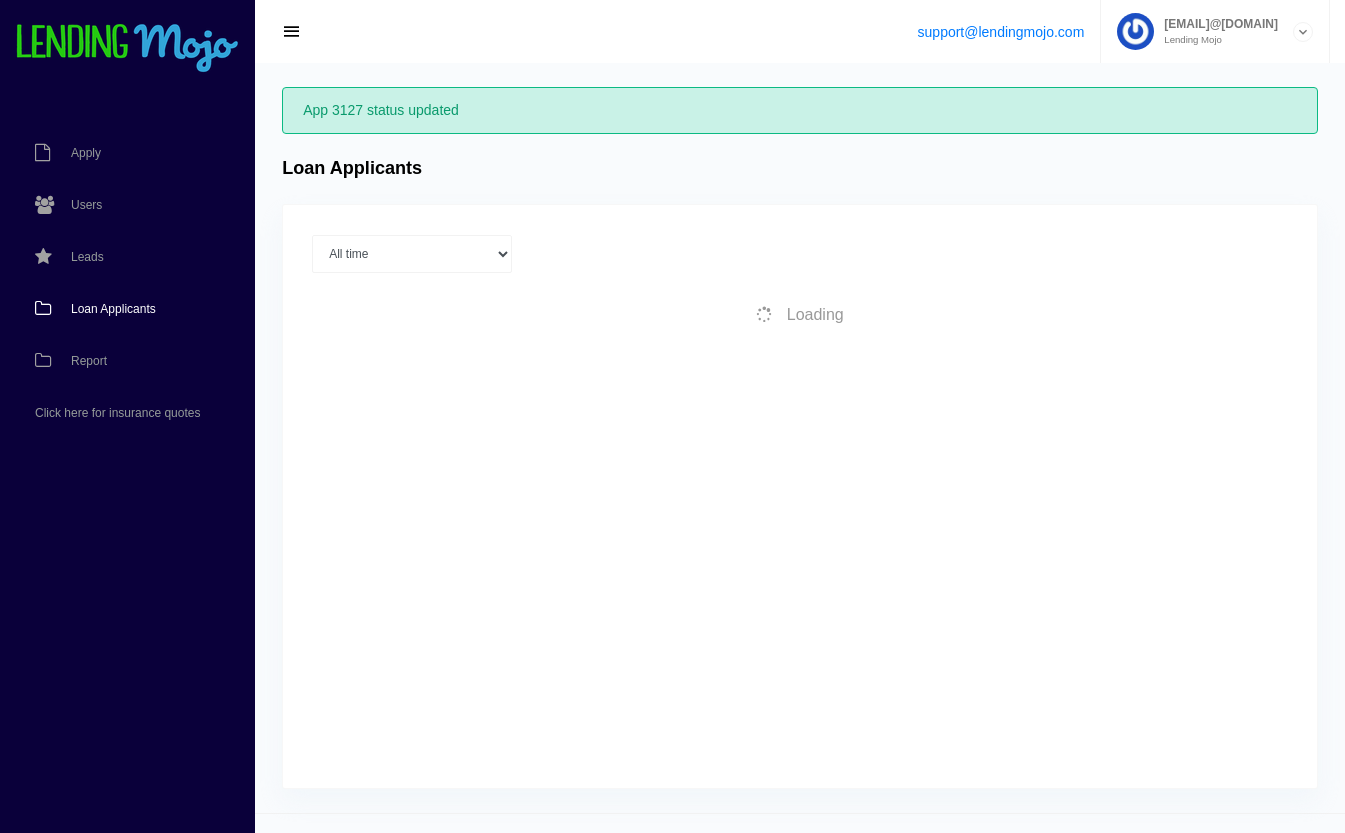 scroll, scrollTop: 0, scrollLeft: 0, axis: both 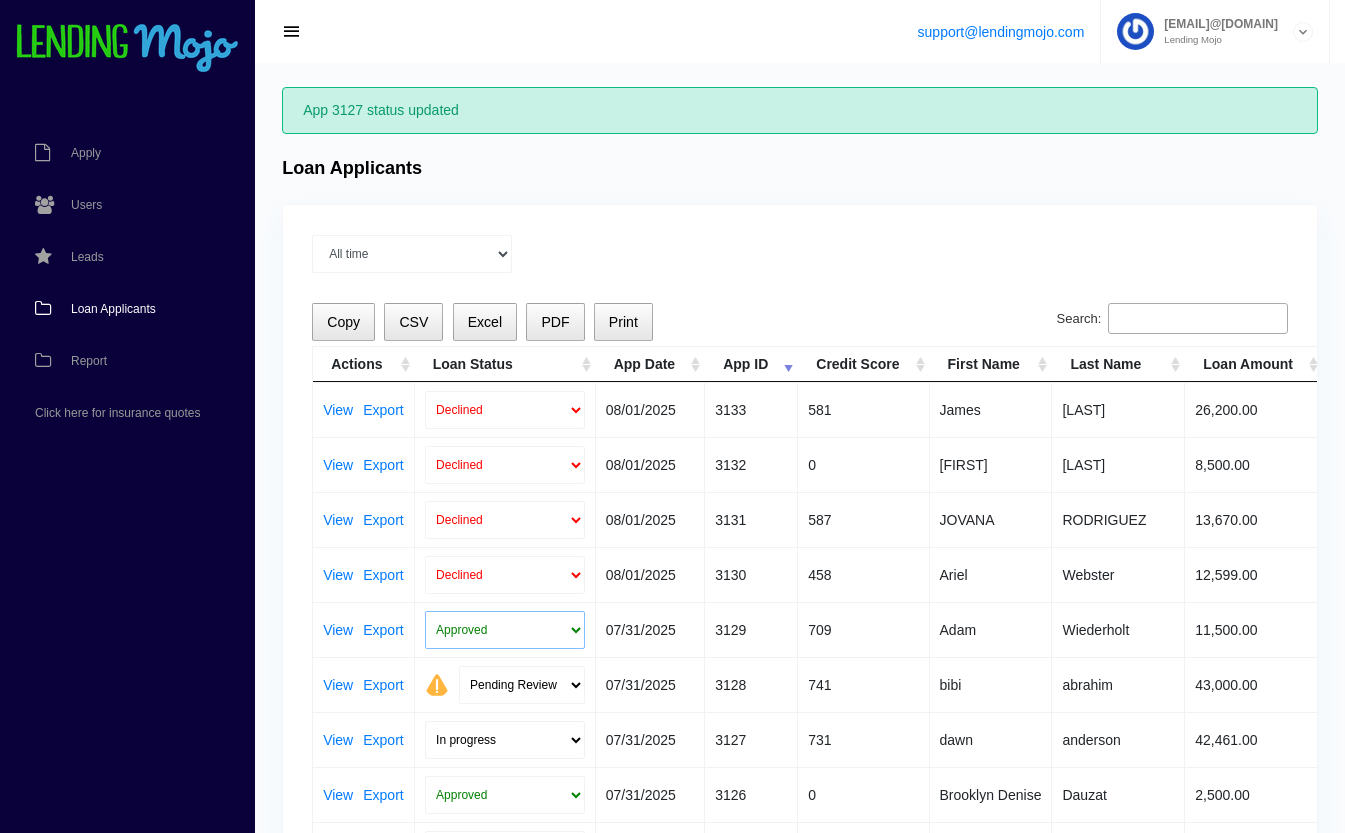 click on "Approved In Progress Funded Did not fund Declined" at bounding box center (505, 630) 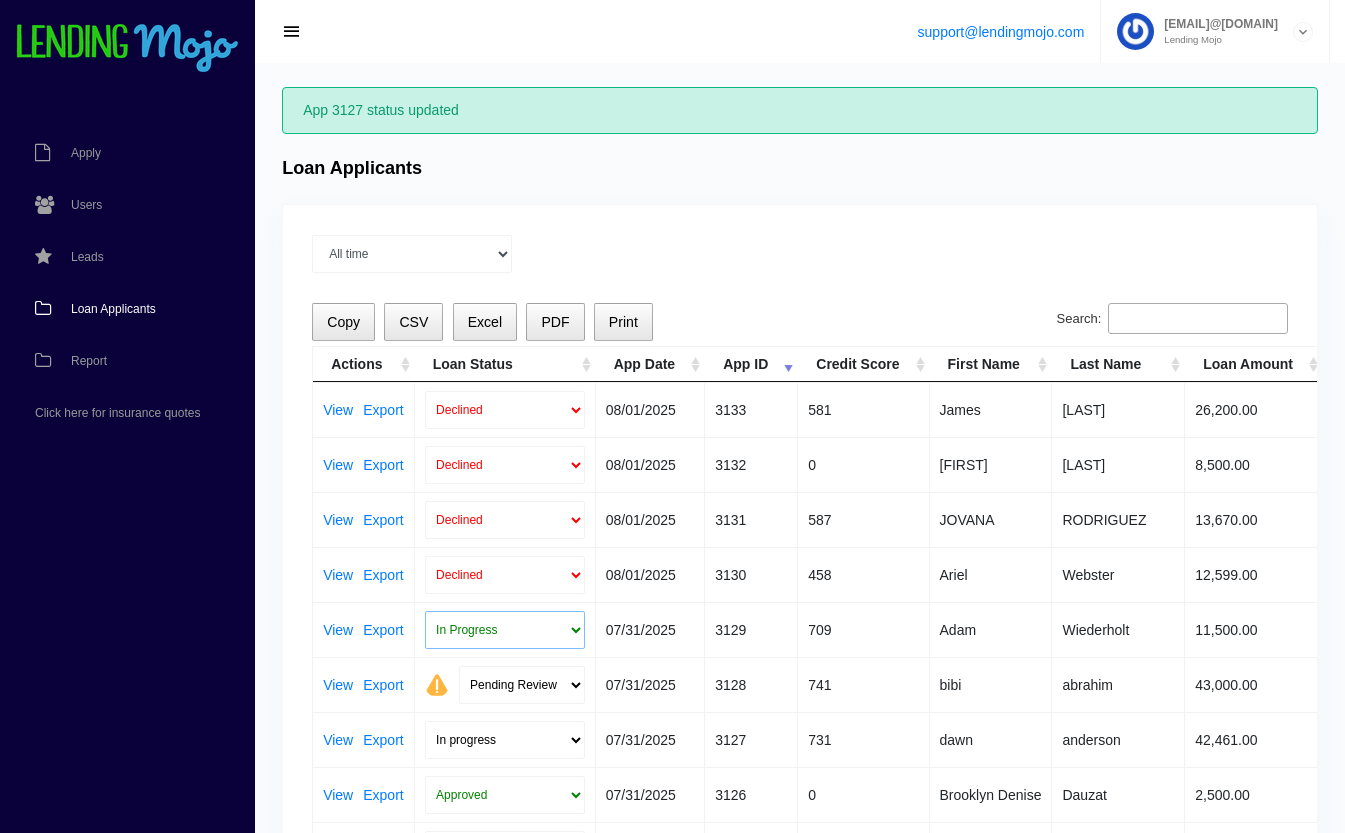 click on "Approved In Progress Funded Did not fund Declined" at bounding box center [505, 630] 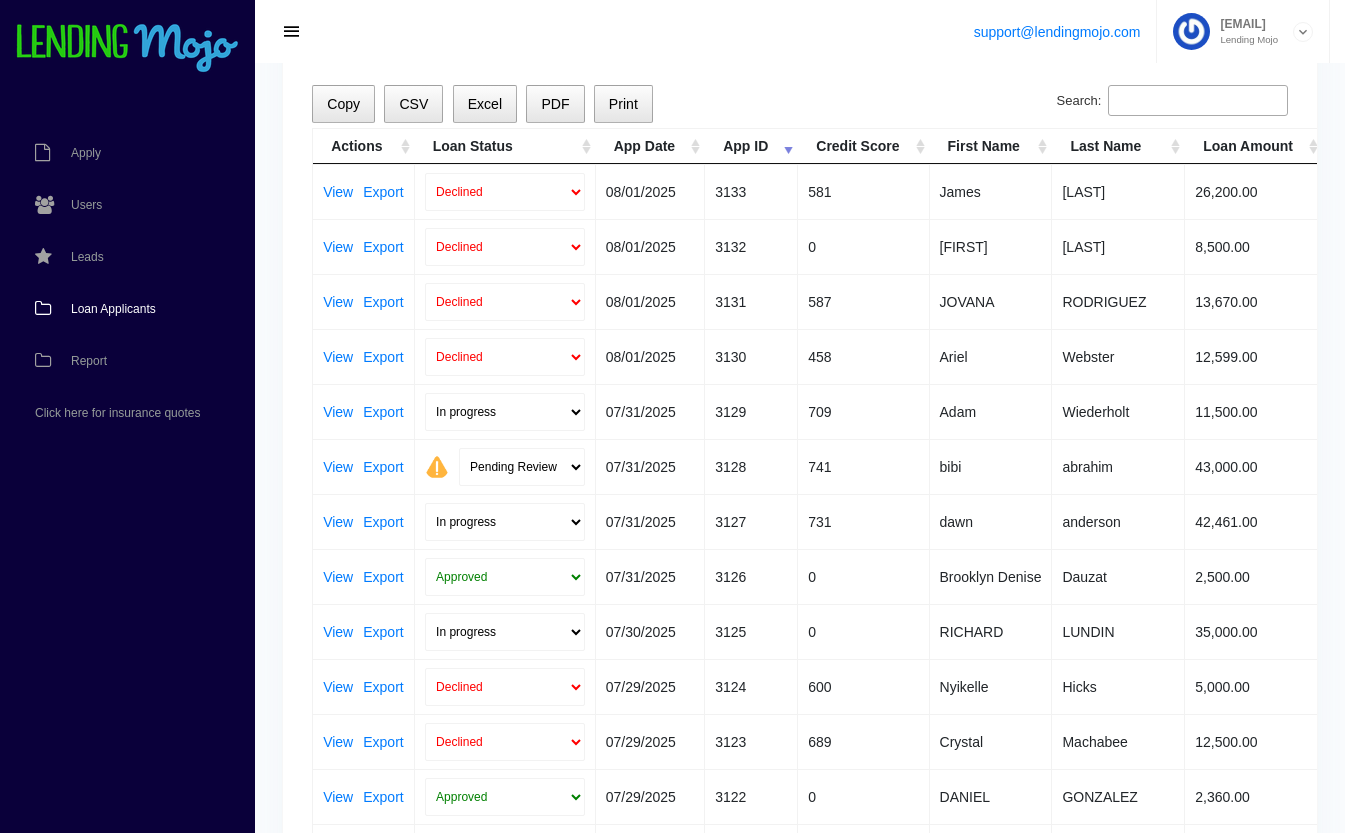 scroll, scrollTop: 221, scrollLeft: 0, axis: vertical 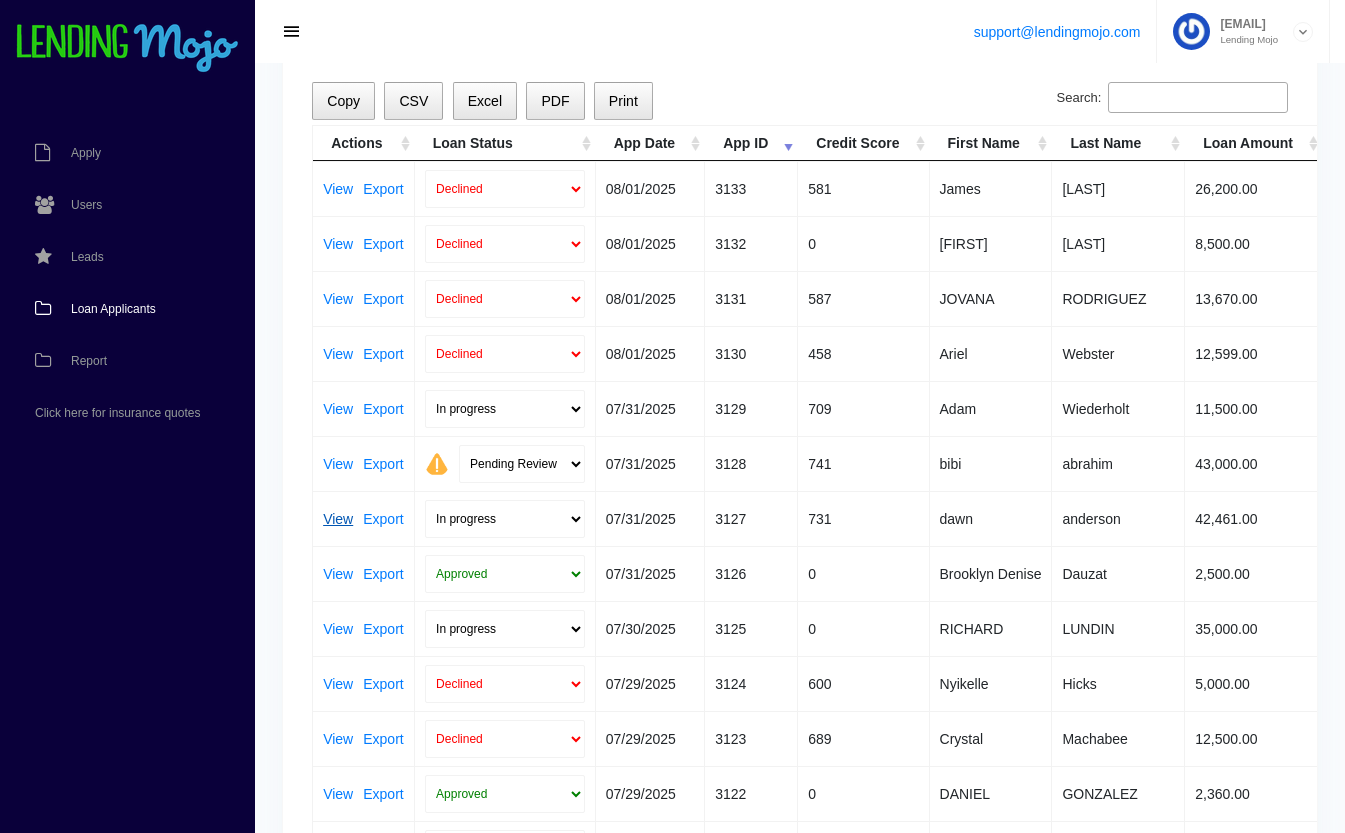 click on "View" at bounding box center (338, 519) 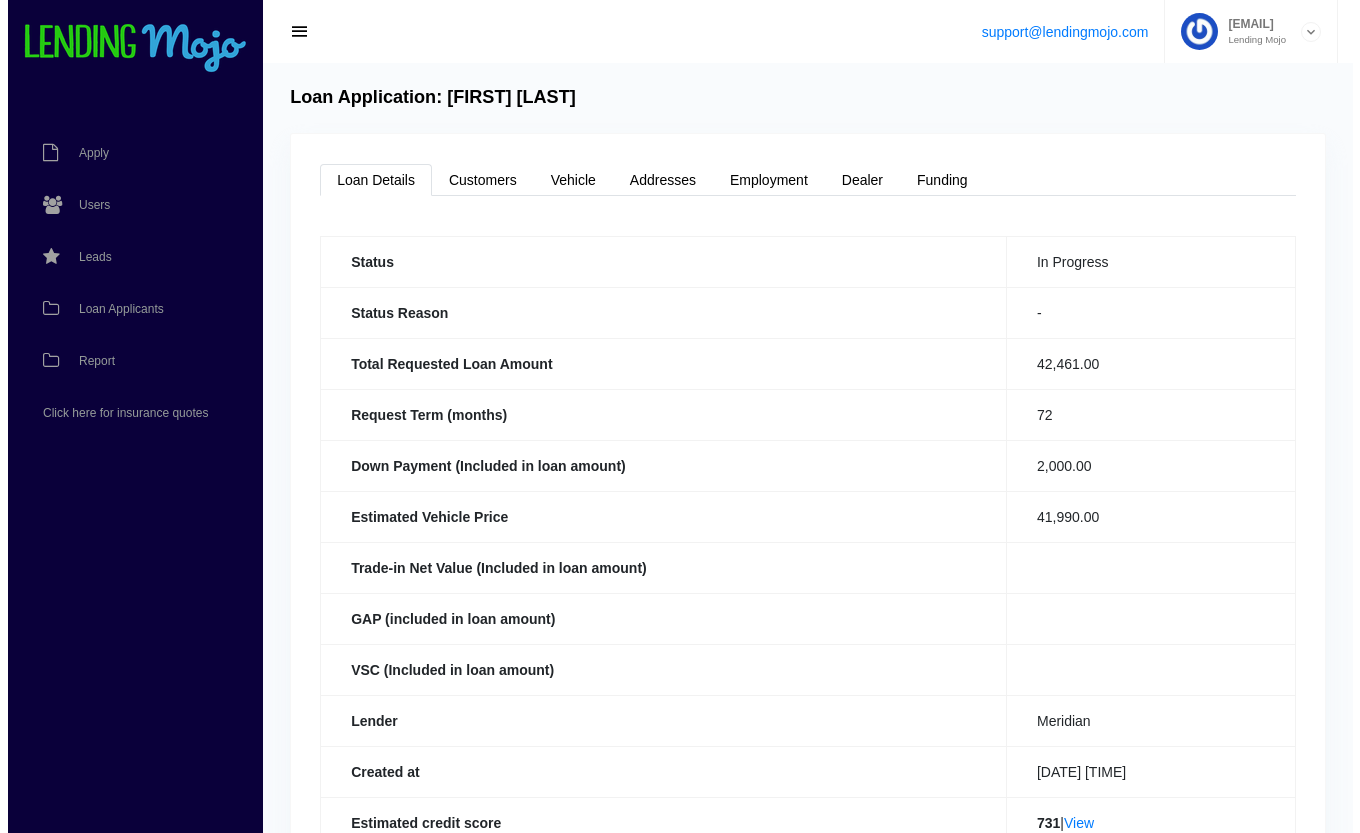 scroll, scrollTop: 0, scrollLeft: 0, axis: both 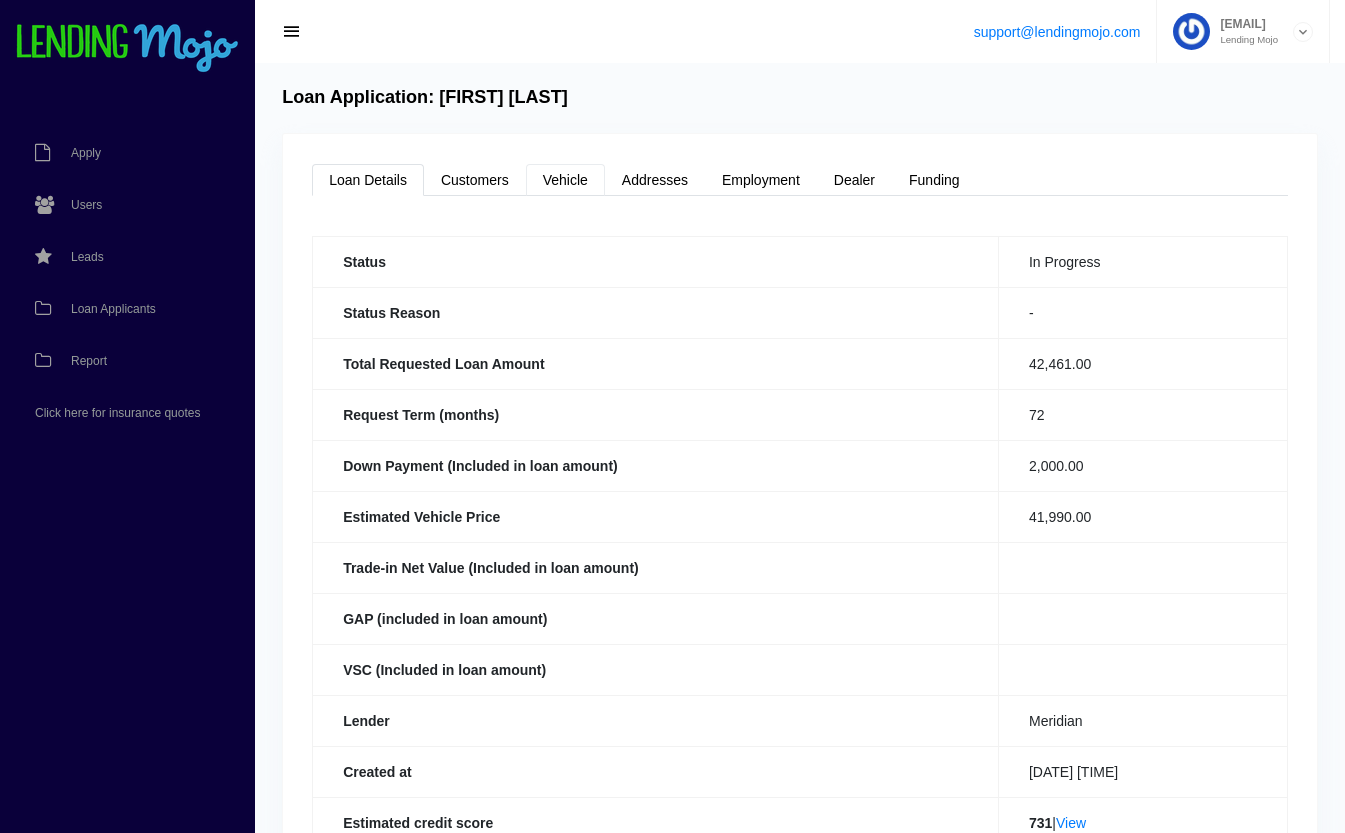 click on "Vehicle" at bounding box center (565, 180) 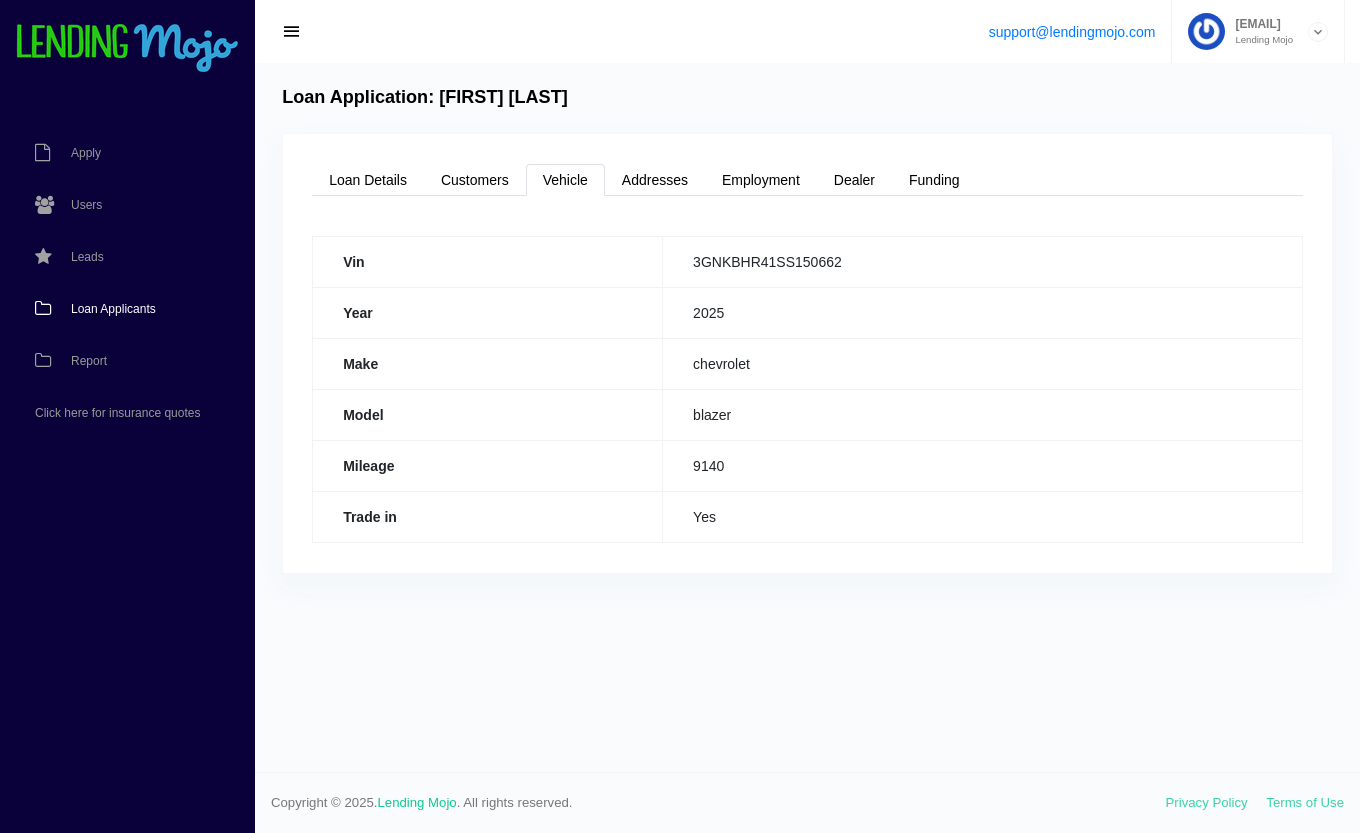click on "Loan Applicants" at bounding box center (113, 309) 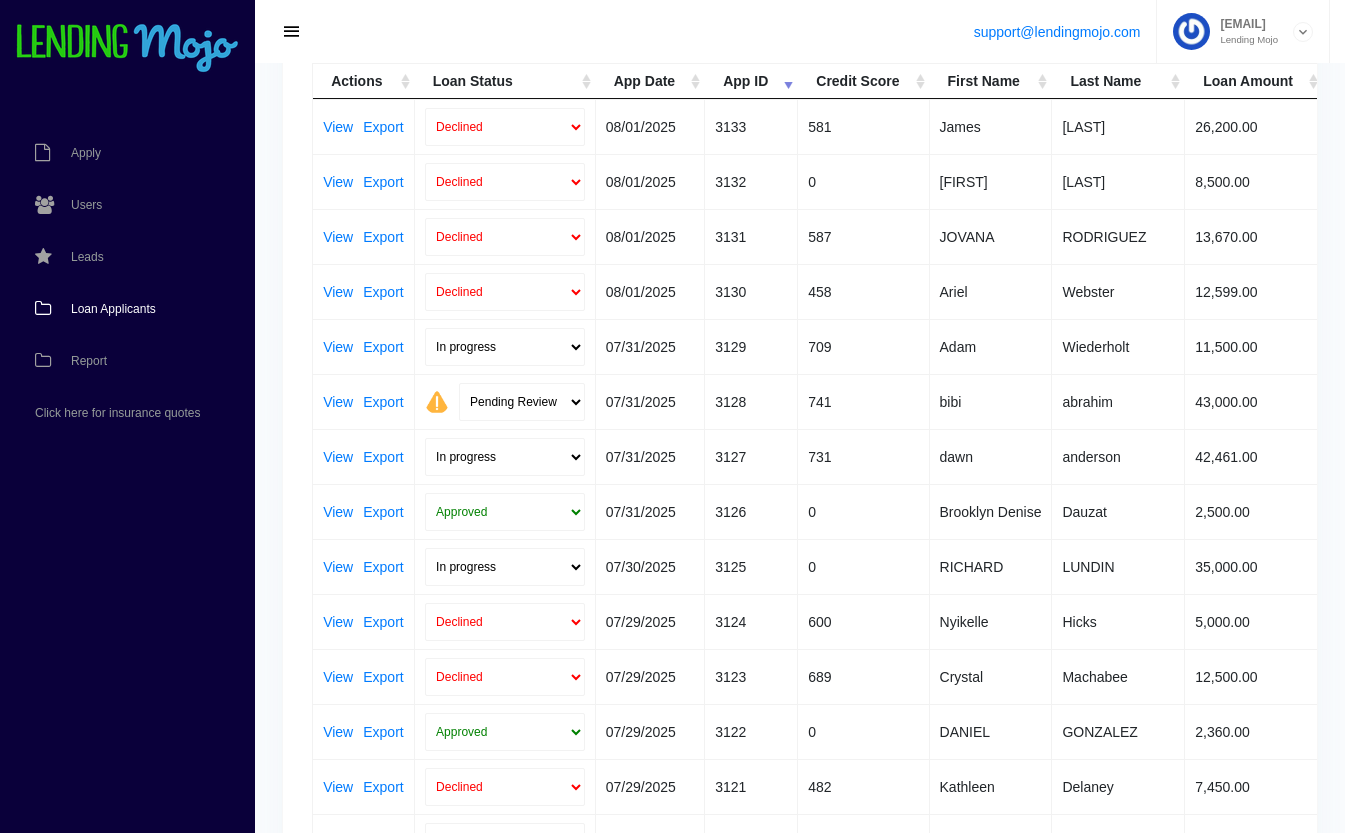 scroll, scrollTop: 213, scrollLeft: 0, axis: vertical 